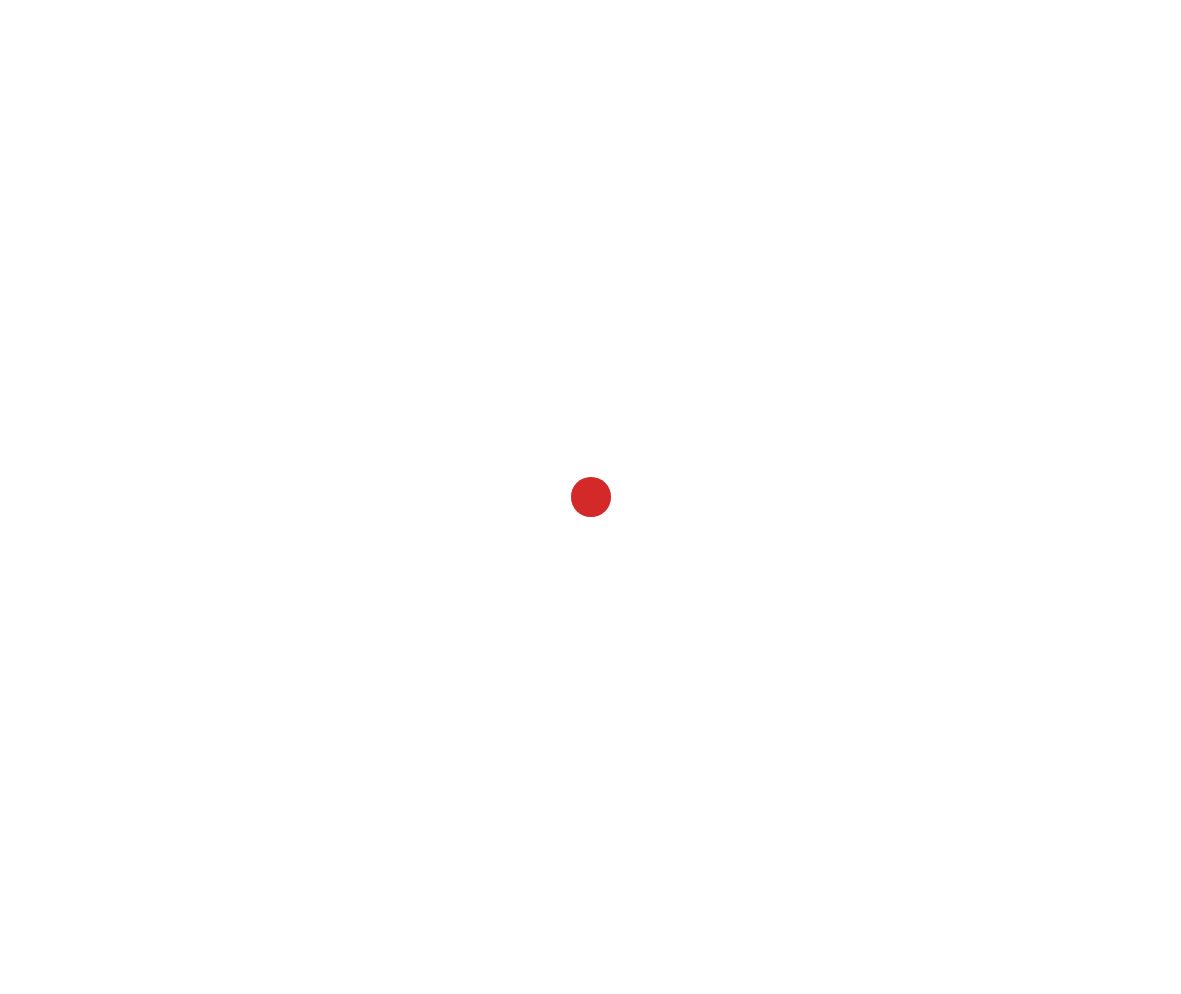 scroll, scrollTop: 0, scrollLeft: 0, axis: both 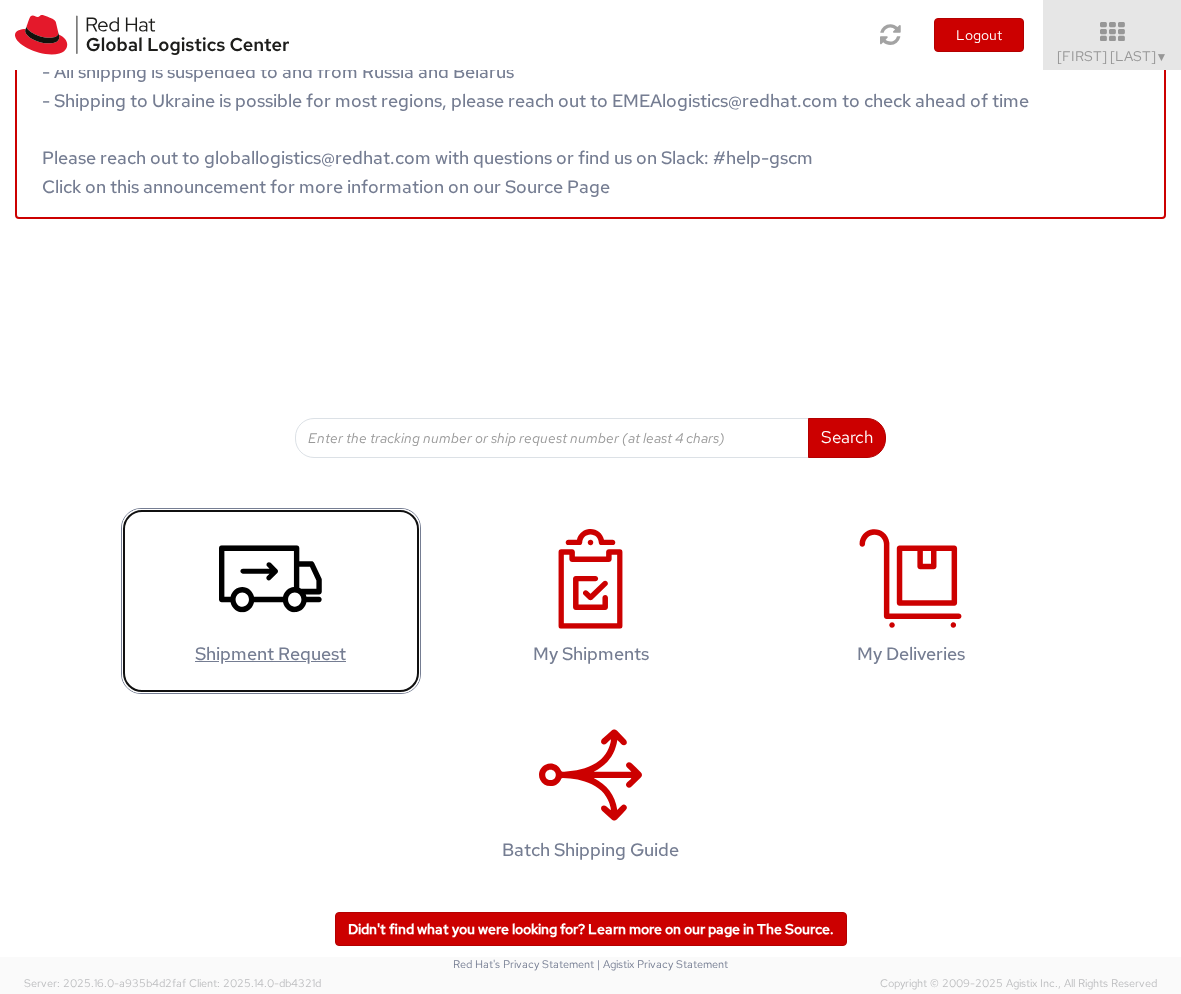 click 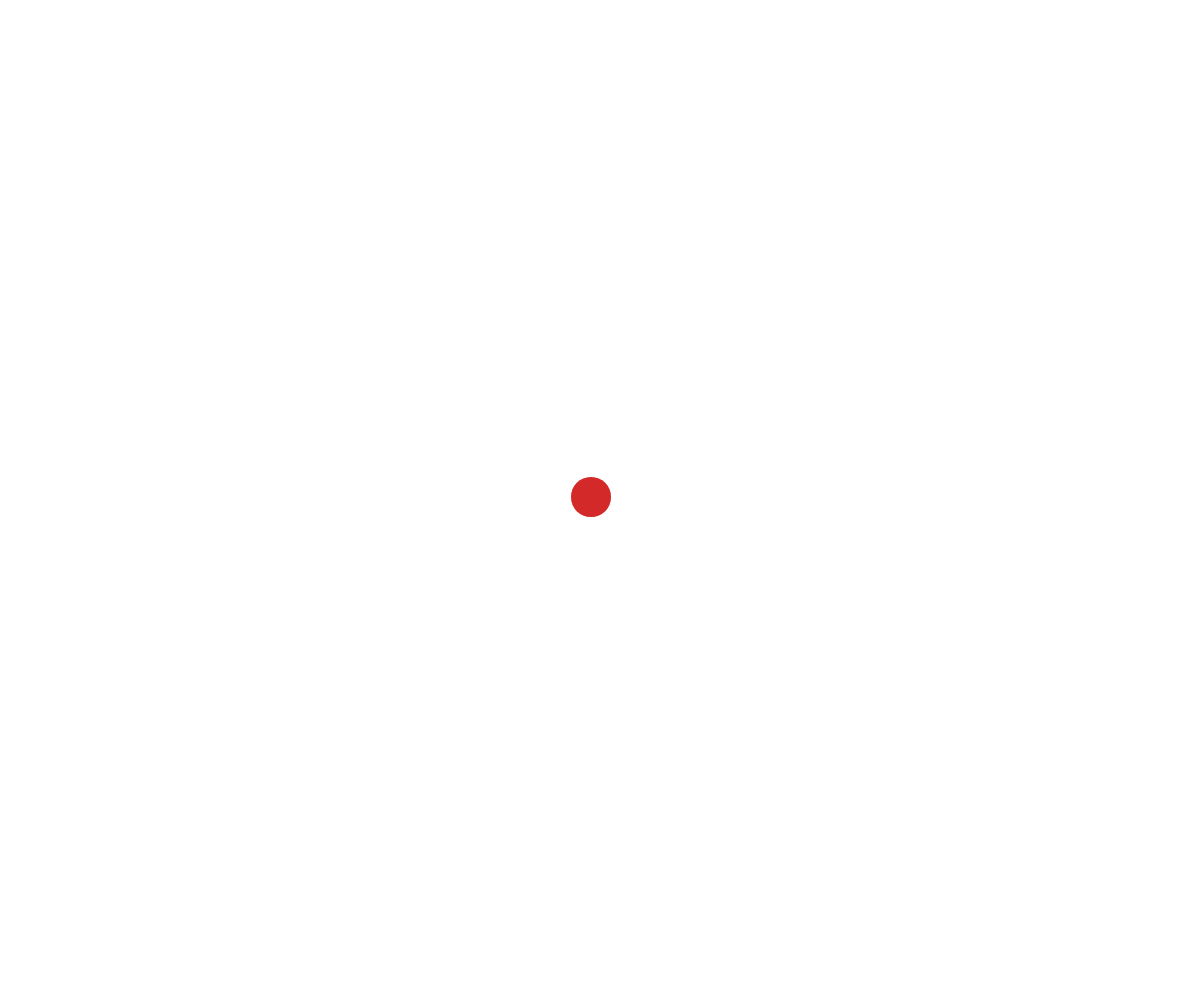 scroll, scrollTop: 0, scrollLeft: 0, axis: both 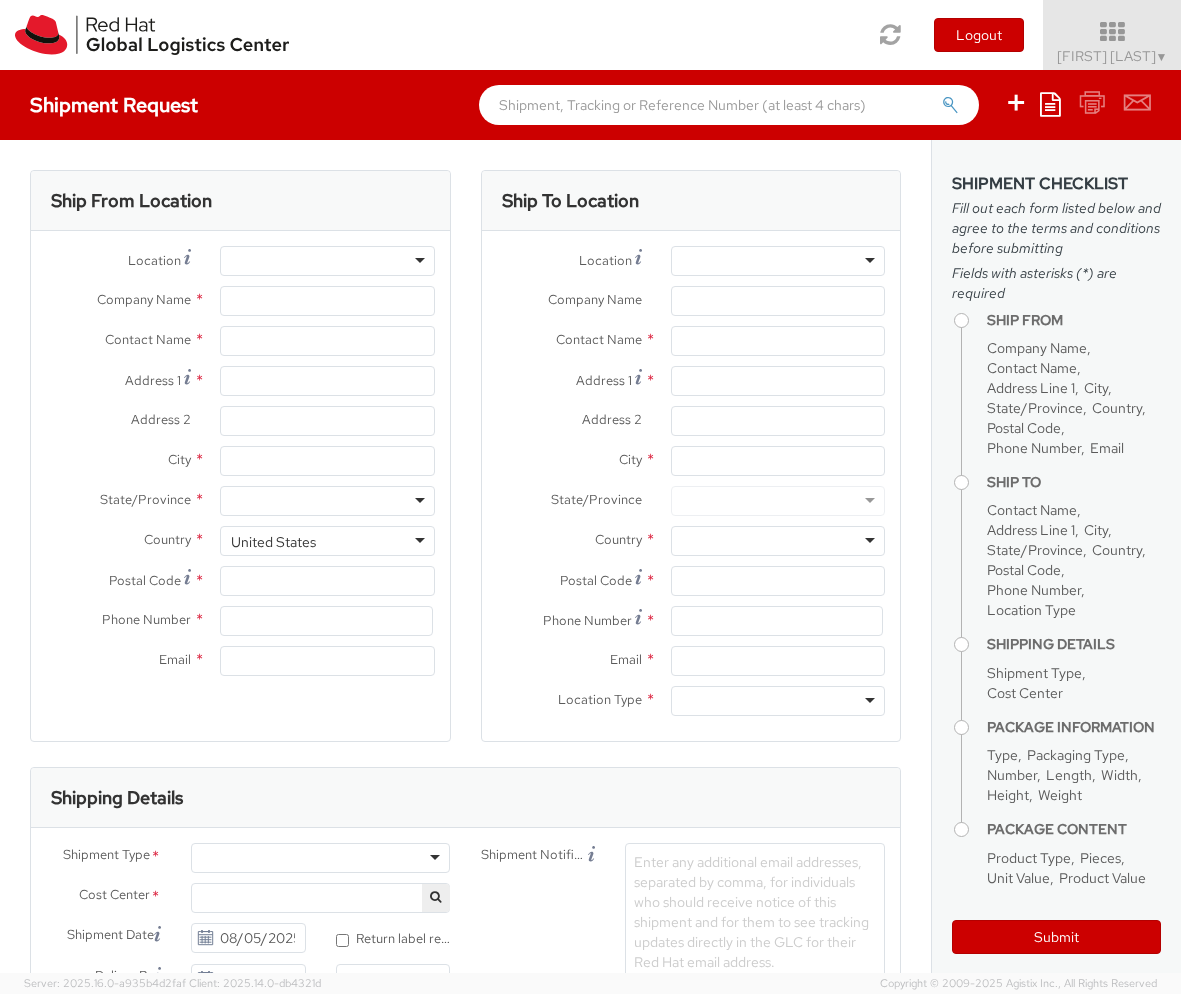 select on "665" 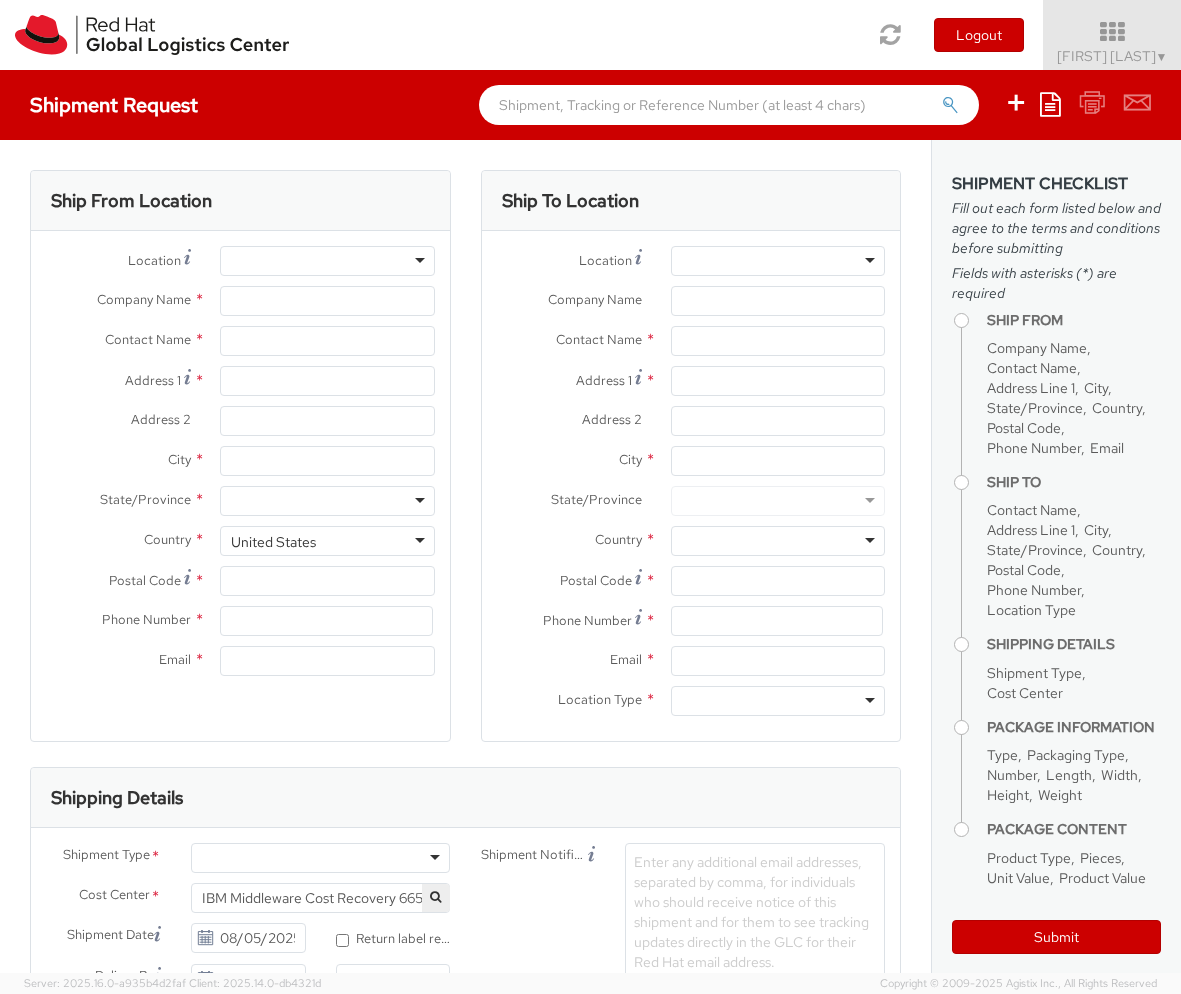 type on "Red Hat" 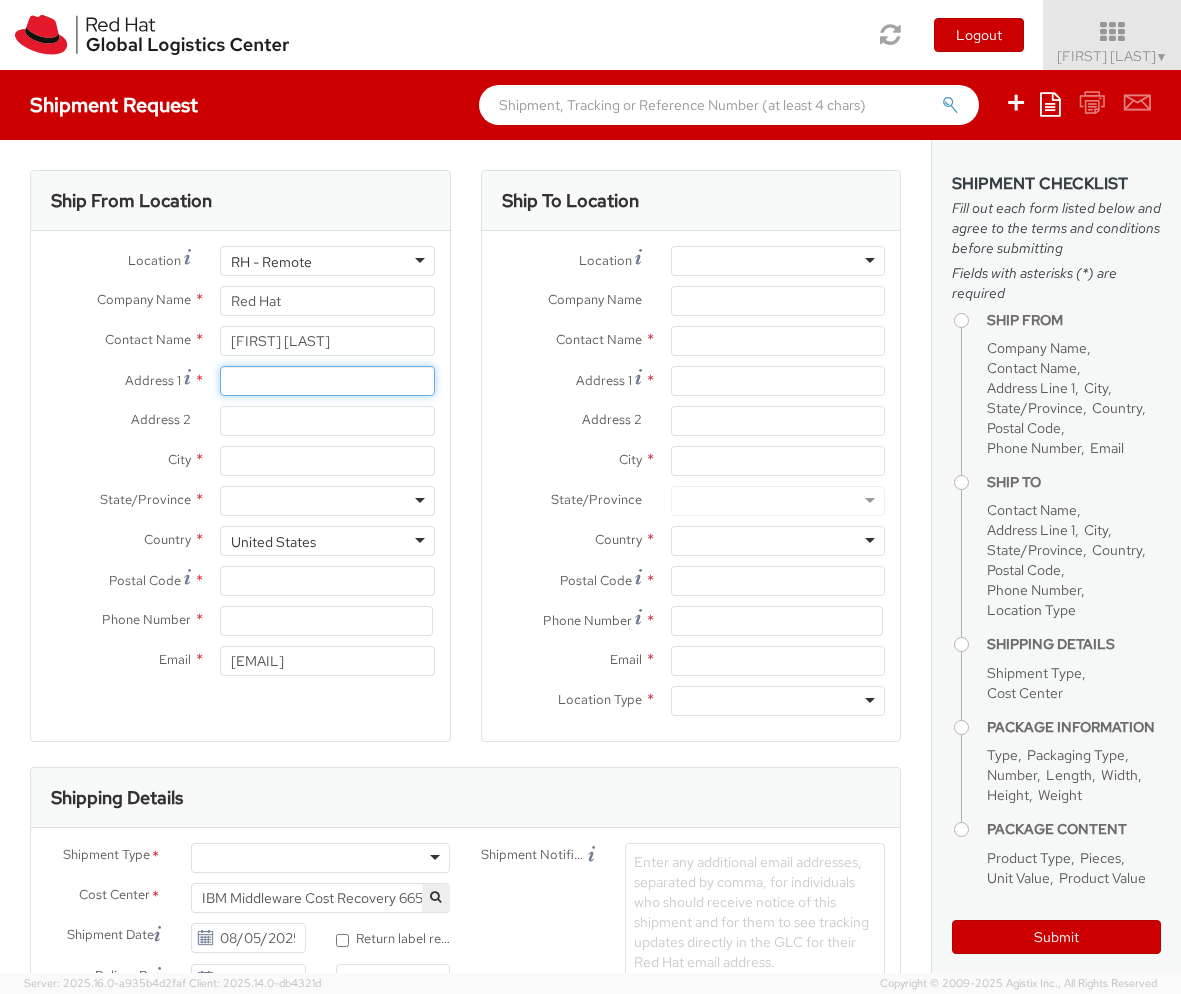 click on "Address 1        *" at bounding box center (327, 381) 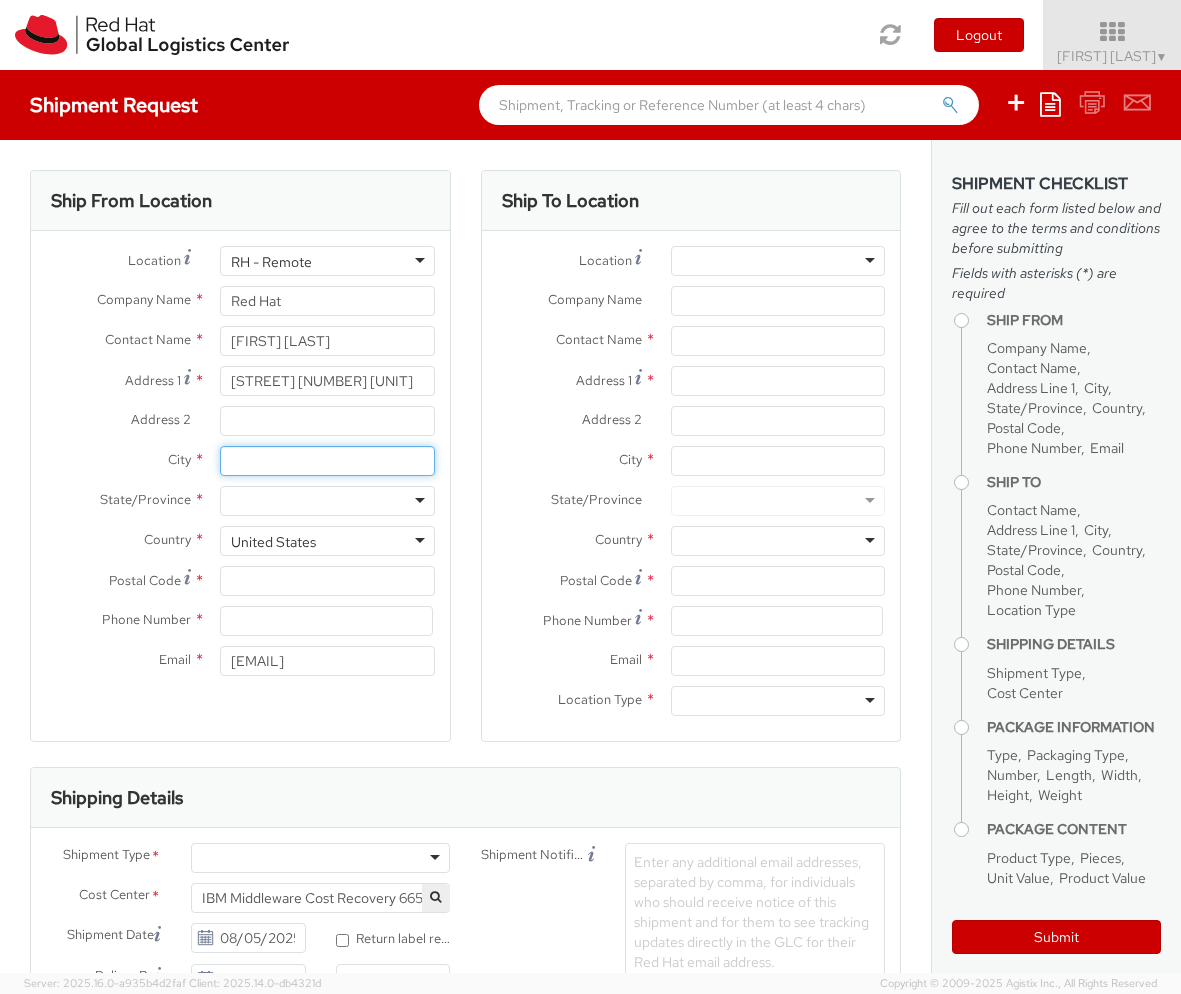 type on "[CITY]" 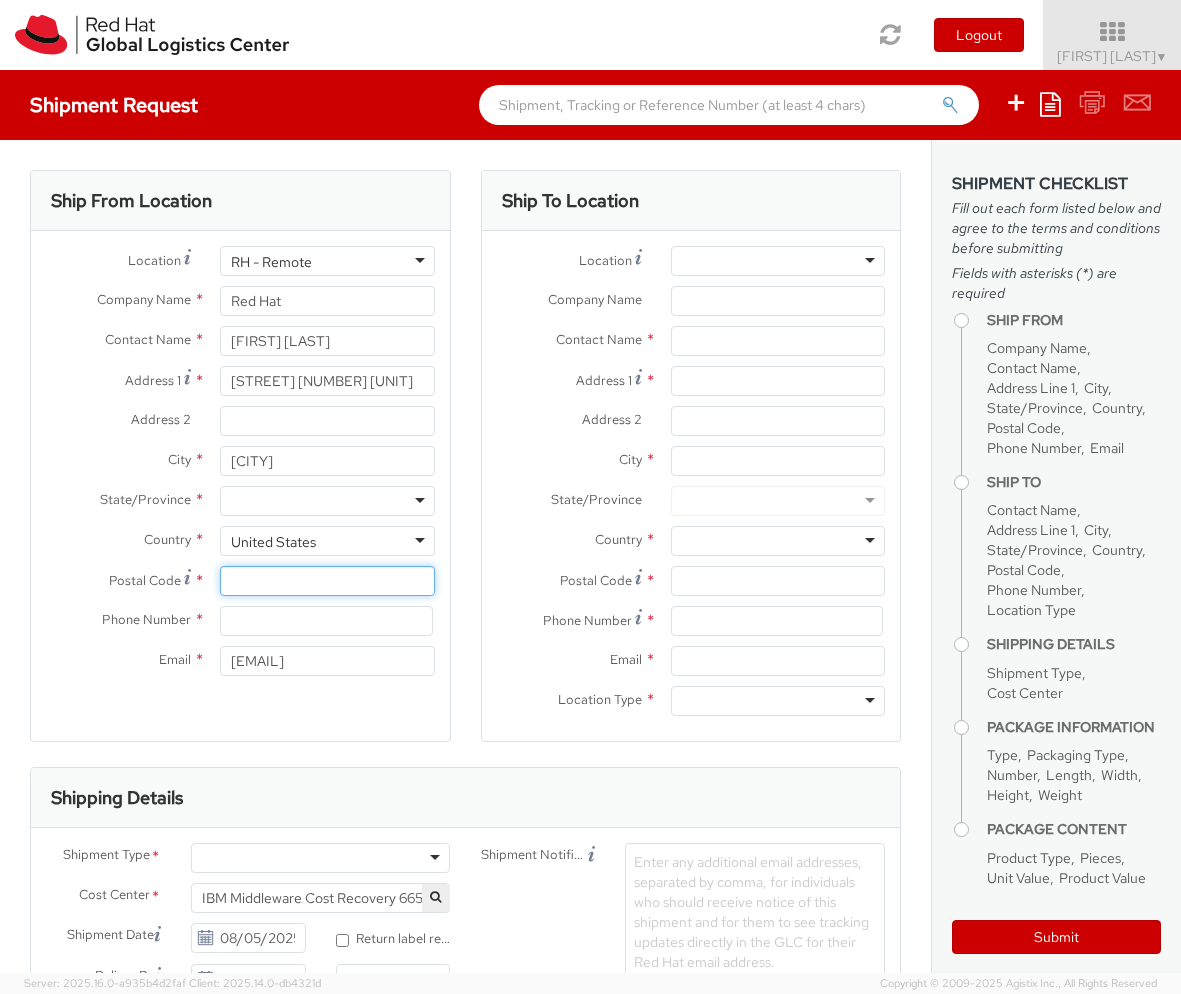 type on "[POSTAL_CODE]" 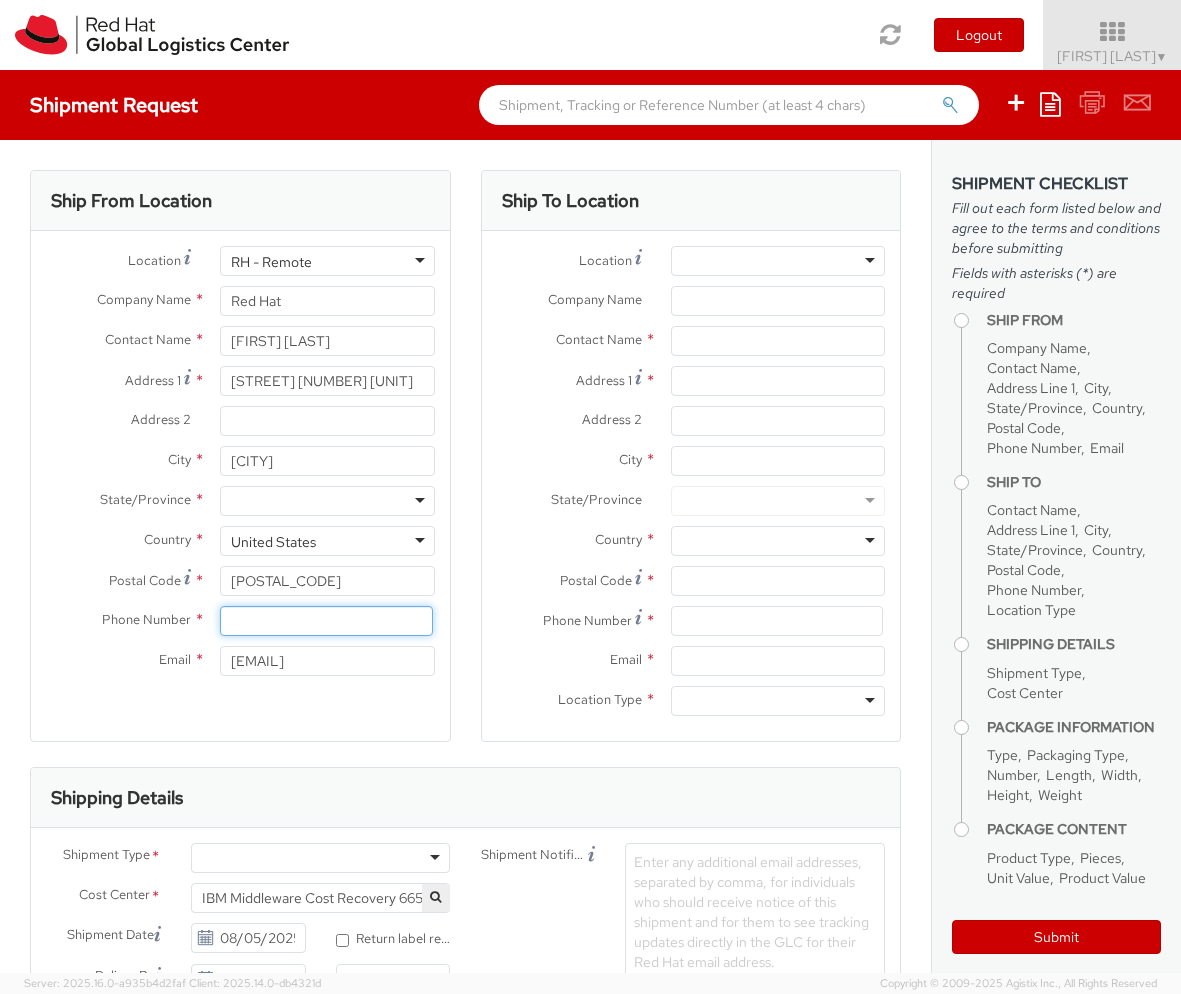 type on "[PHONE]" 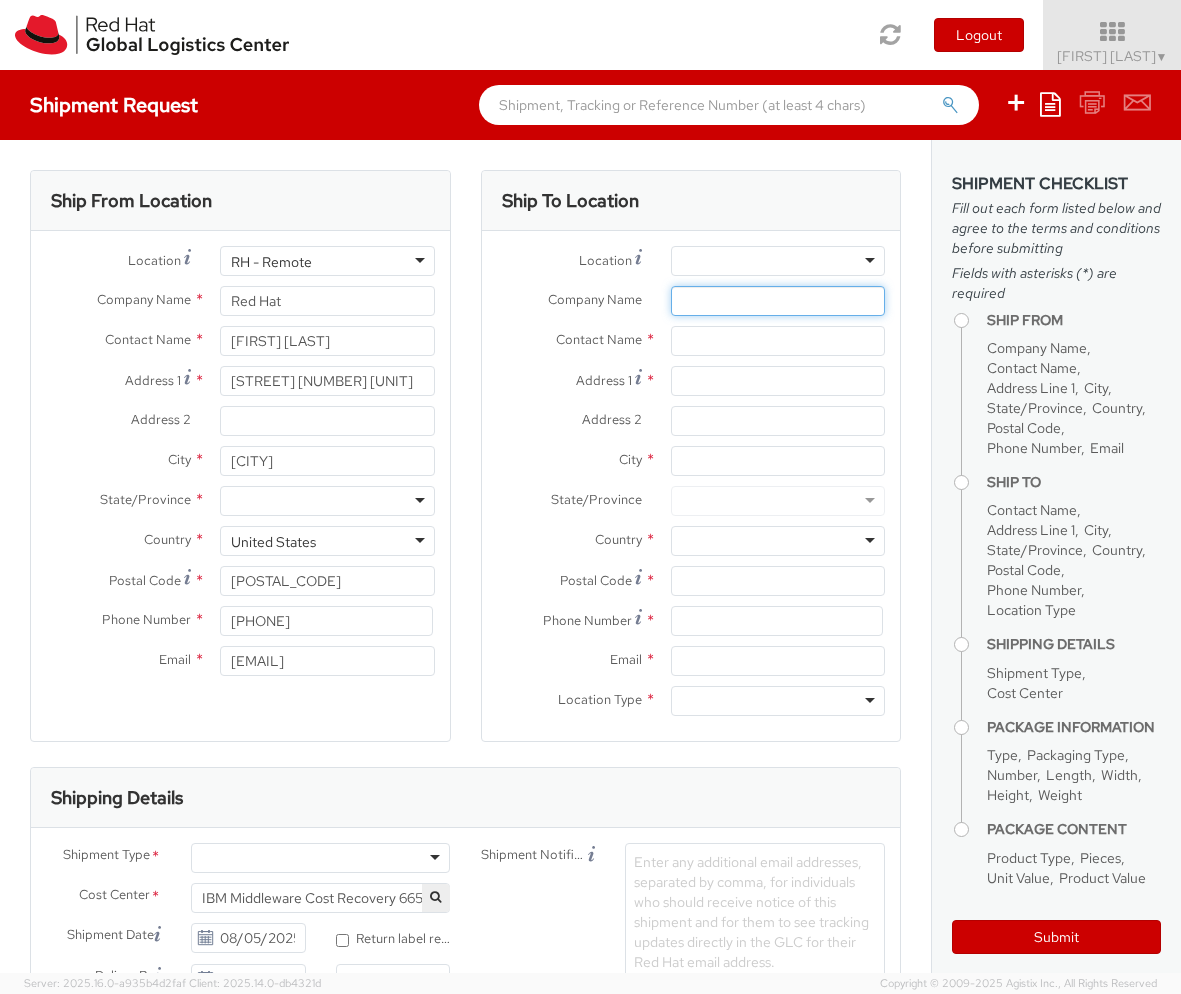 type on "Autodoprava Kotlan, areal Tosta" 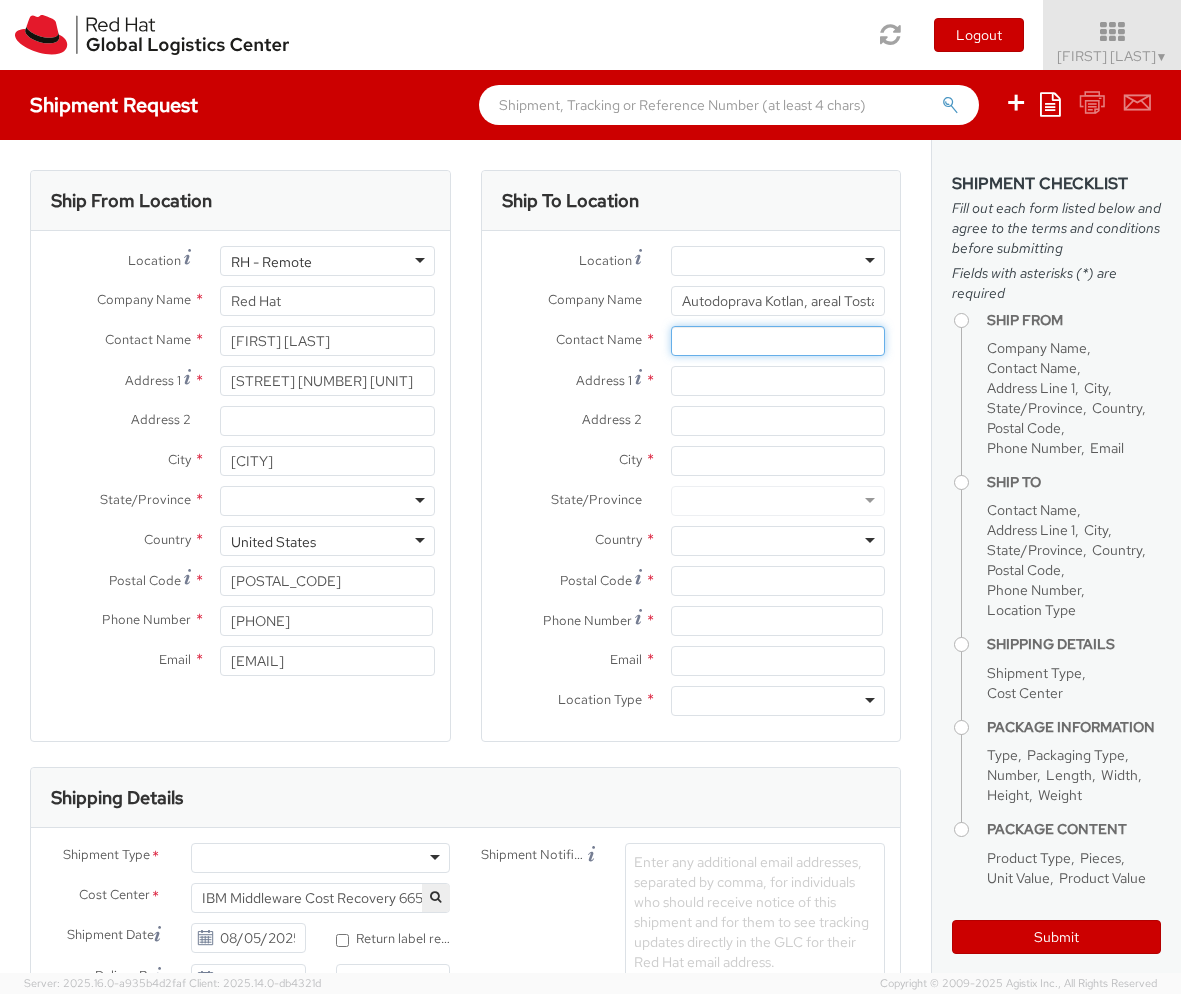 type on "IT - Endpoint Systems" 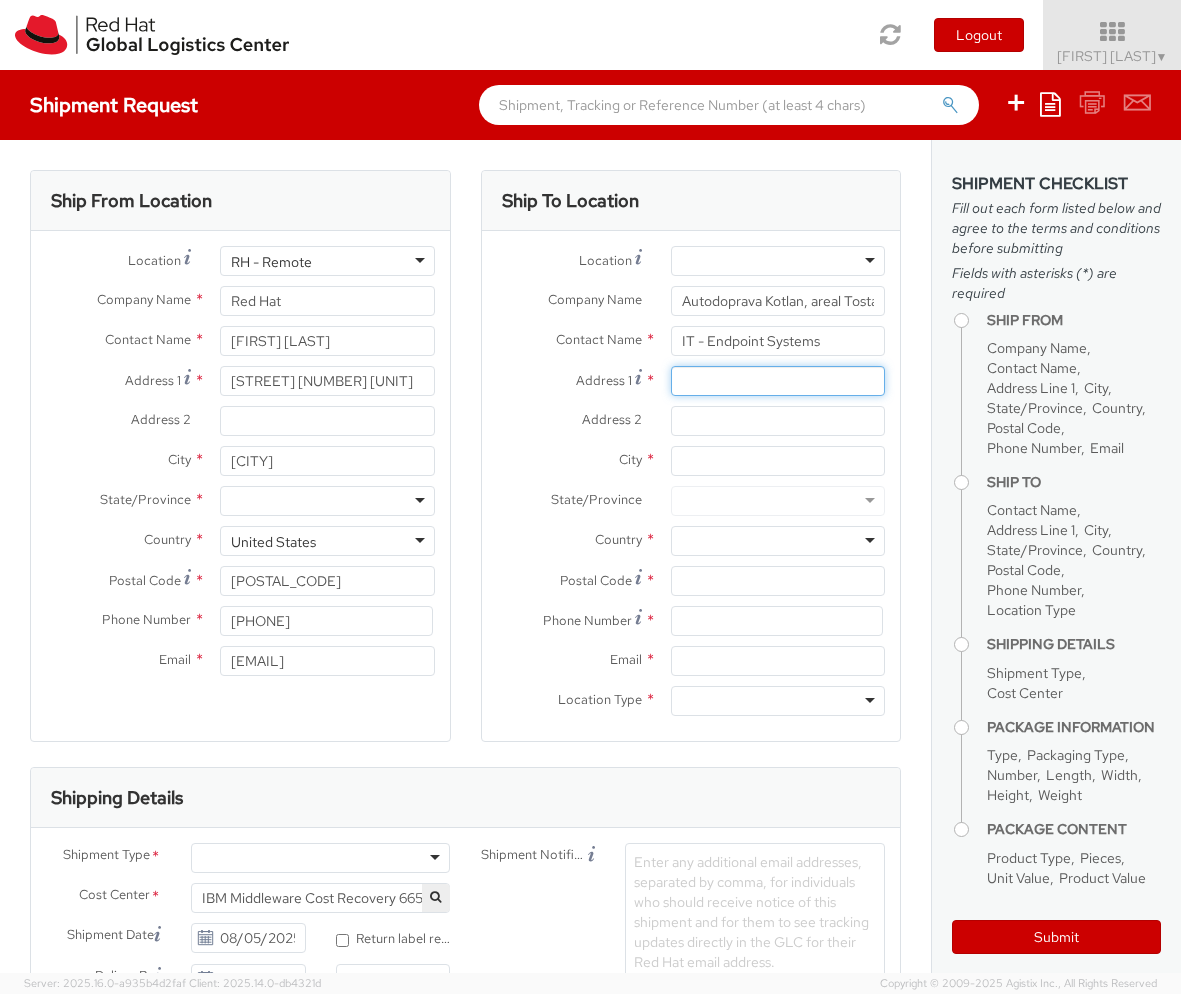 type on "[STREET]" 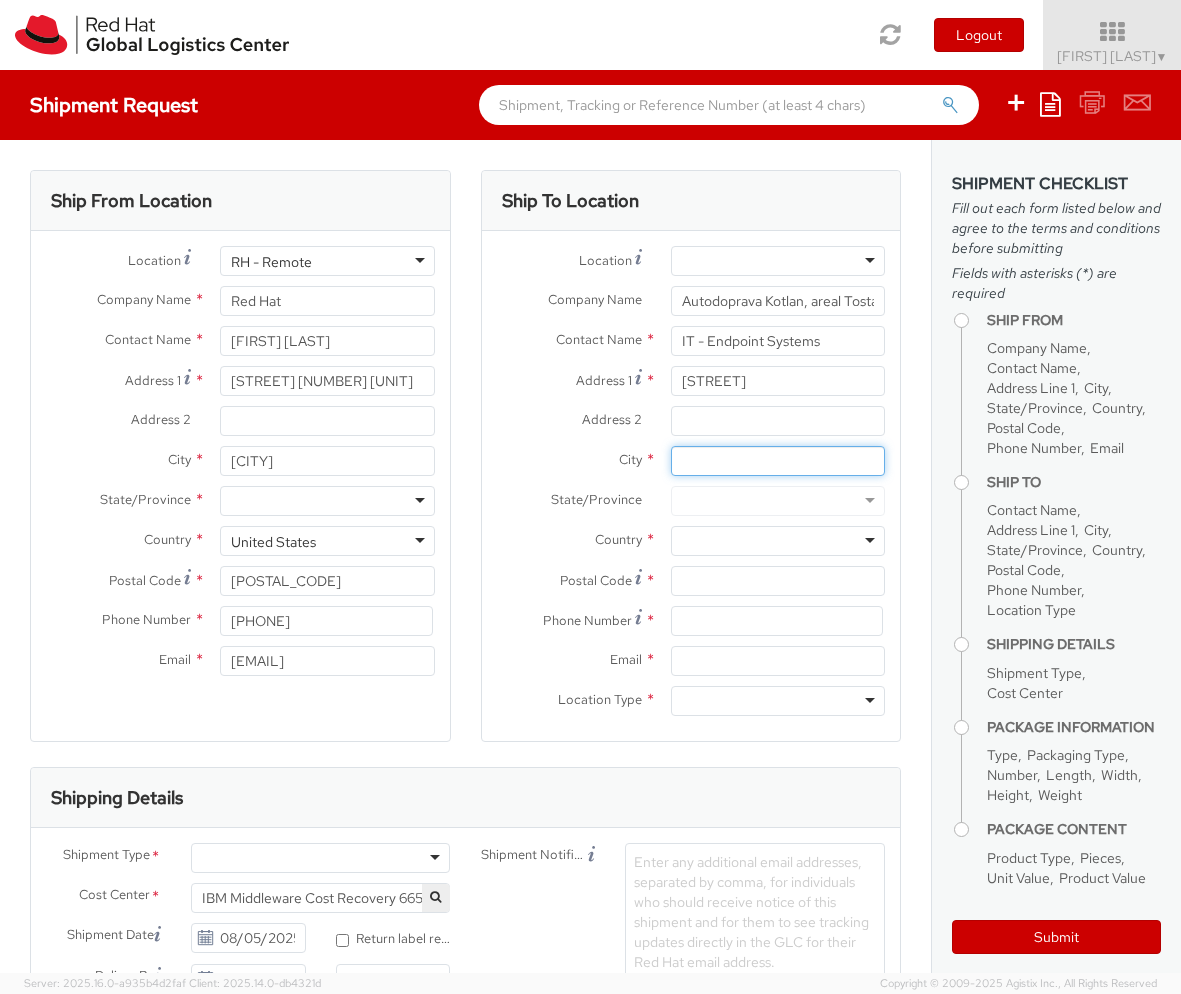 type on "Holesov" 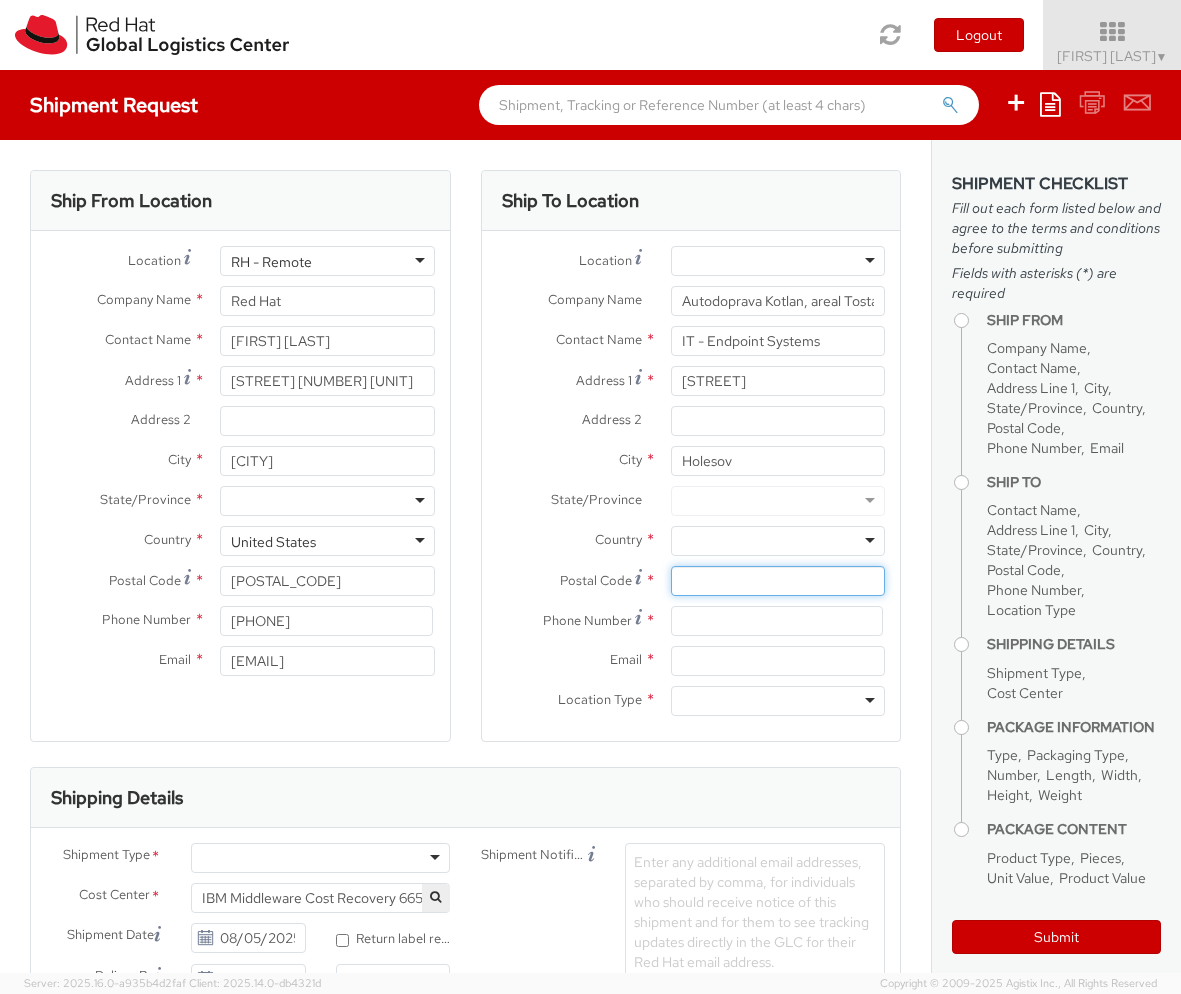 type on "76901" 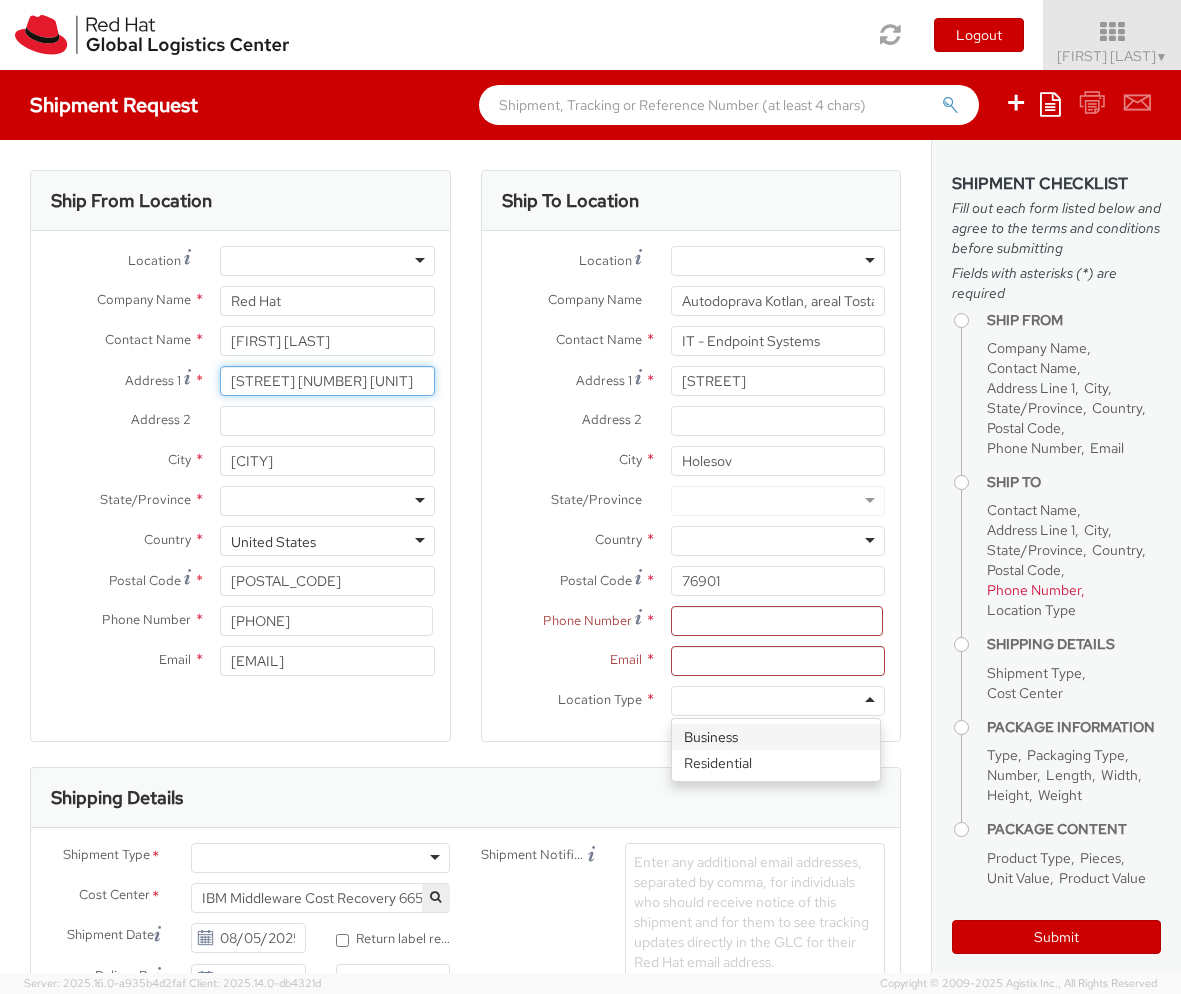 scroll, scrollTop: 0, scrollLeft: 0, axis: both 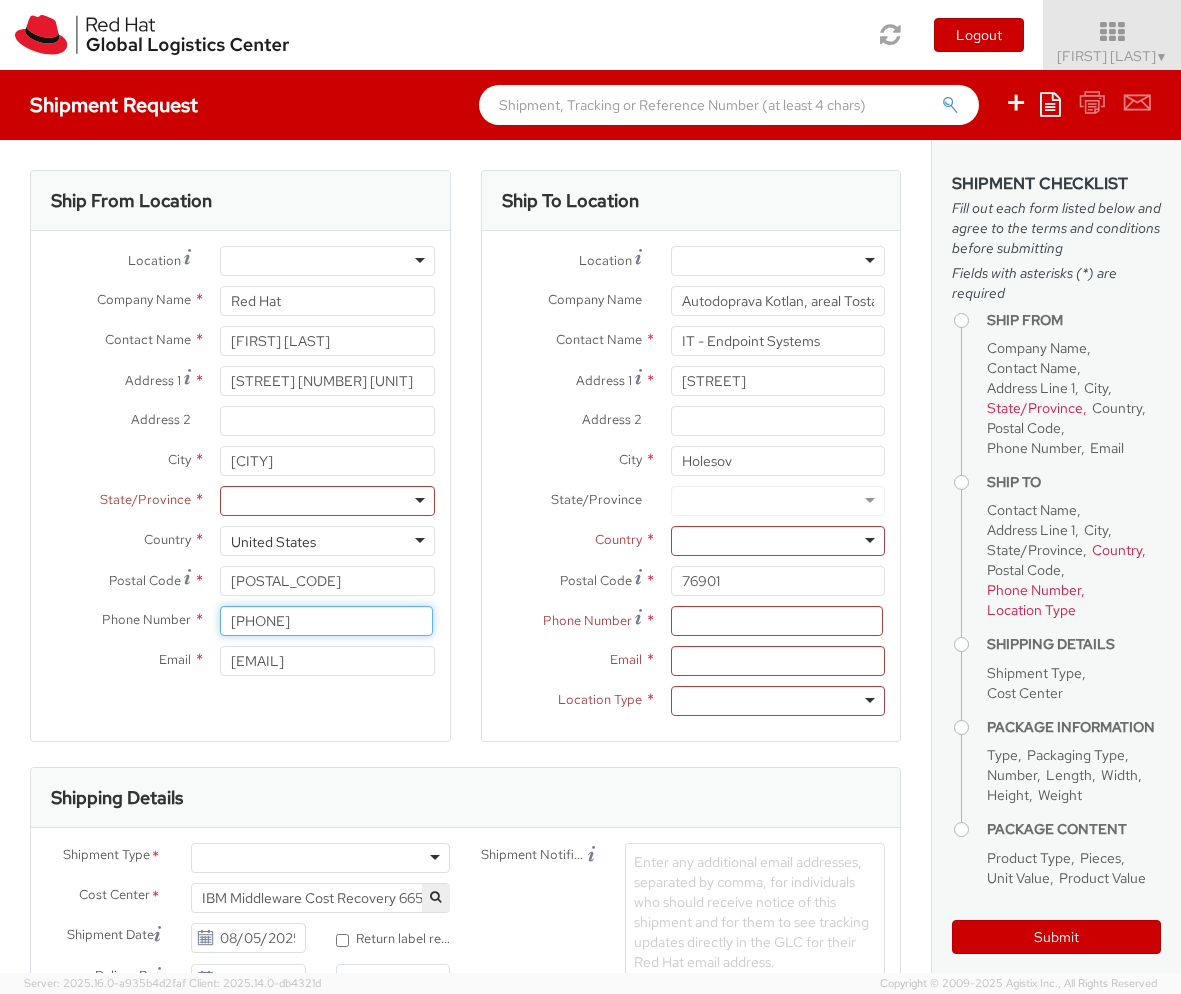 drag, startPoint x: 238, startPoint y: 621, endPoint x: 228, endPoint y: 618, distance: 10.440307 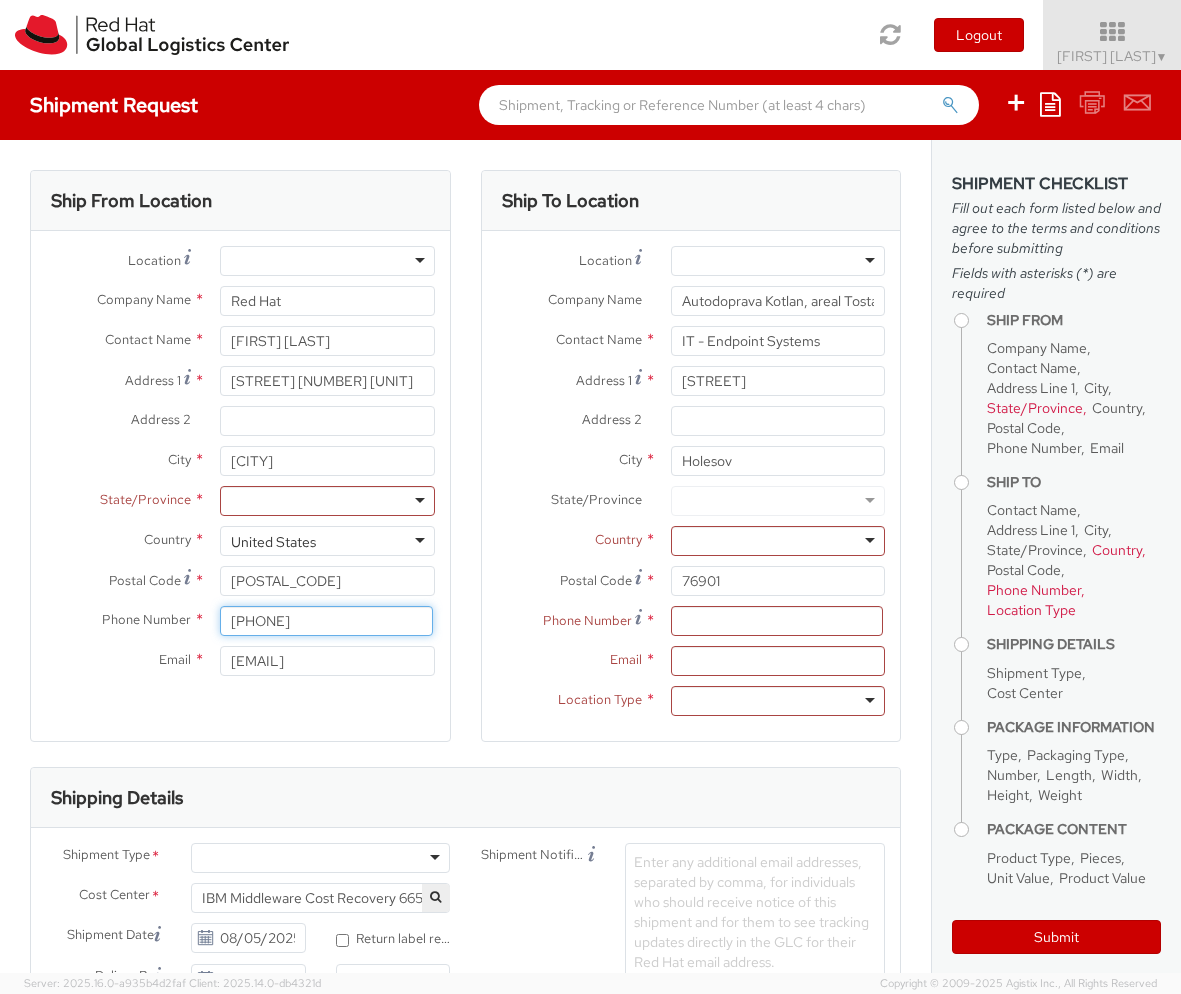 click on "[PHONE]" at bounding box center [326, 621] 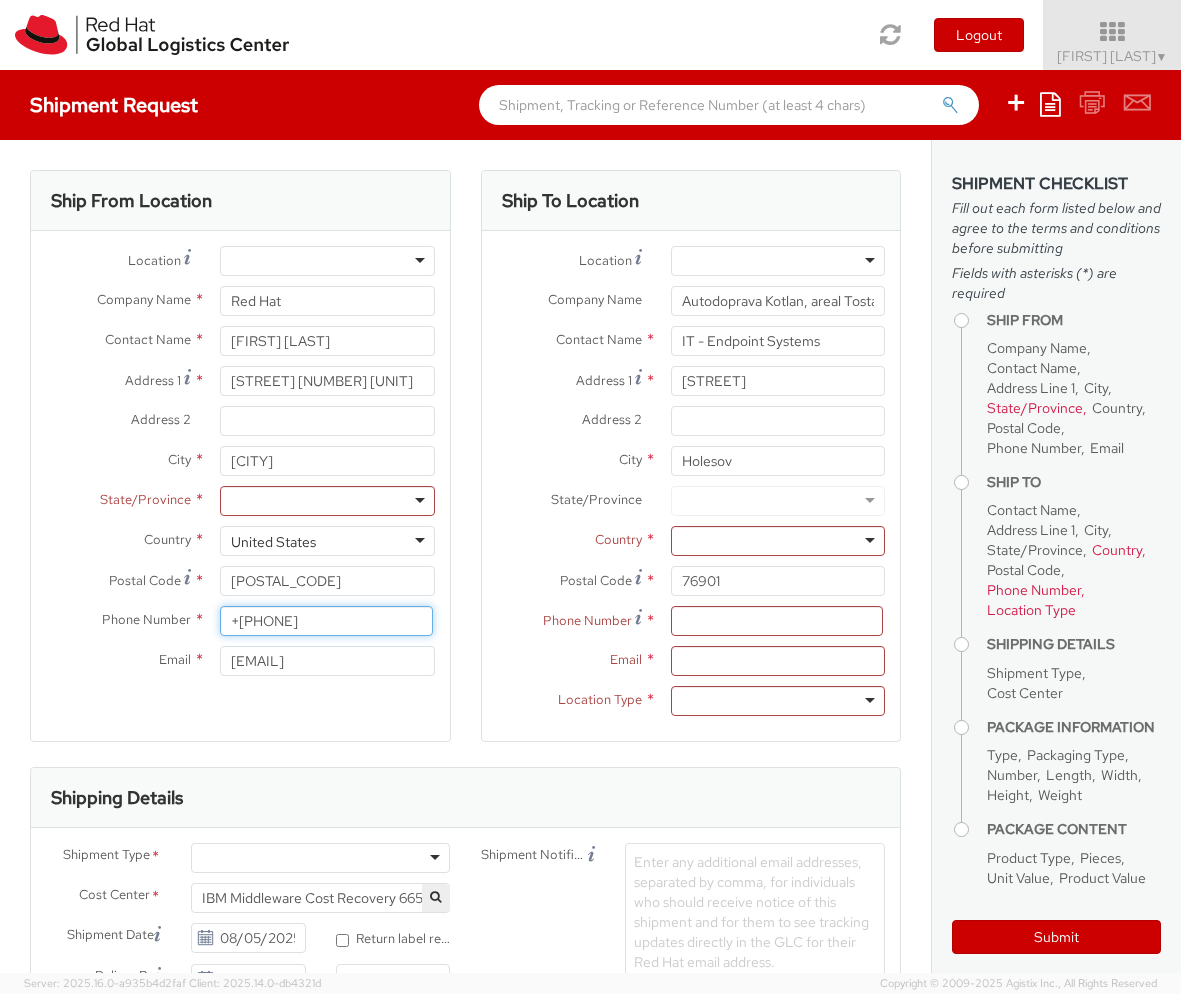 type on "+[PHONE]" 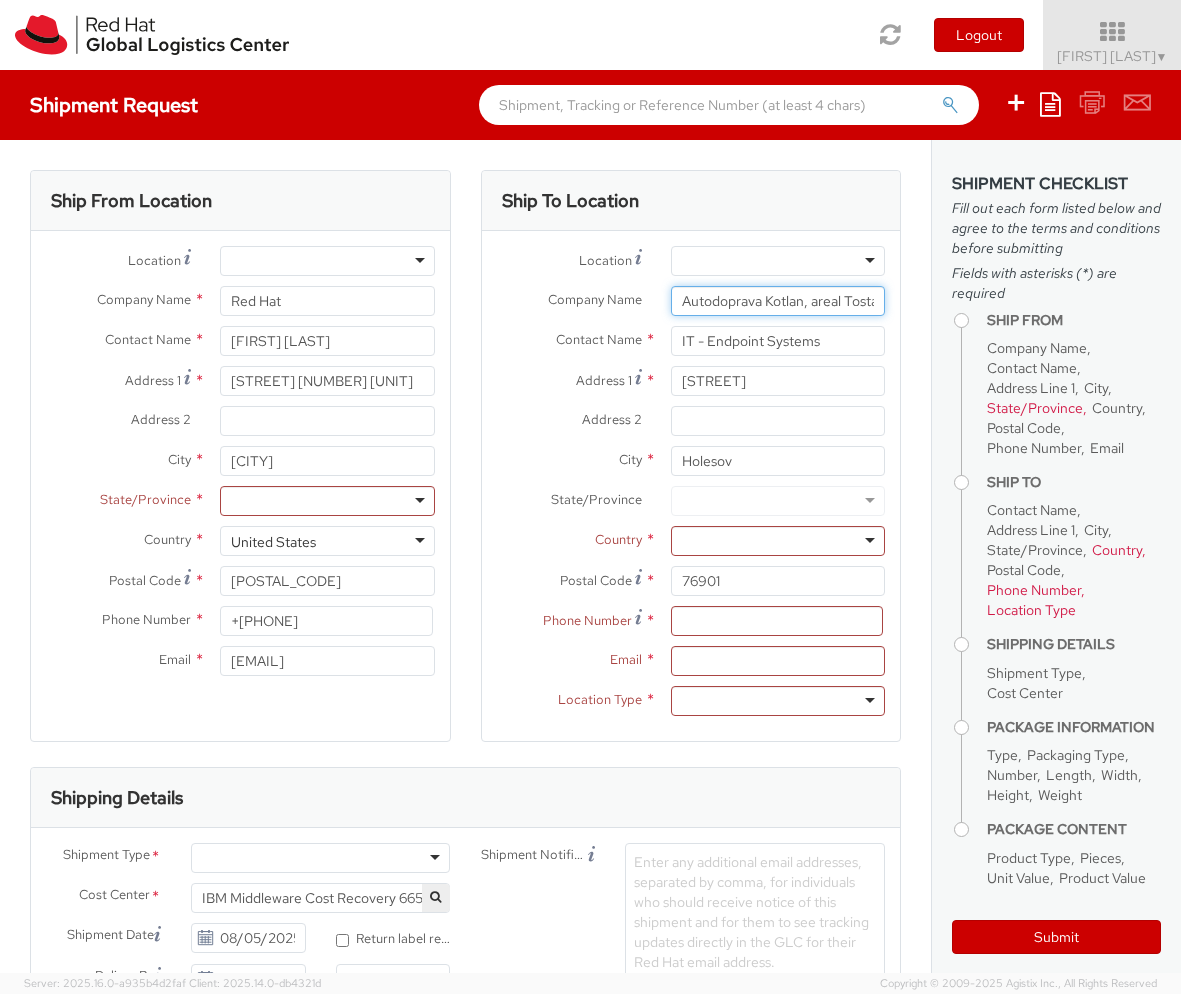 click on "Autodoprava Kotlan, areal Tosta" at bounding box center (778, 301) 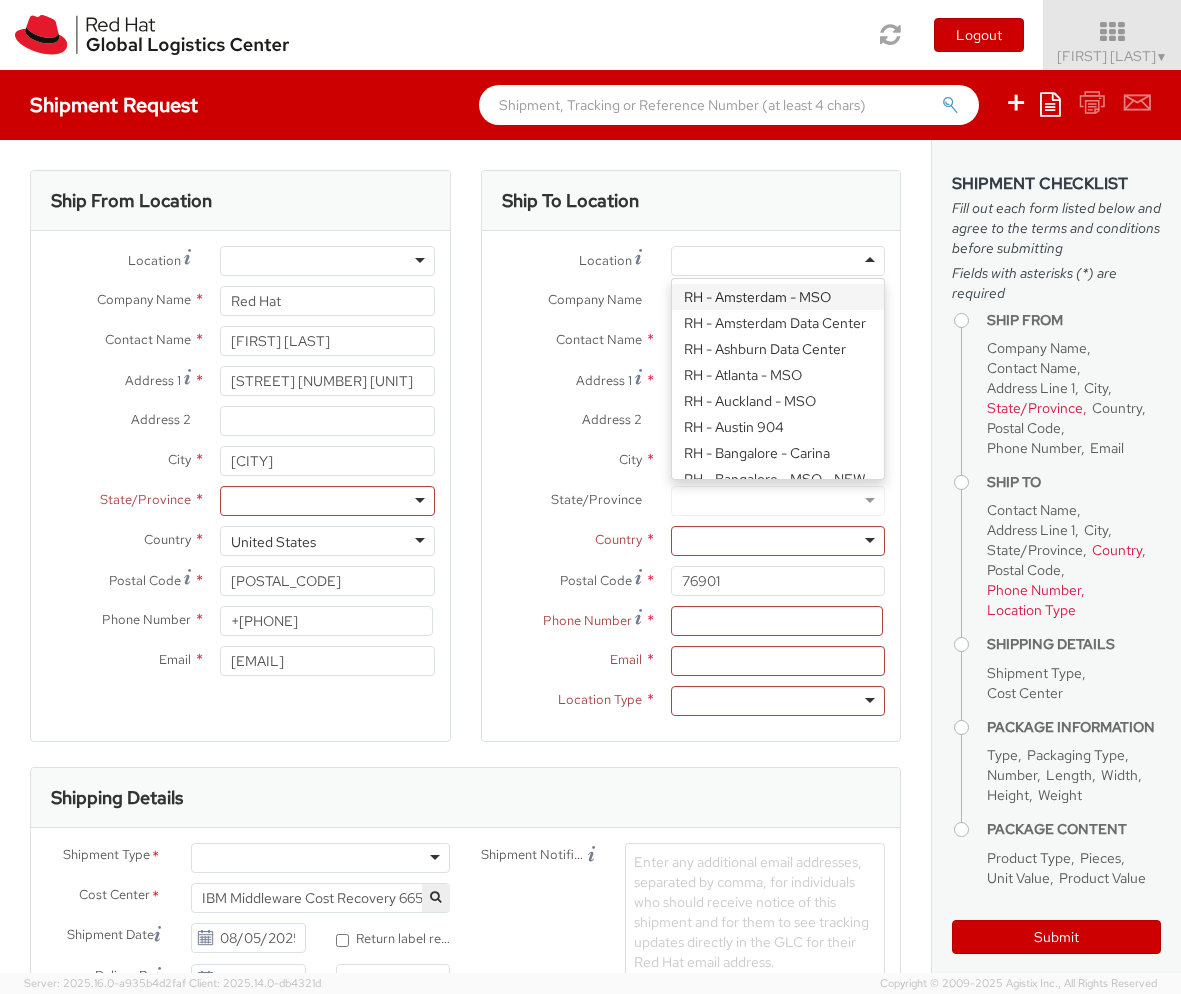 click at bounding box center [778, 261] 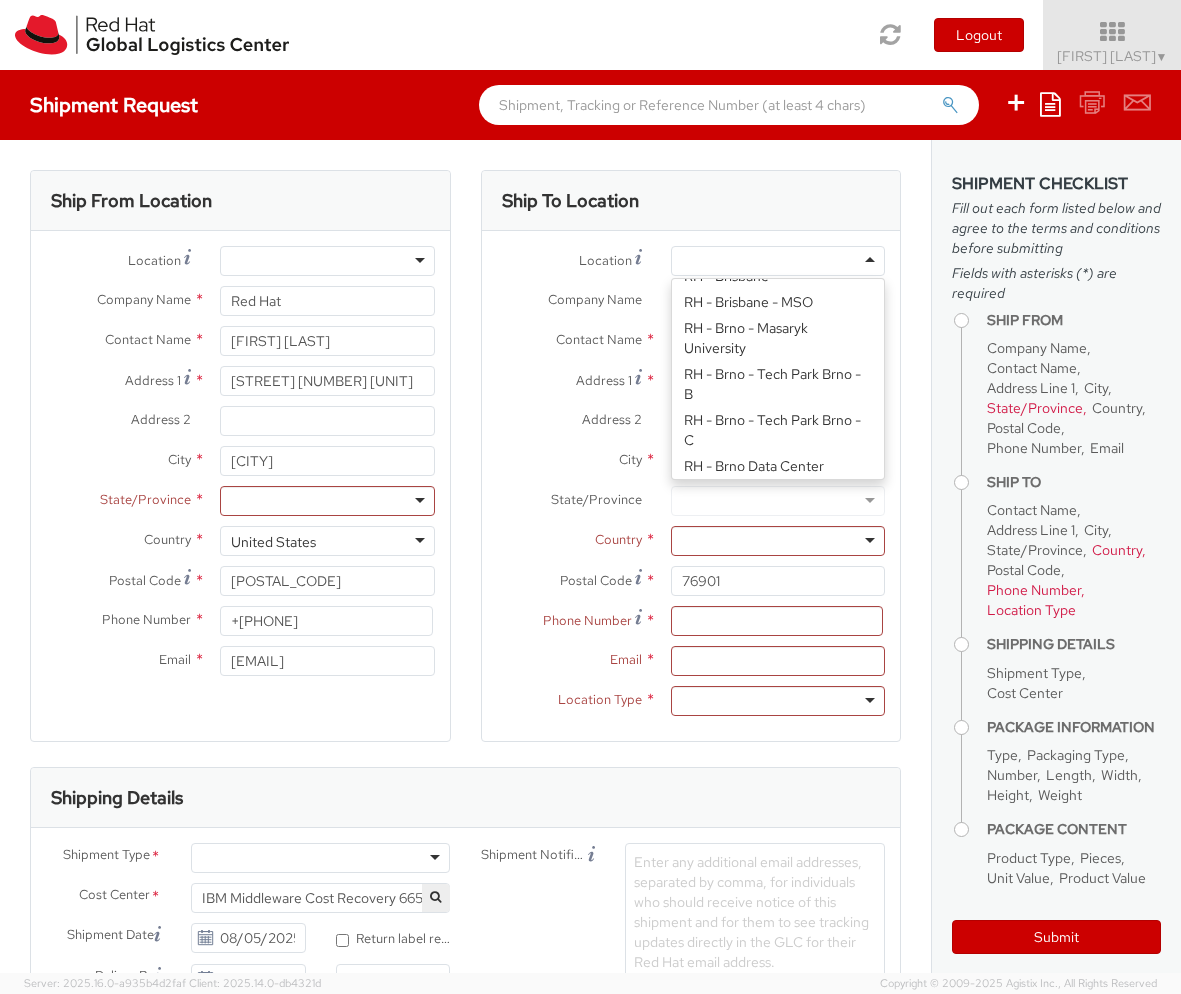 scroll, scrollTop: 589, scrollLeft: 0, axis: vertical 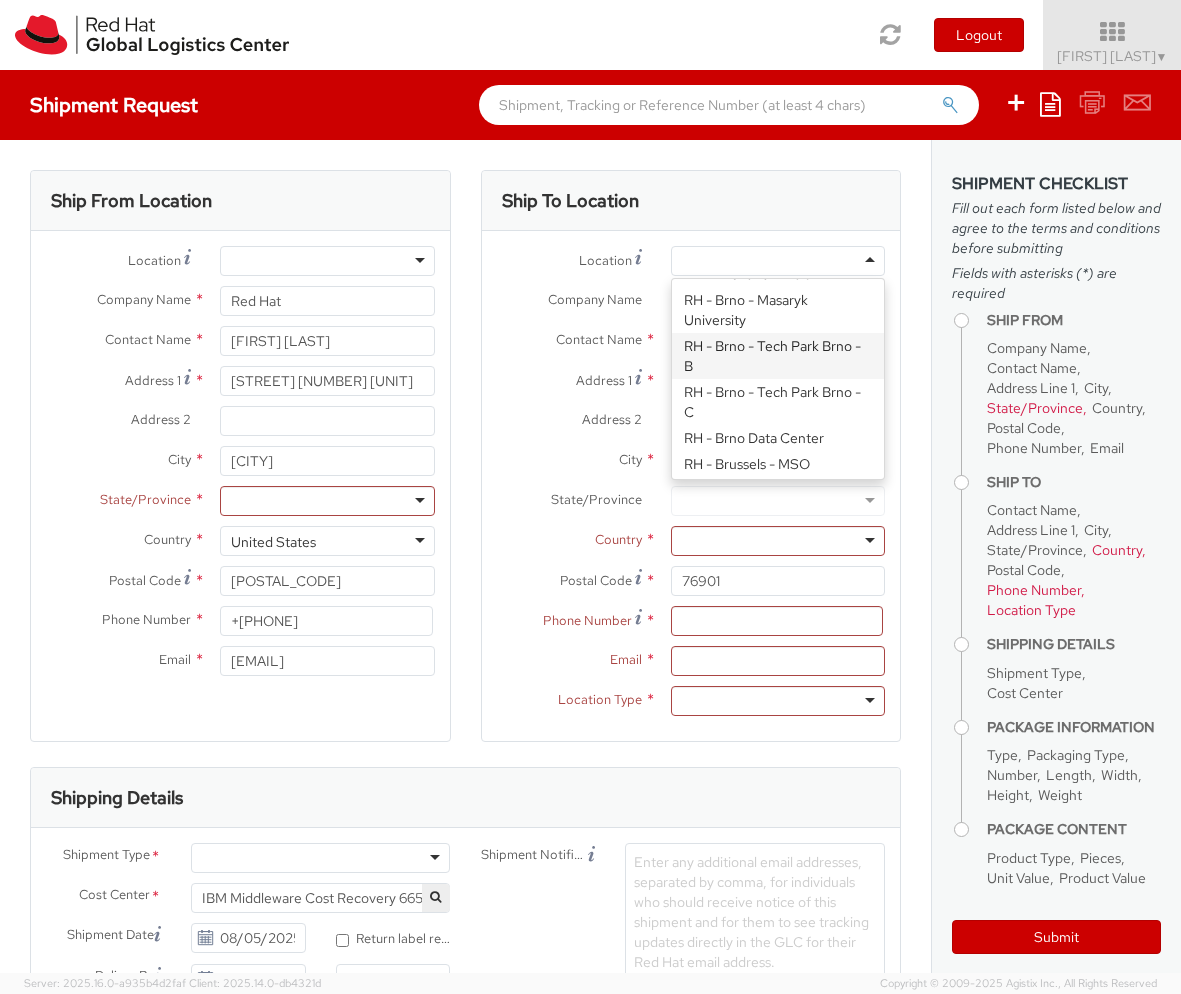 type on "Red Hat Czech s.r.o." 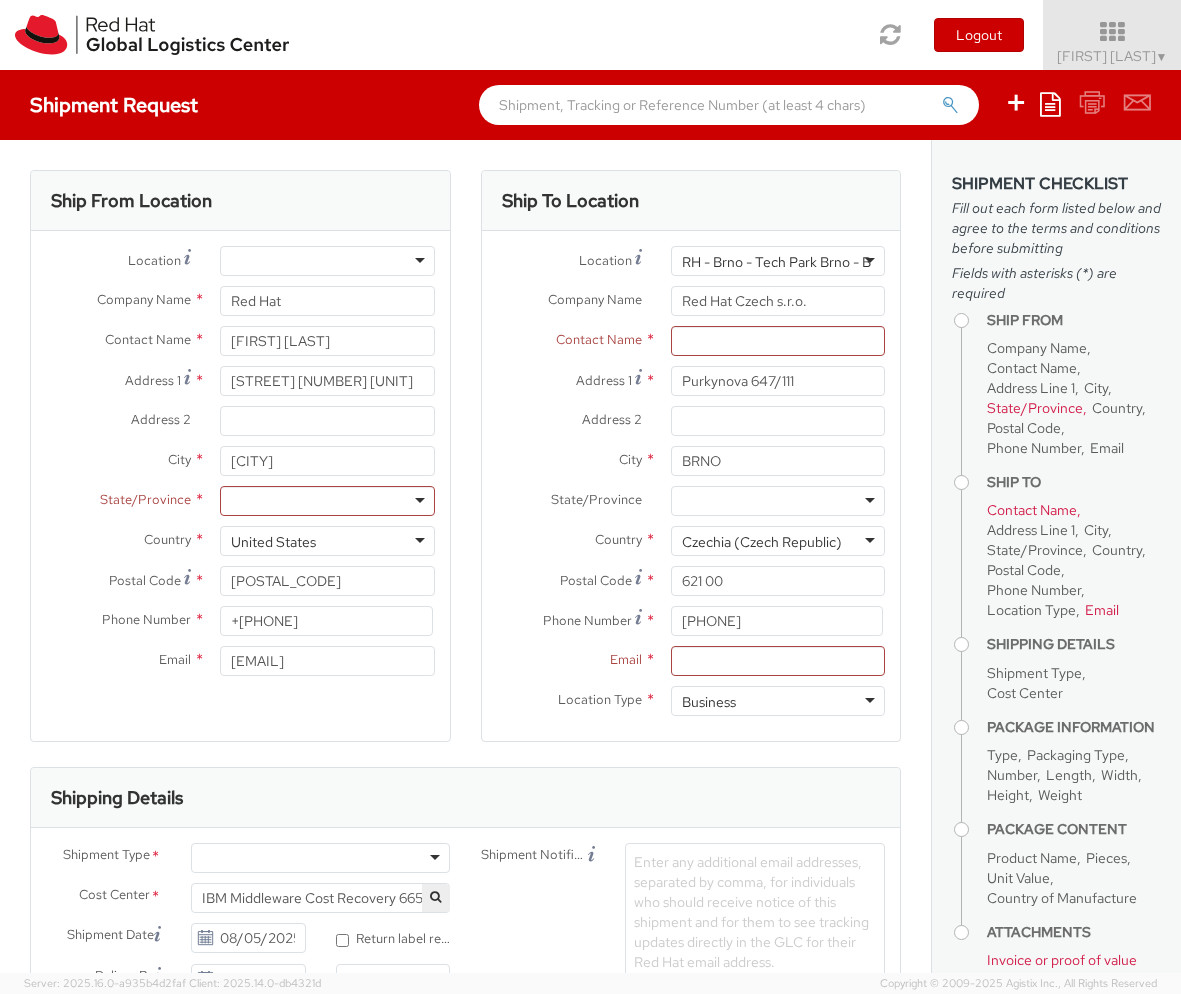 scroll, scrollTop: 0, scrollLeft: 0, axis: both 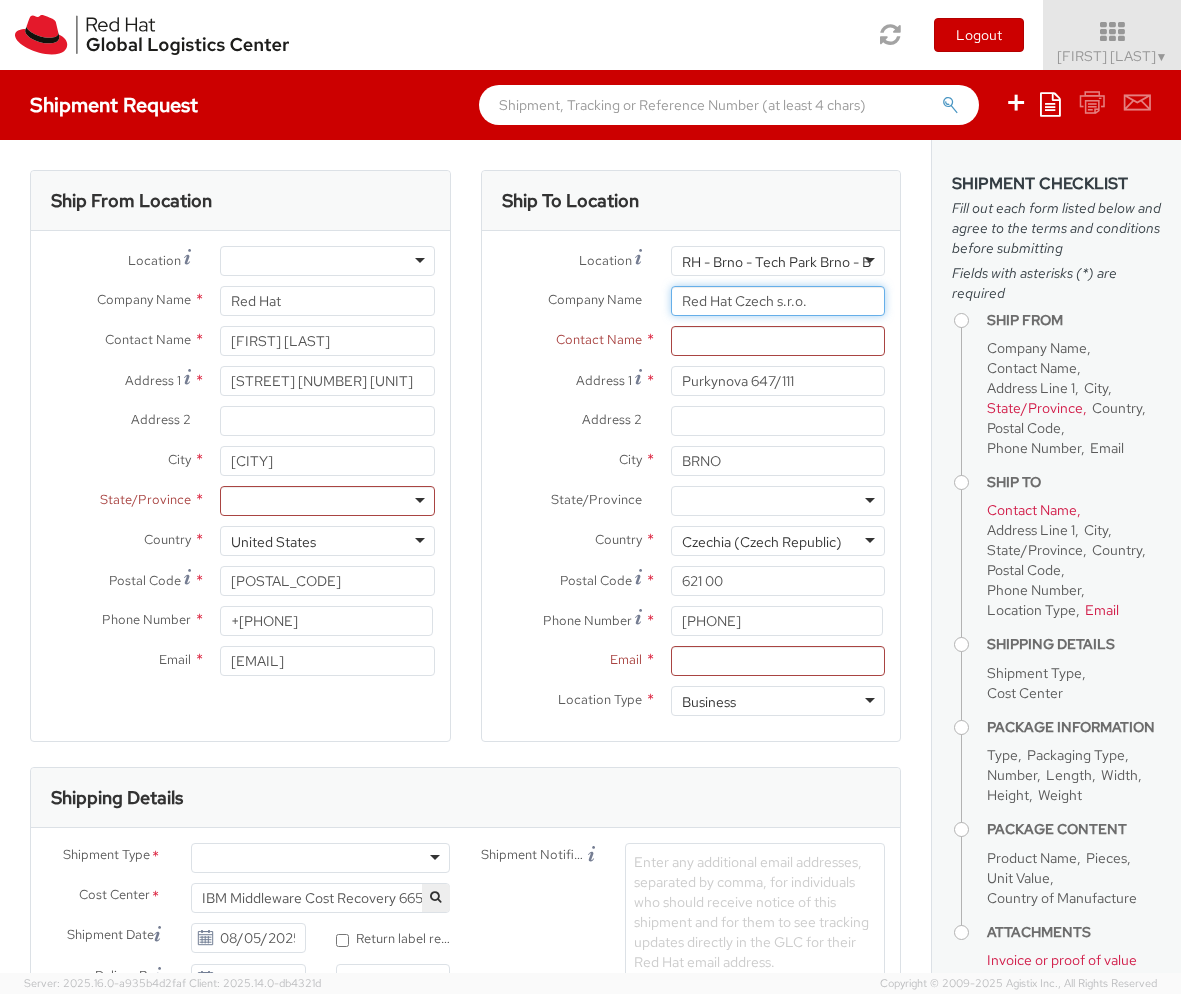 click on "Red Hat Czech s.r.o." at bounding box center [778, 301] 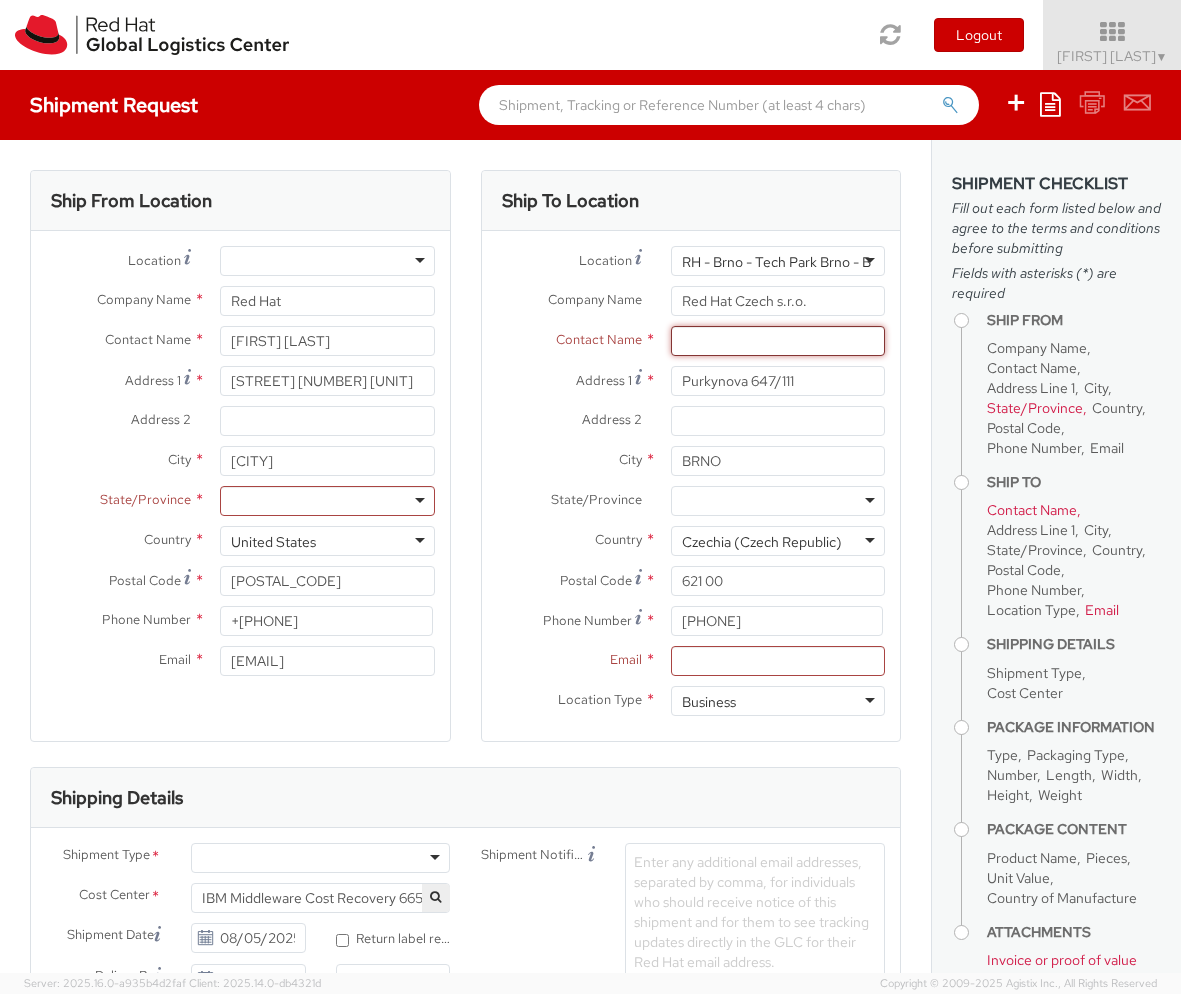click at bounding box center [778, 341] 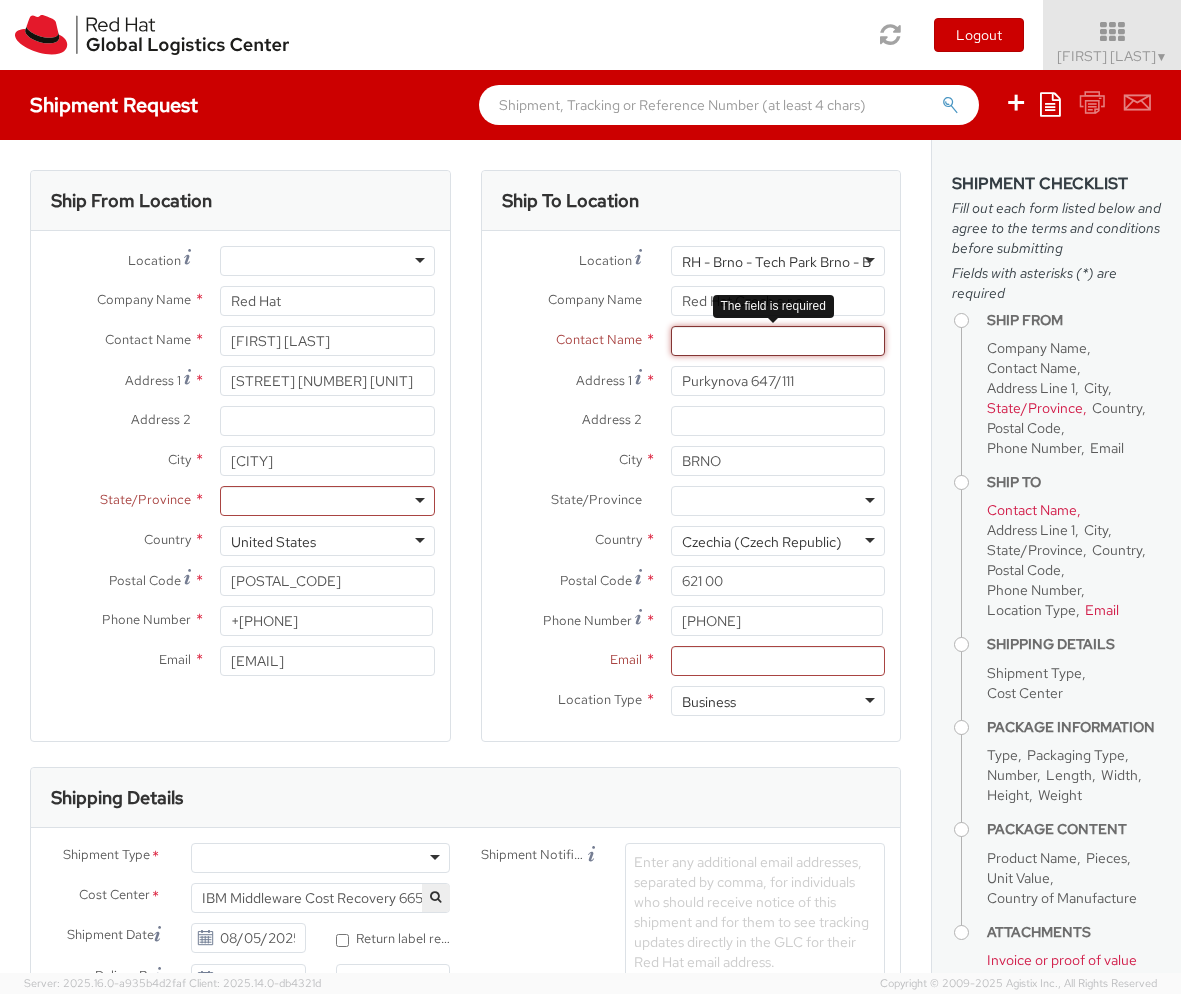 paste on "Attn: Red Hat IT - Endpoint Systems" 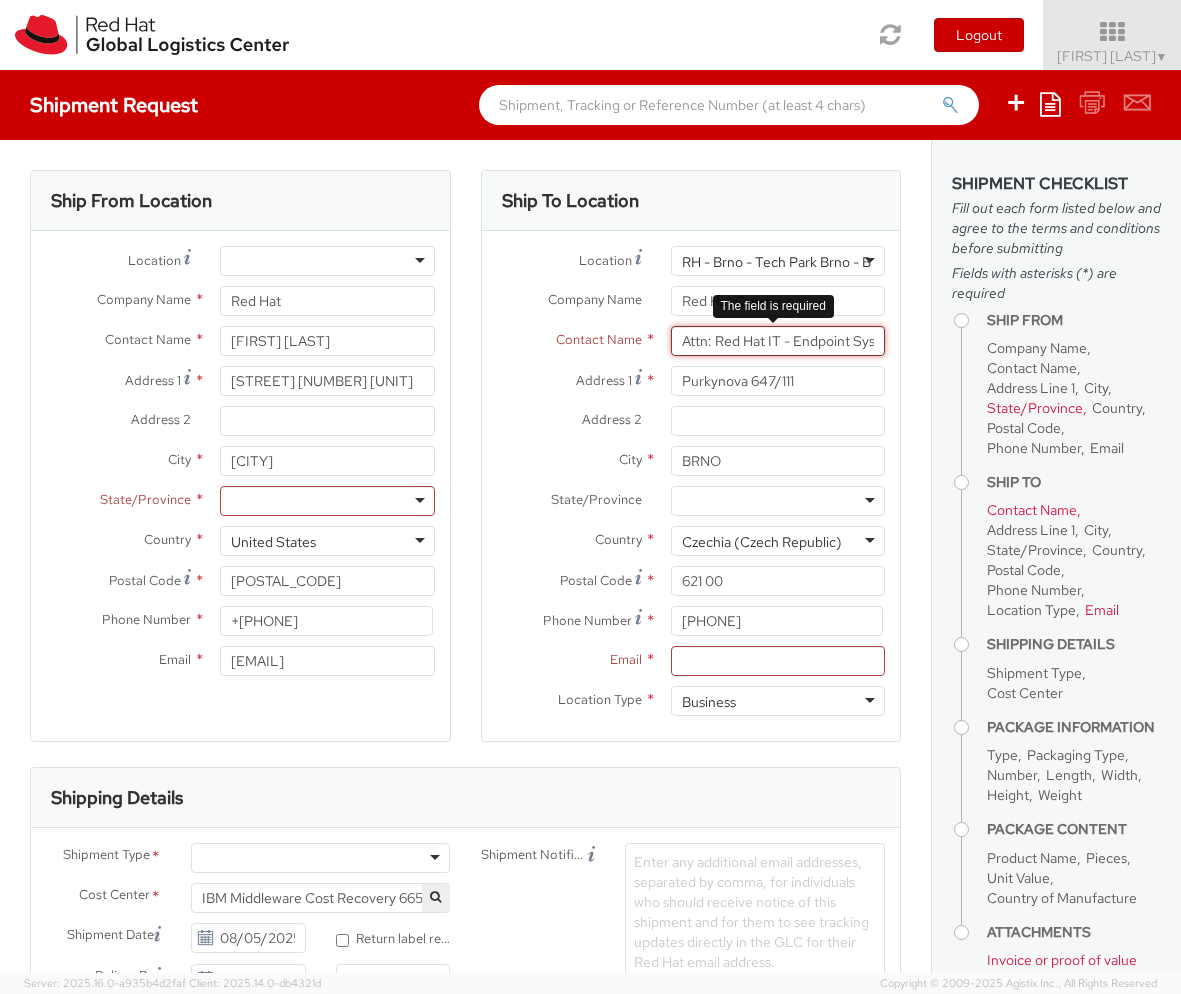 scroll, scrollTop: 0, scrollLeft: 37, axis: horizontal 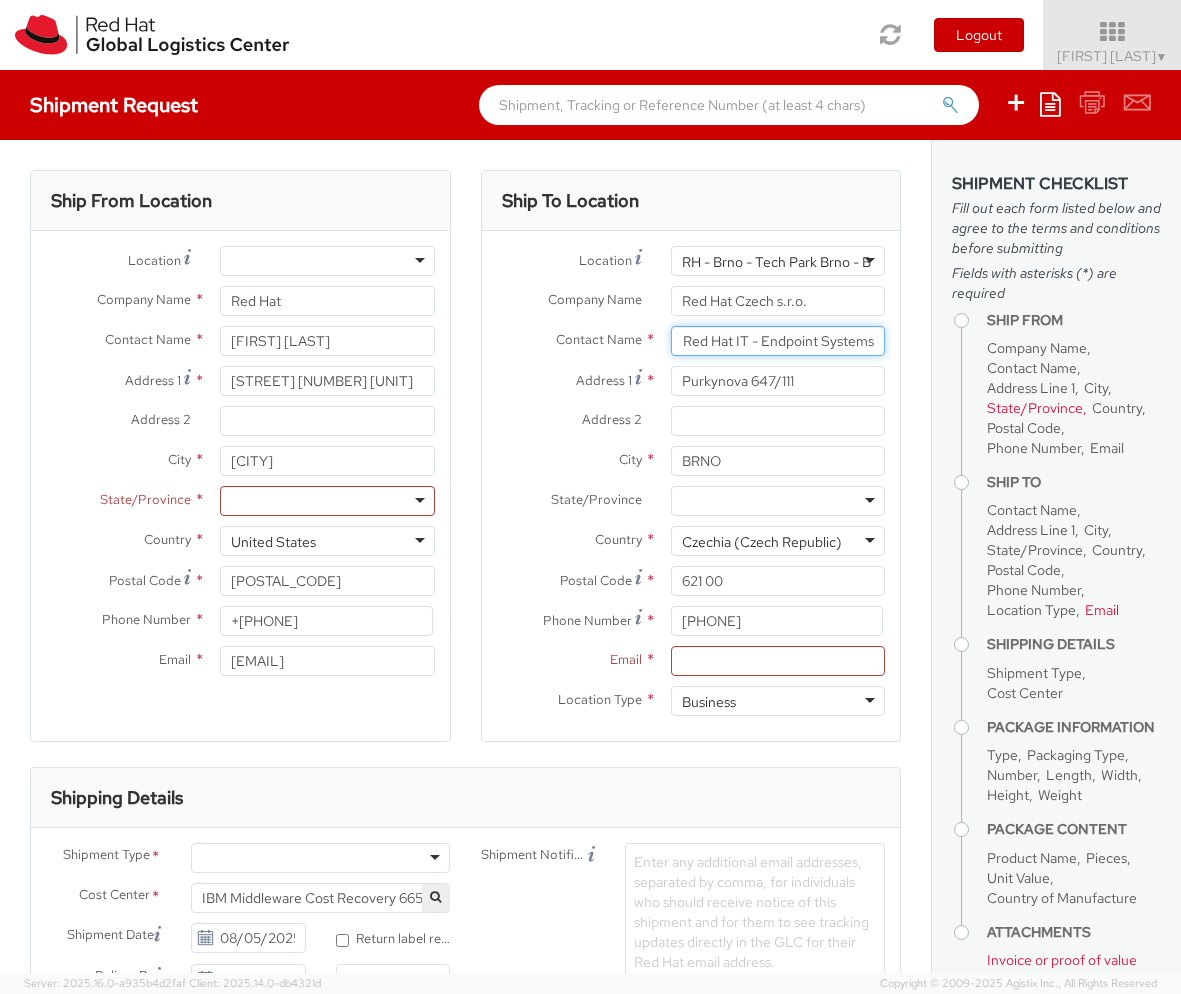 type on "Attn: Red Hat IT - Endpoint Systems" 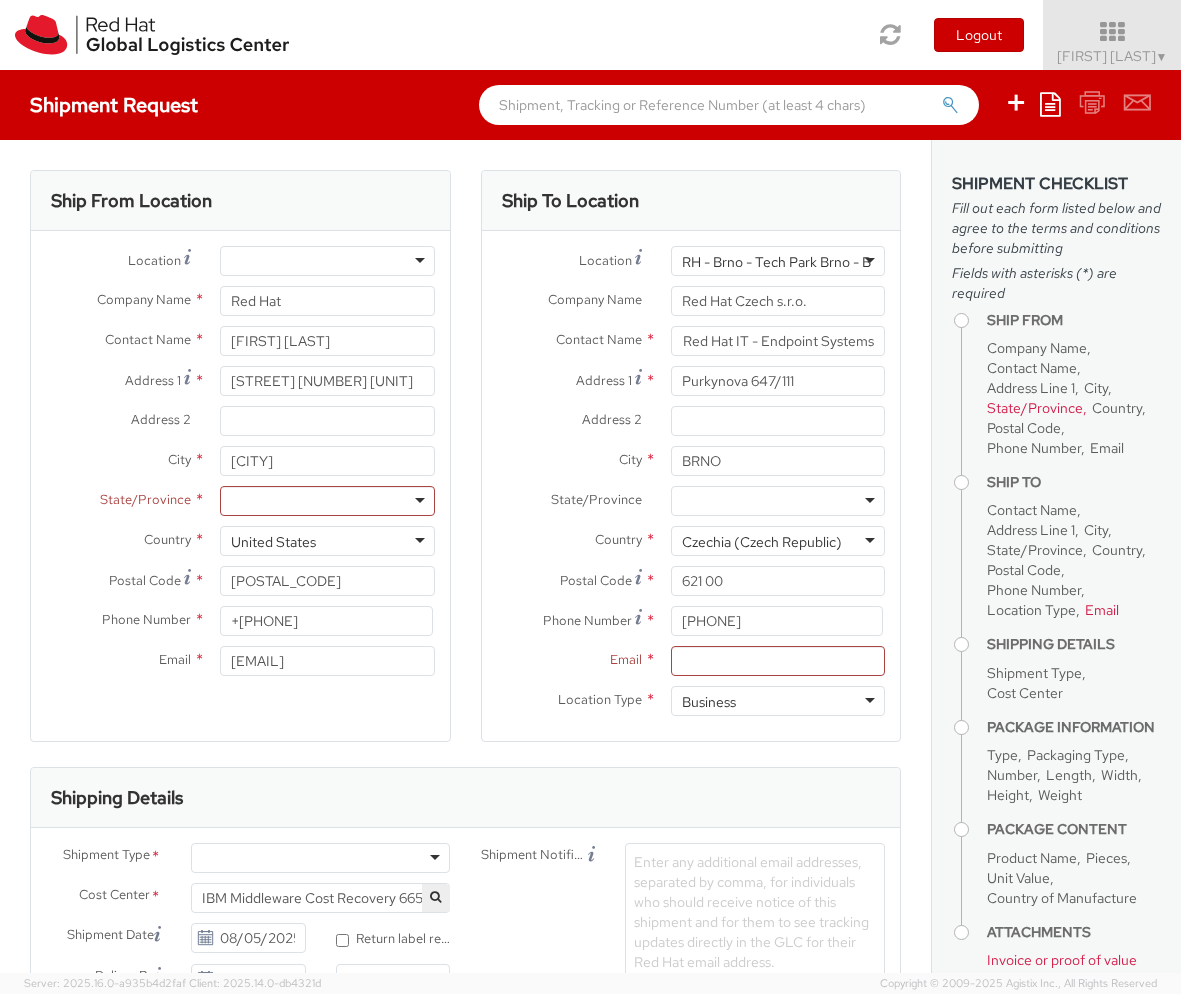 scroll, scrollTop: 0, scrollLeft: 0, axis: both 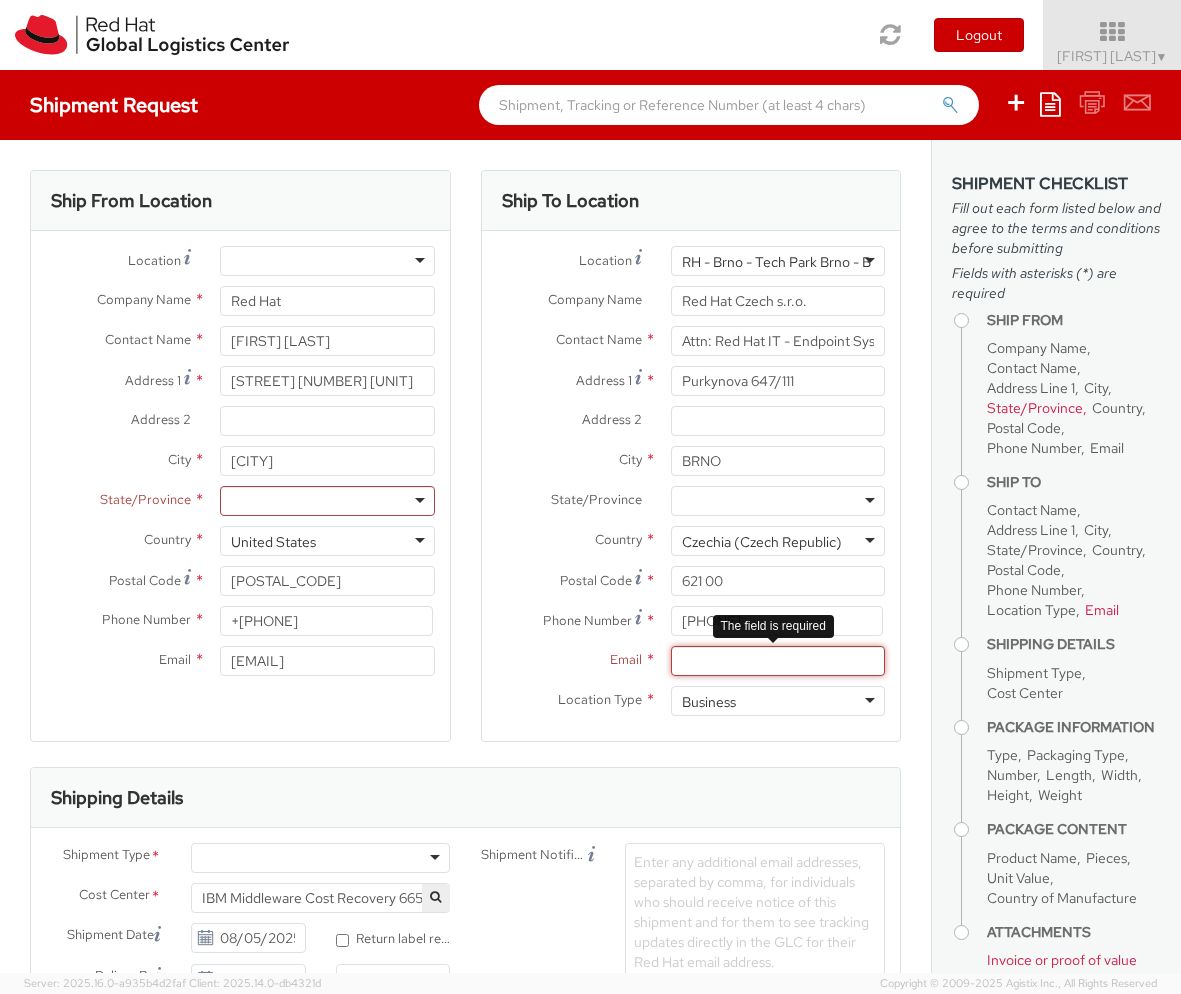 click on "Email        *" at bounding box center [778, 661] 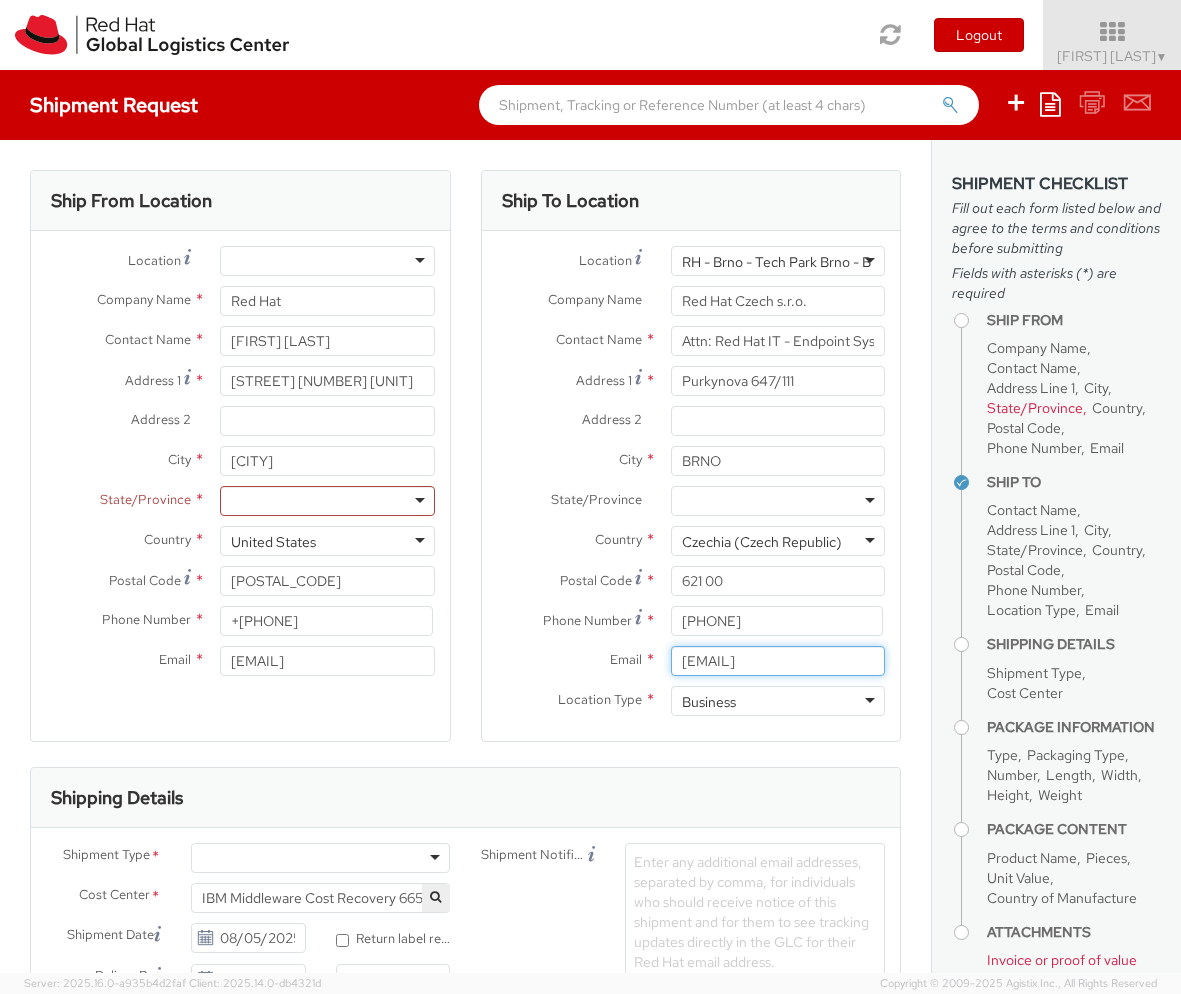 click on "[EMAIL]" at bounding box center (778, 661) 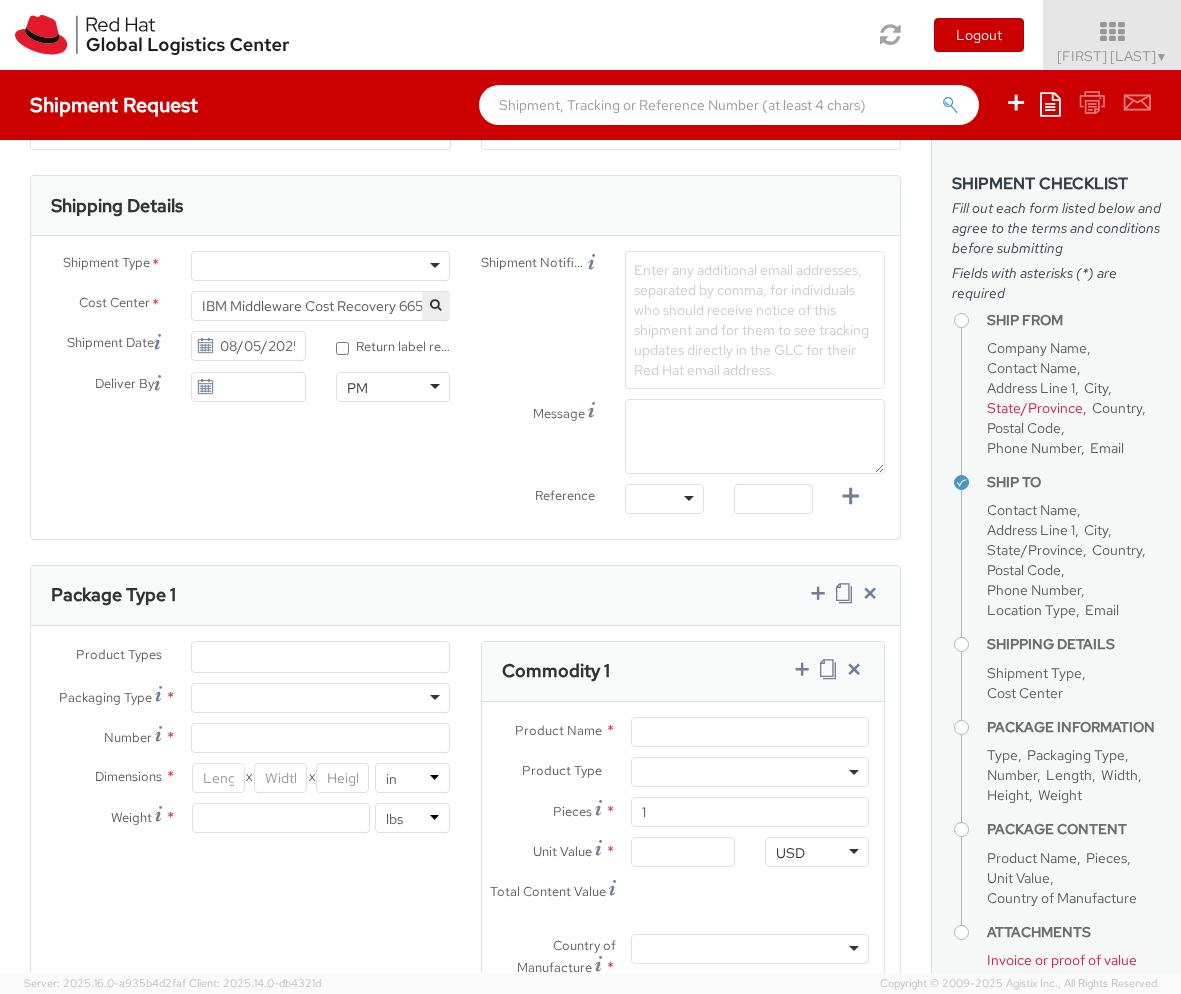 scroll, scrollTop: 600, scrollLeft: 0, axis: vertical 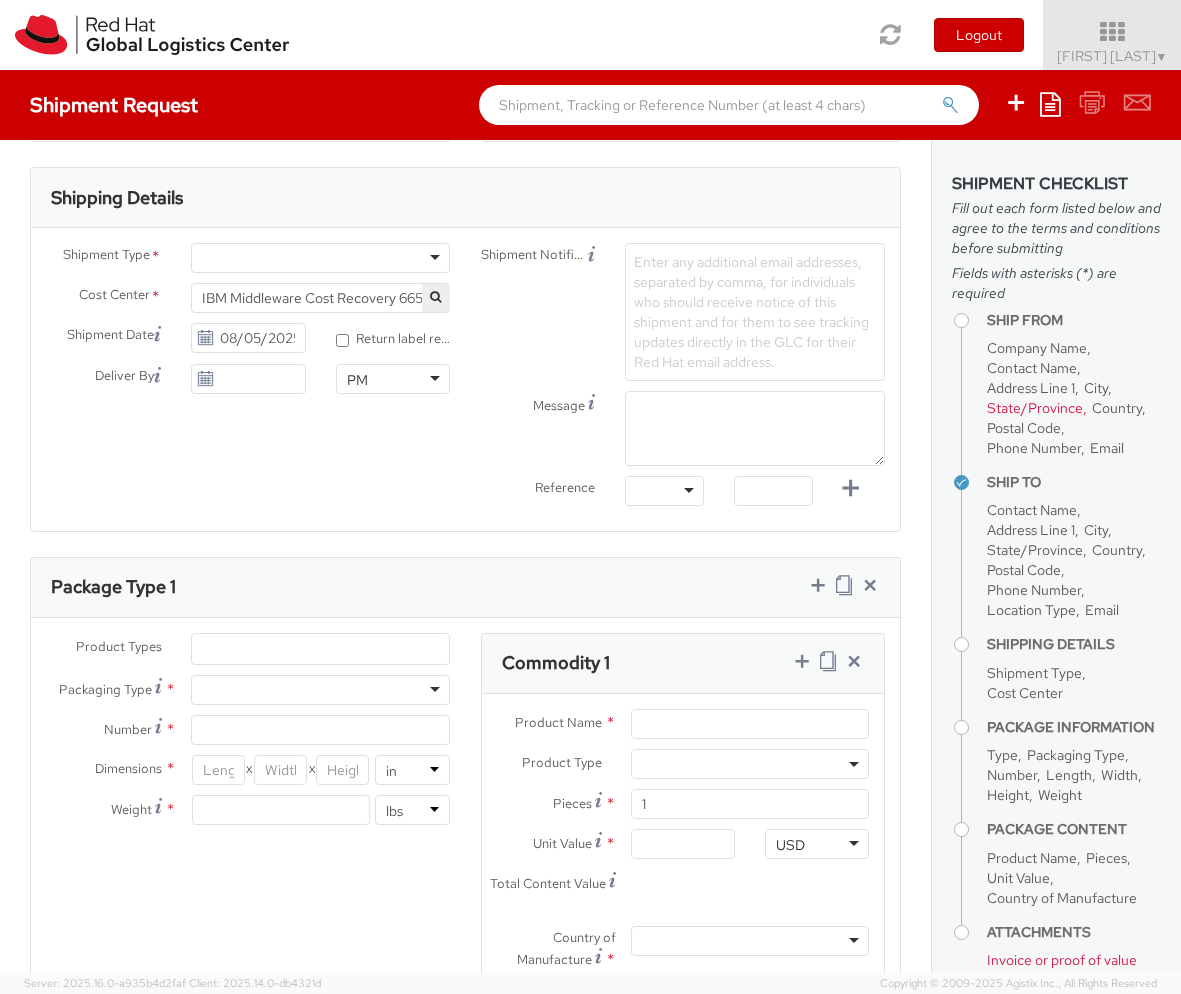 type on "[EMAIL]" 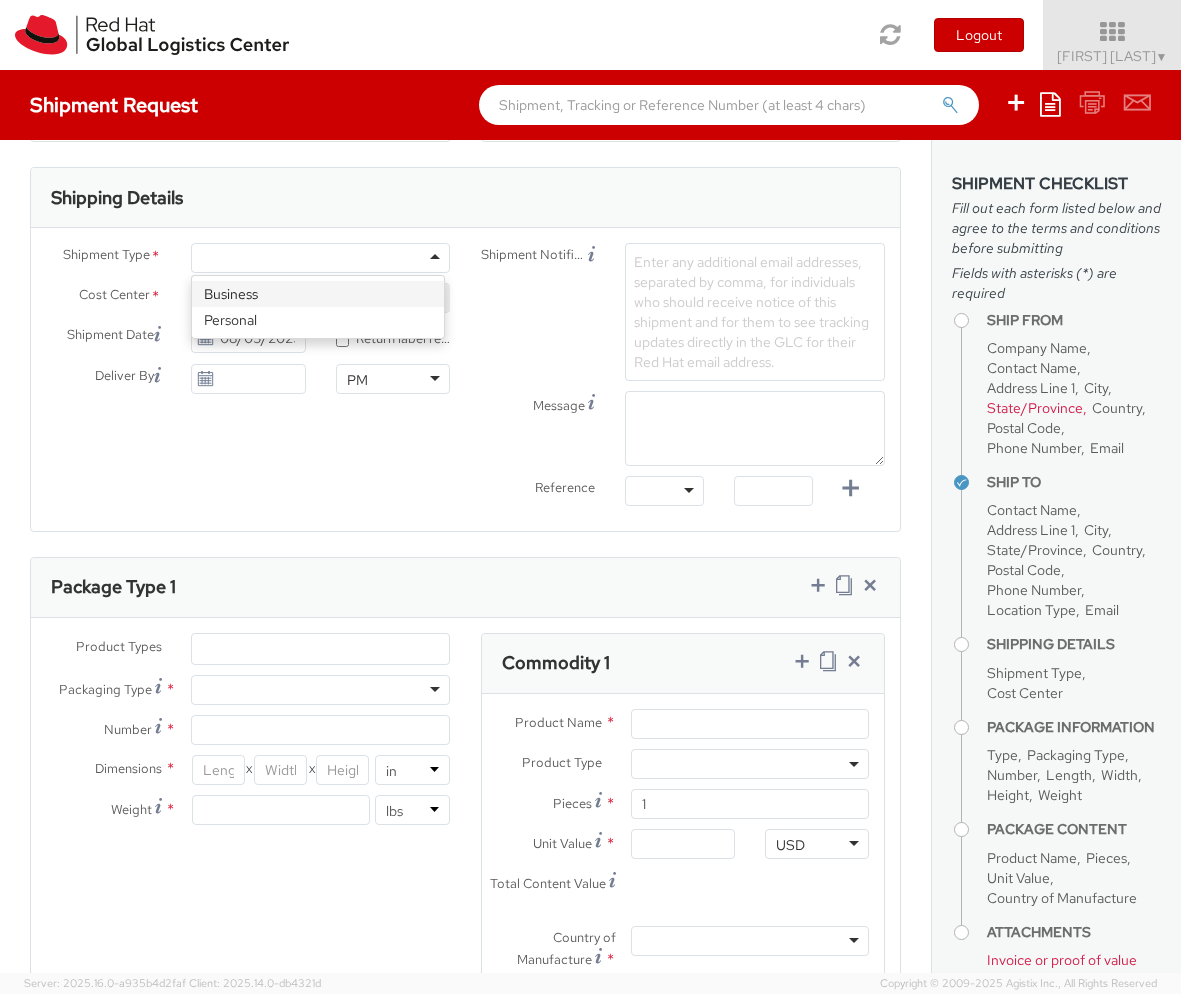 click 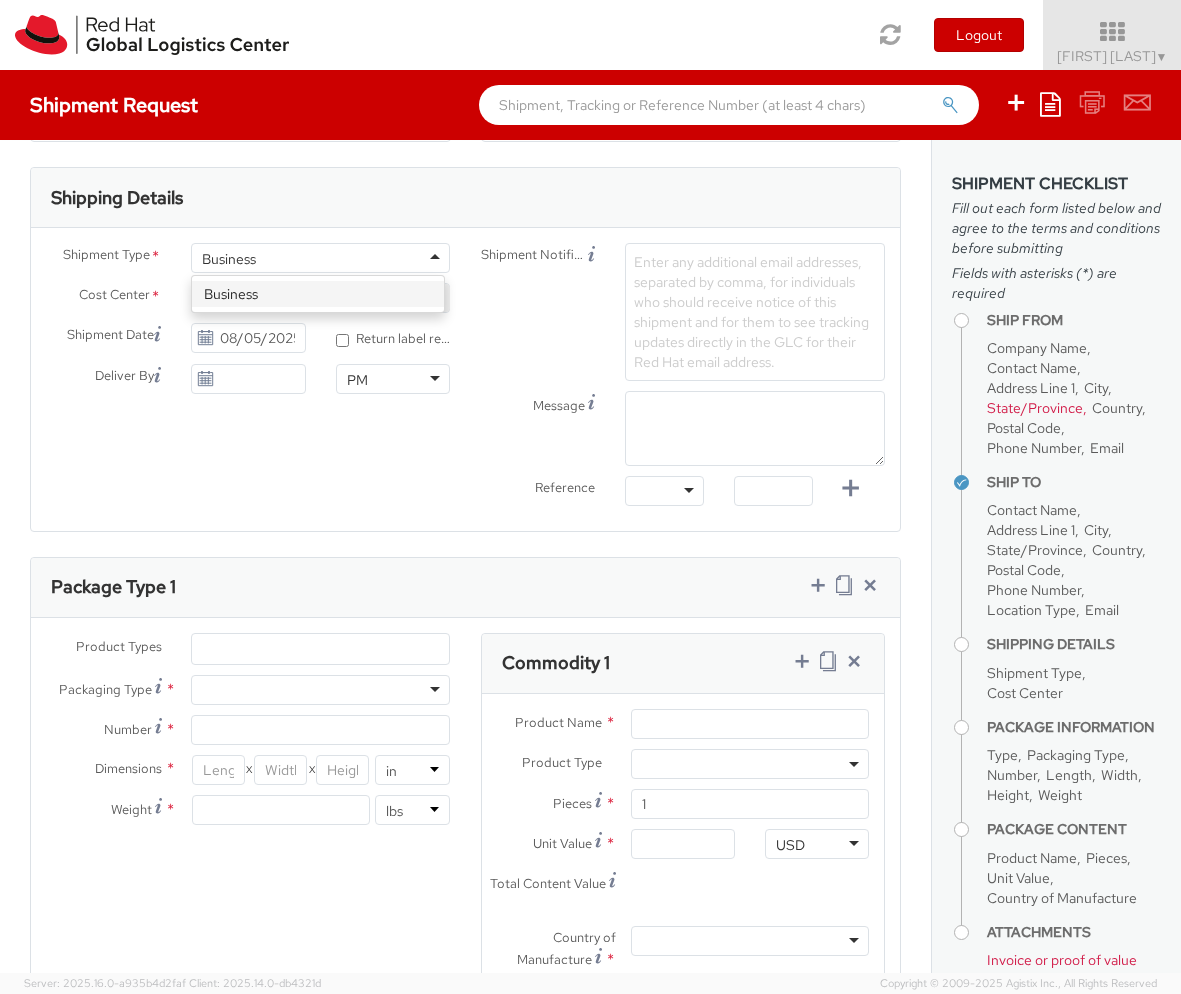 scroll, scrollTop: 0, scrollLeft: 0, axis: both 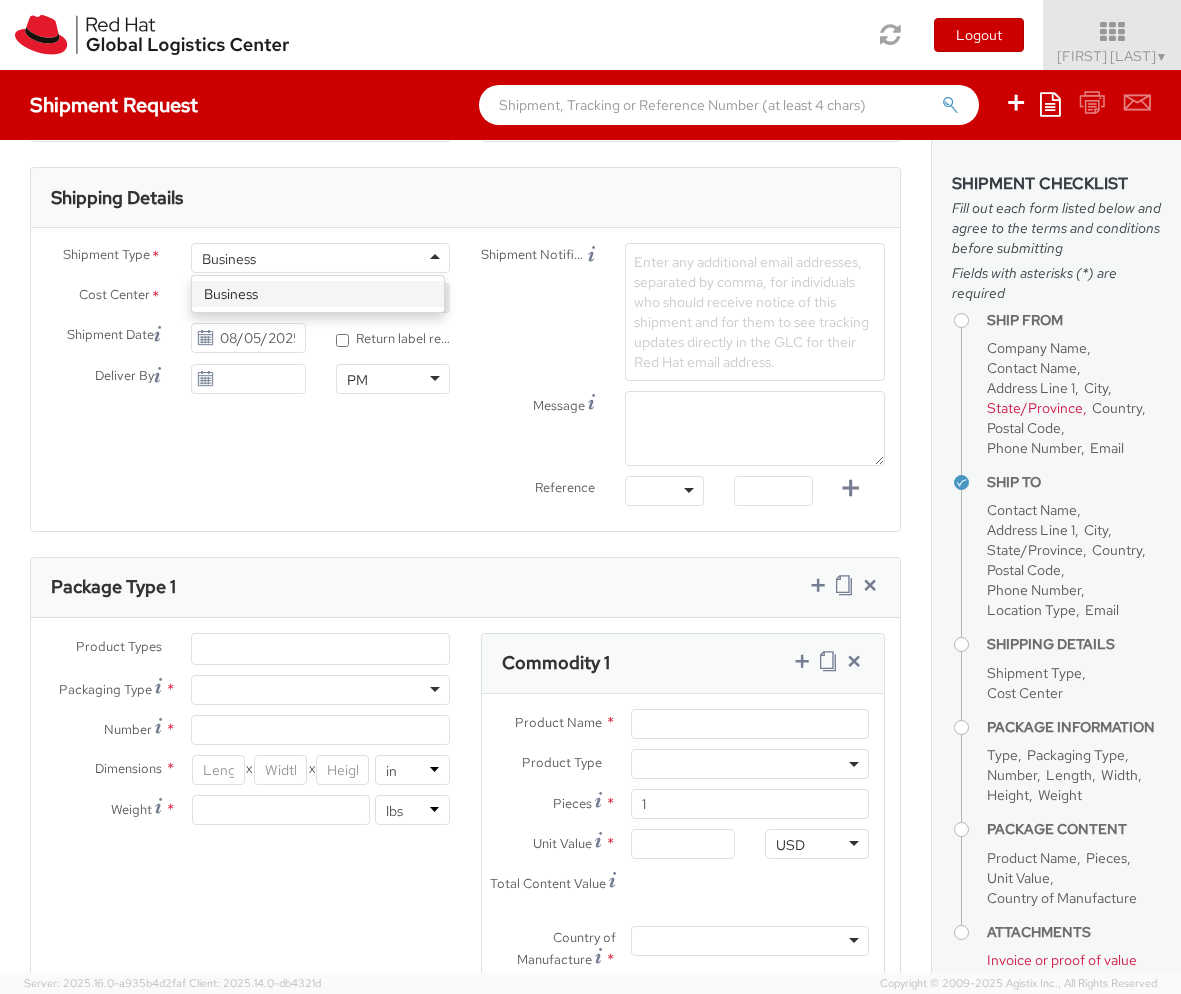 type 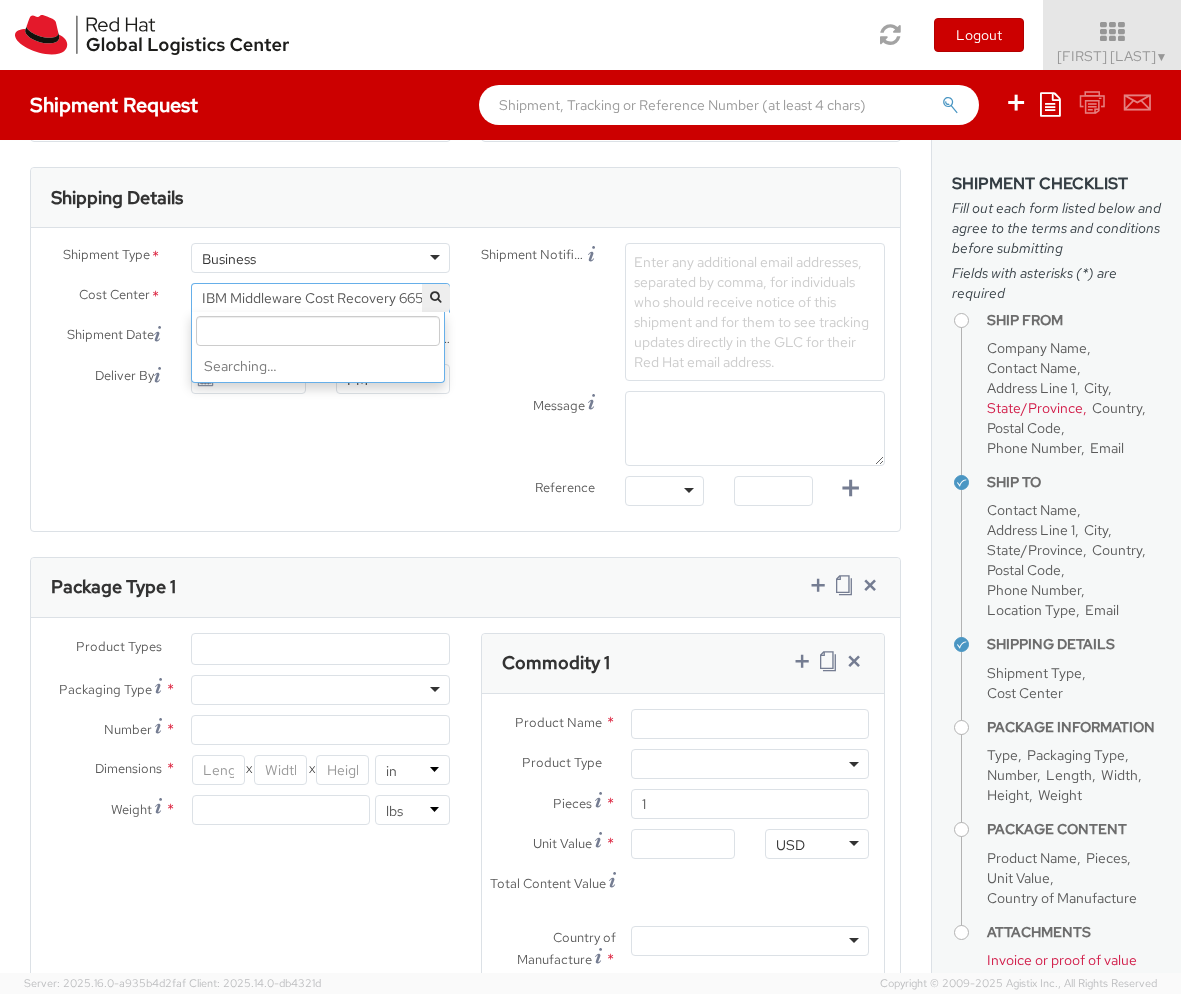 click on "IBM Middleware Cost Recovery 665" at bounding box center (321, 298) 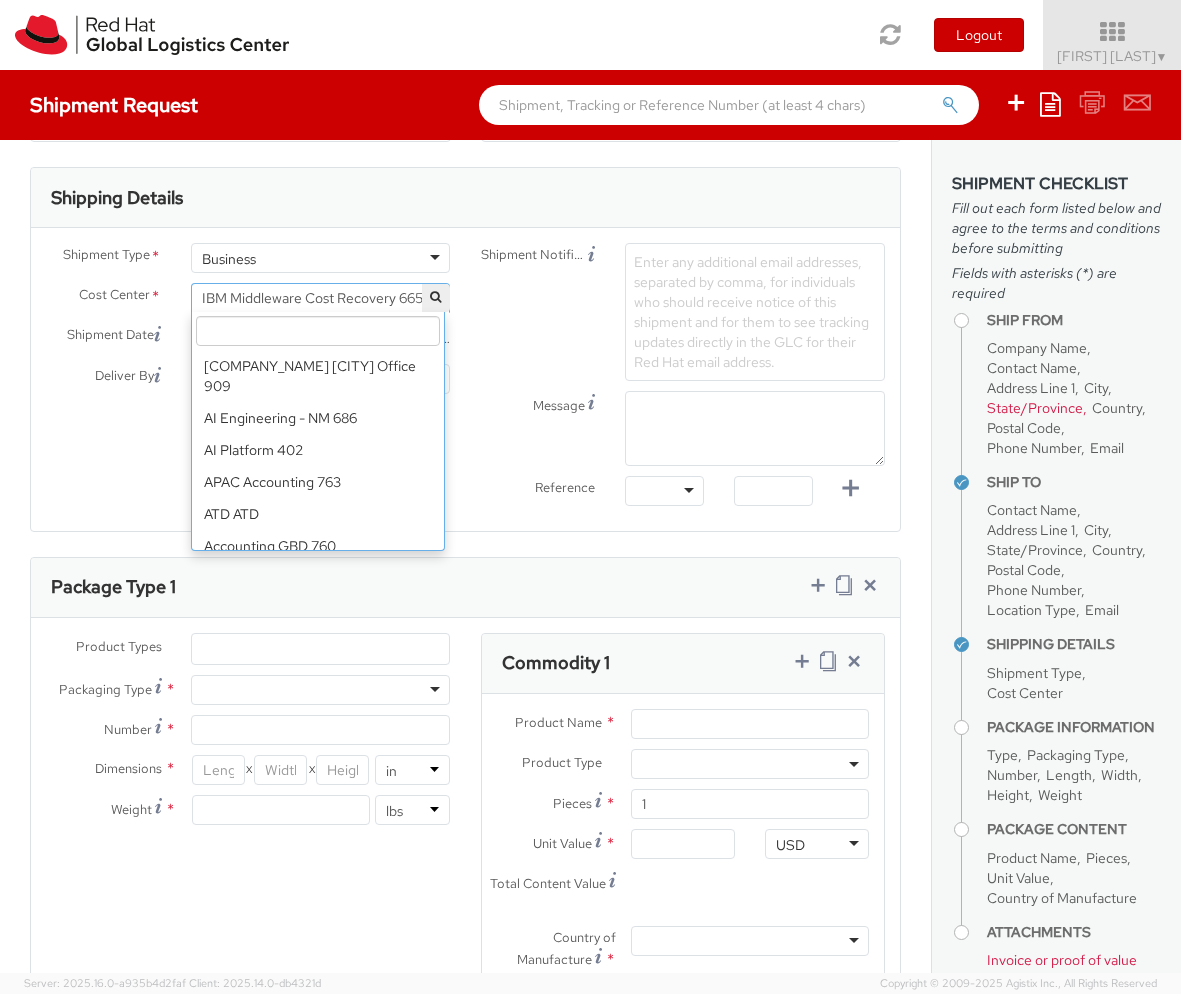 scroll, scrollTop: 13796, scrollLeft: 0, axis: vertical 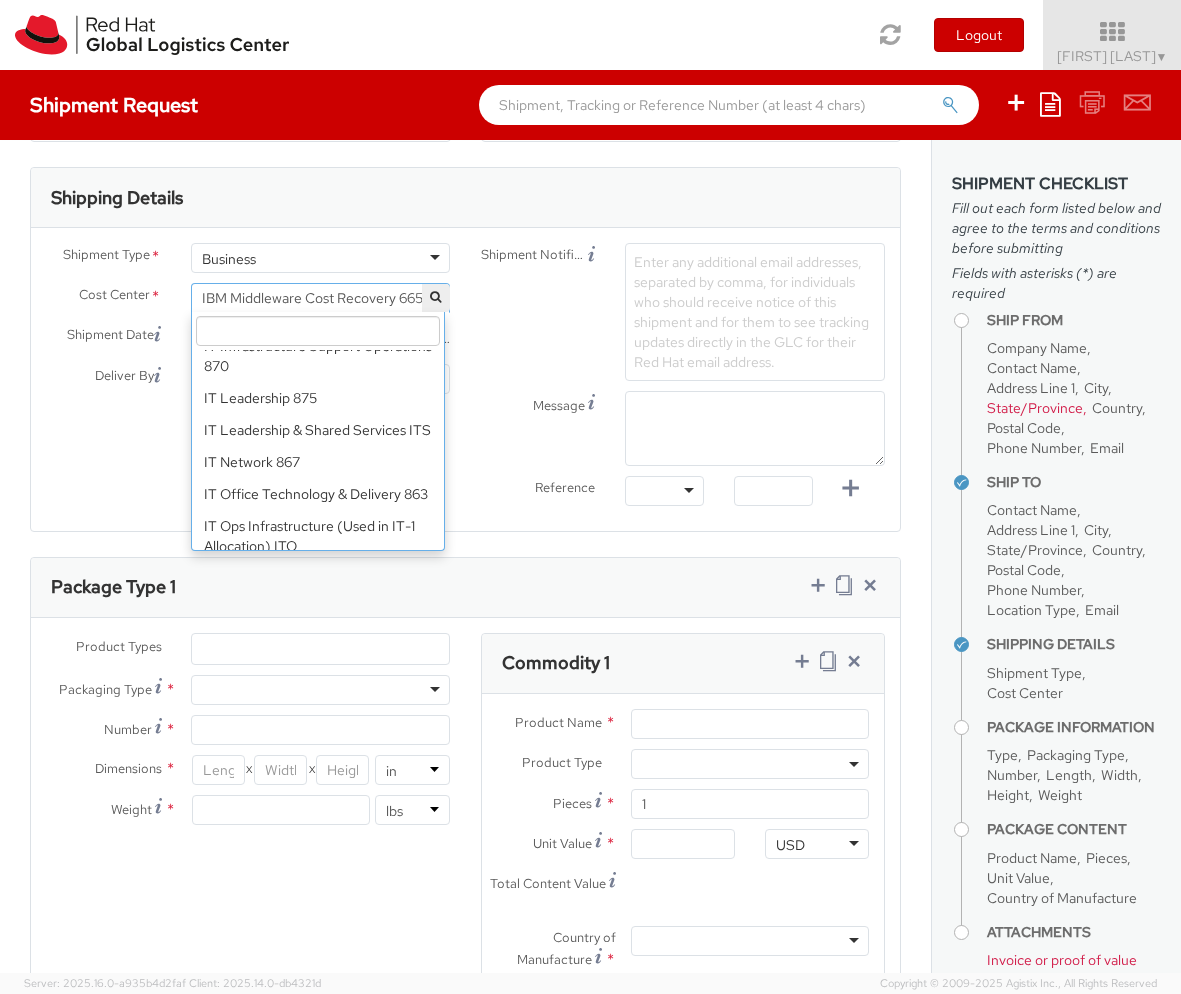 click 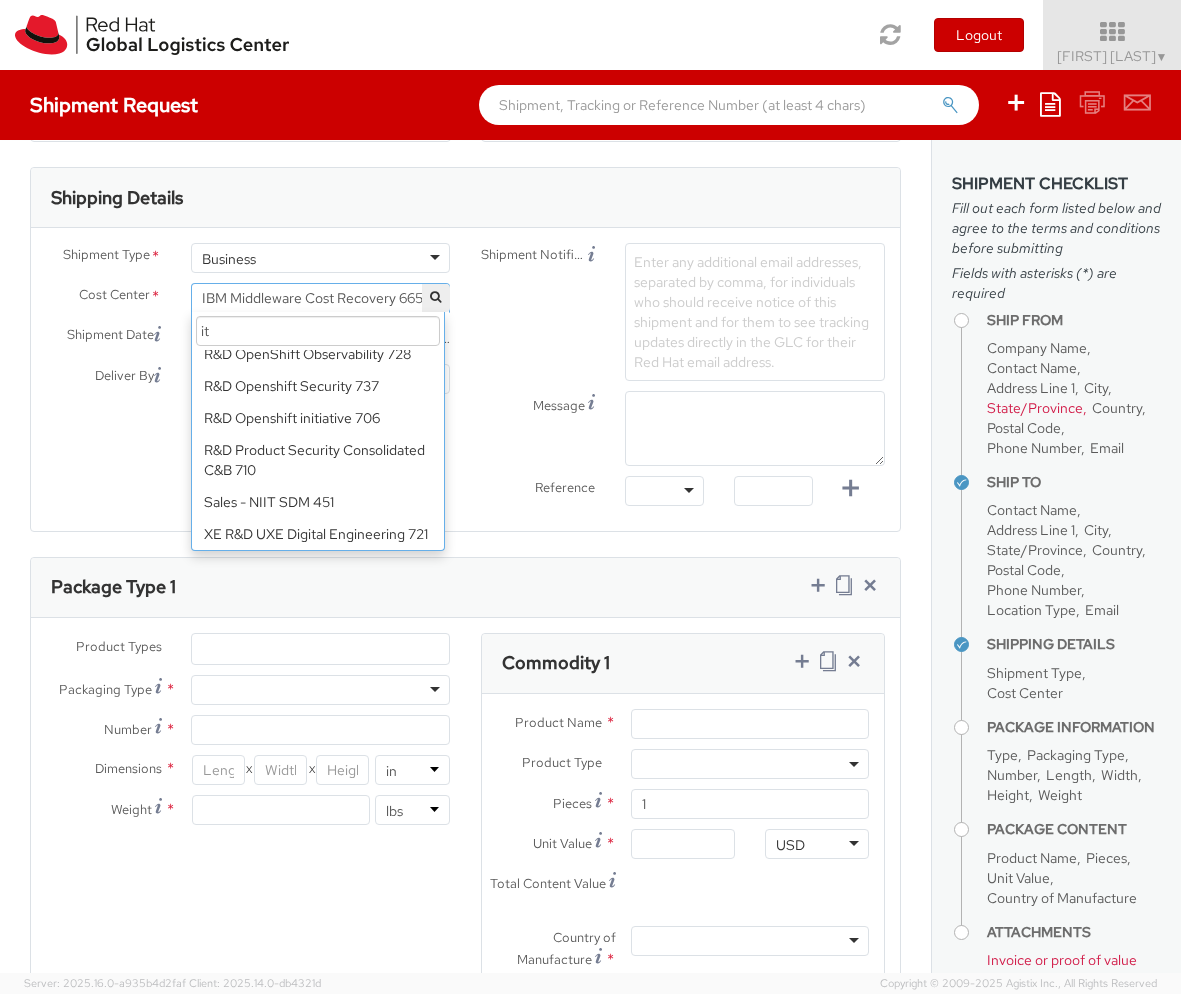 scroll, scrollTop: 0, scrollLeft: 0, axis: both 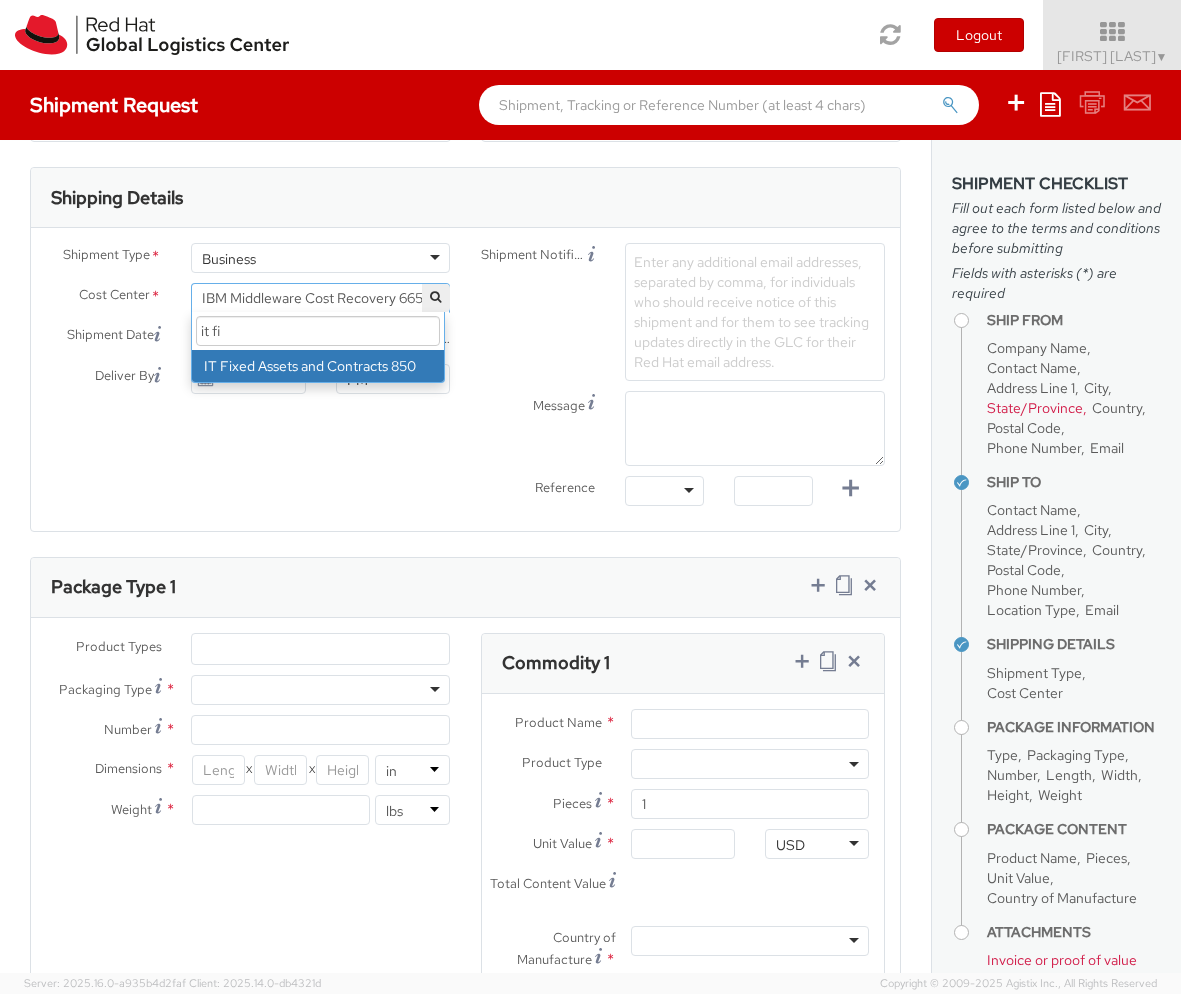 type on "it fi" 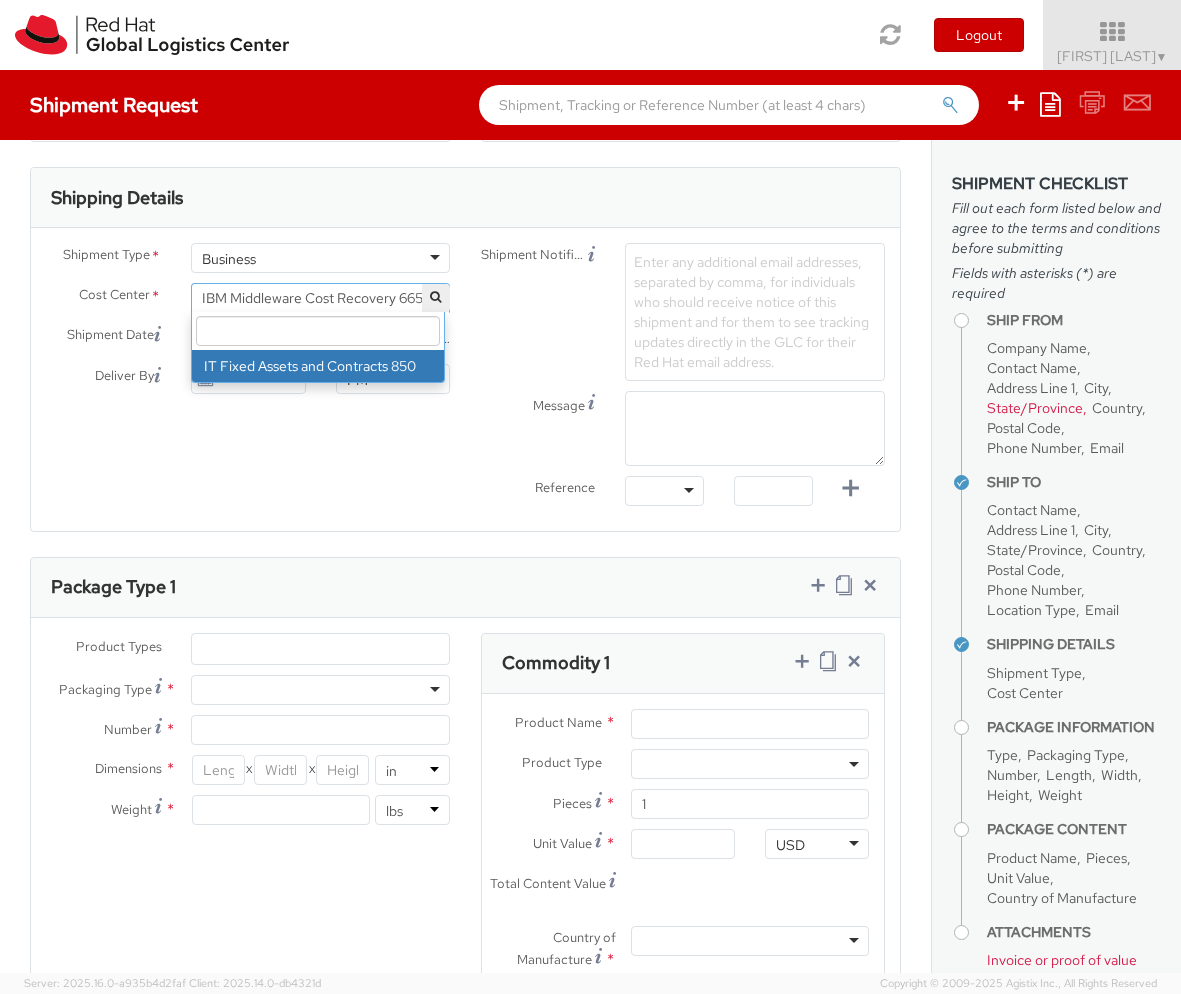 select on "850" 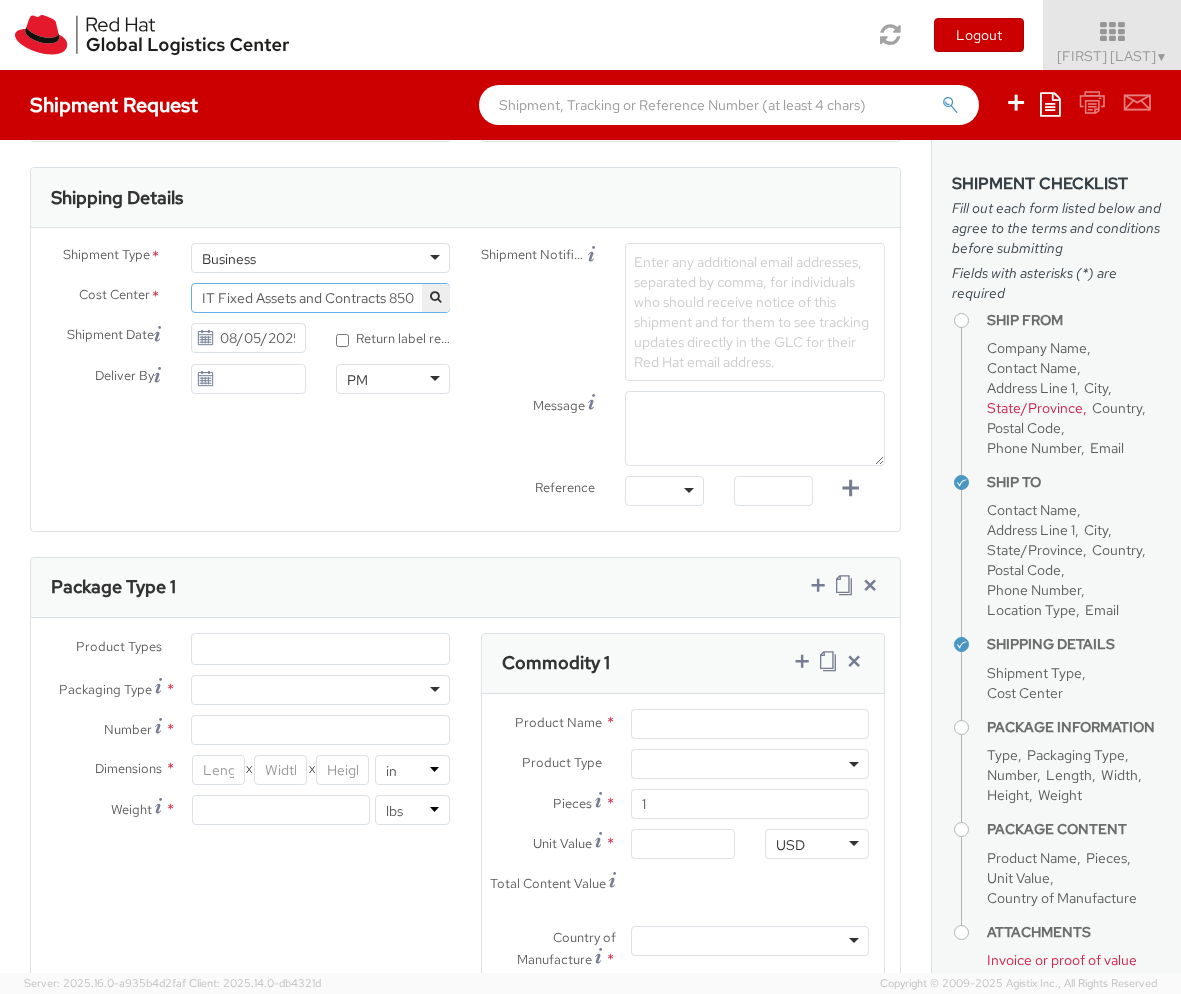click 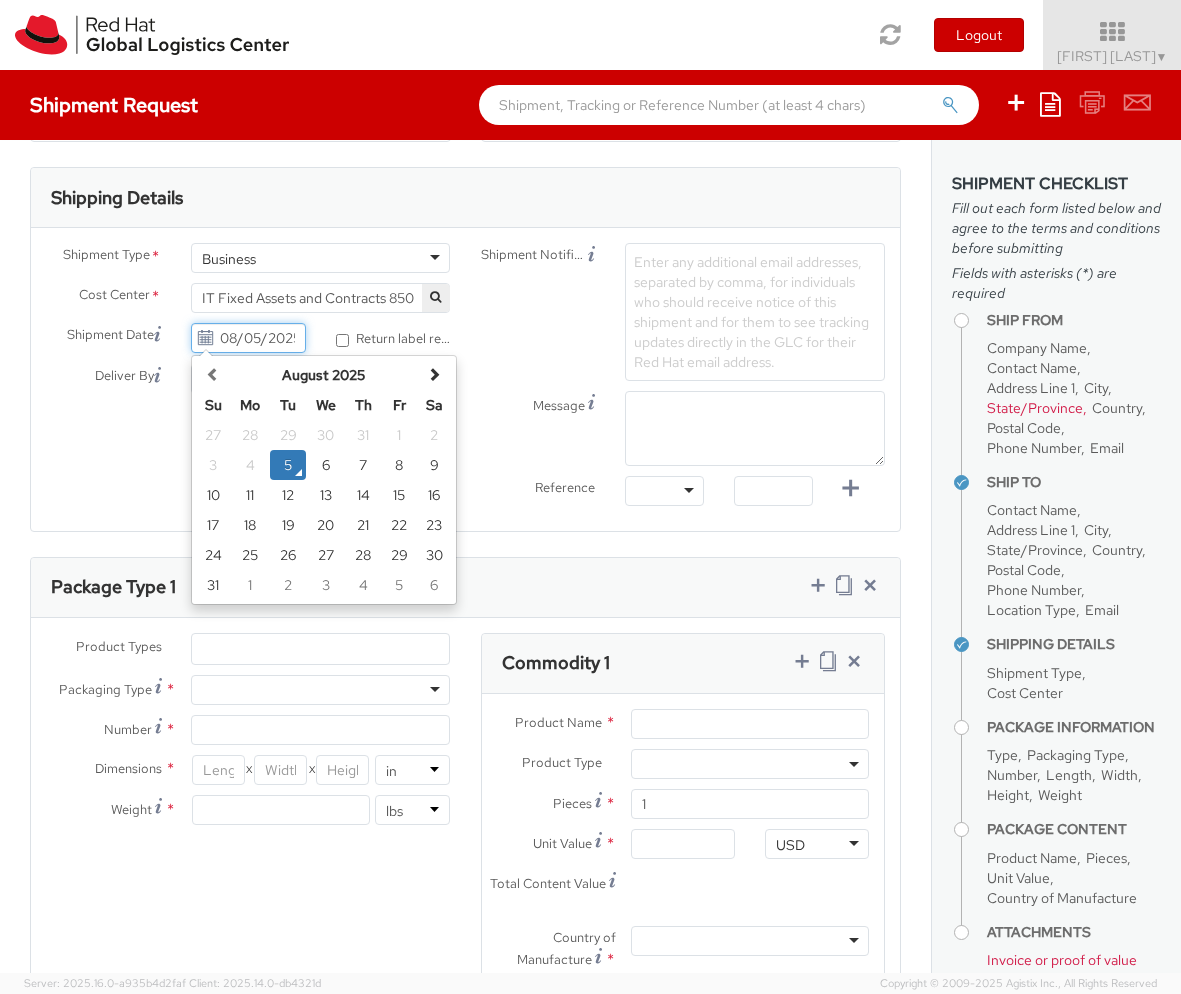 click on "08/05/2025" at bounding box center (248, 338) 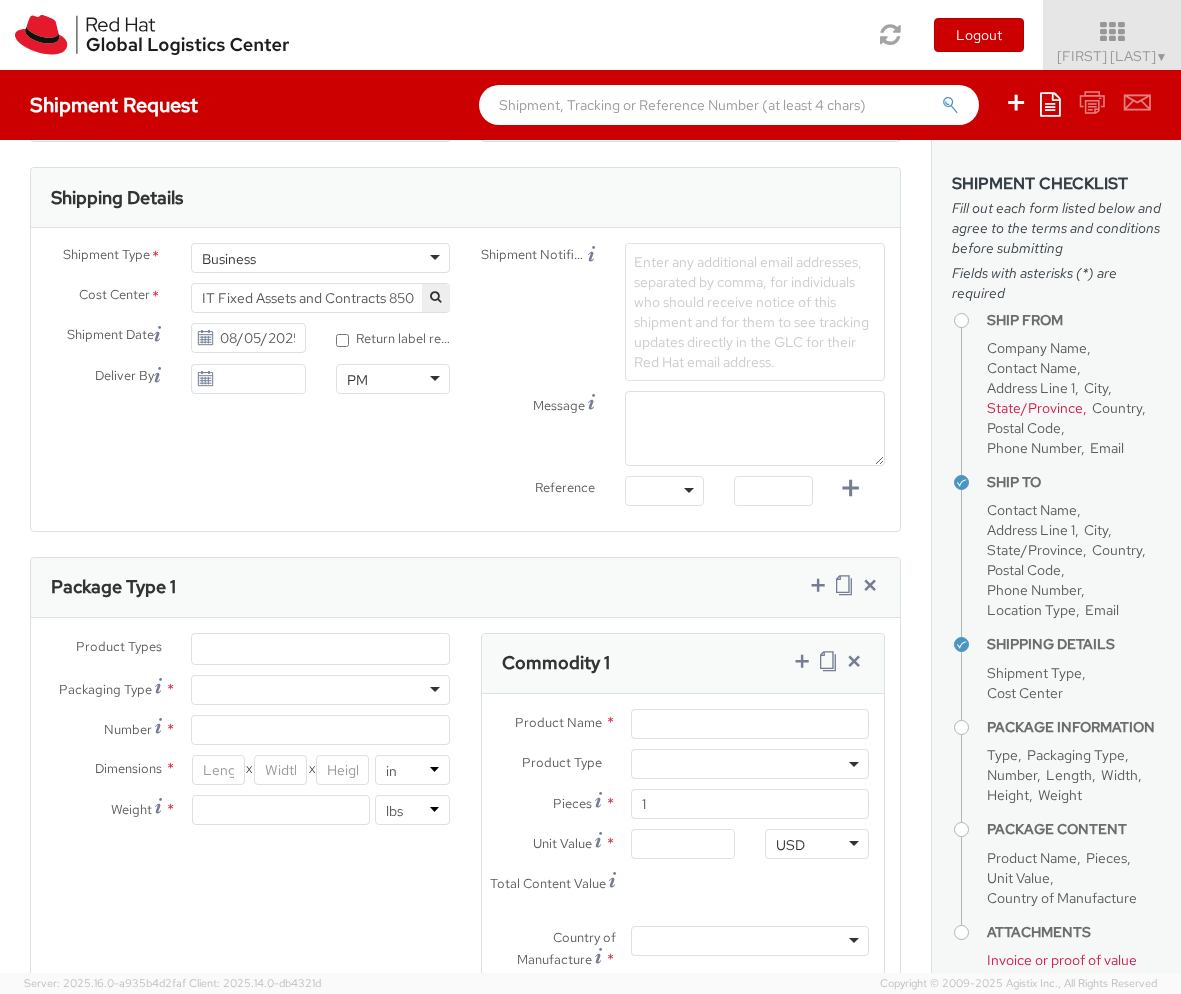 click on "Shipment Type        *             Business Business Business Personal                                                         Cost Center        *               IBM Middleware Cost Recovery 665 IT Fixed Assets and Contracts 850 IT Fixed Assets and Contracts 850                                                         Shipment Date                            08/05/2025                                                                     * Return label required                                   Deliver By                                                                              PM PM AM PM                                                           Shipment Notification                                              Enter any additional email addresses, separated by comma, for individuals who should receive notice of this shipment and for them to see tracking updates directly in the GLC for their Red Hat email address.                         Message" 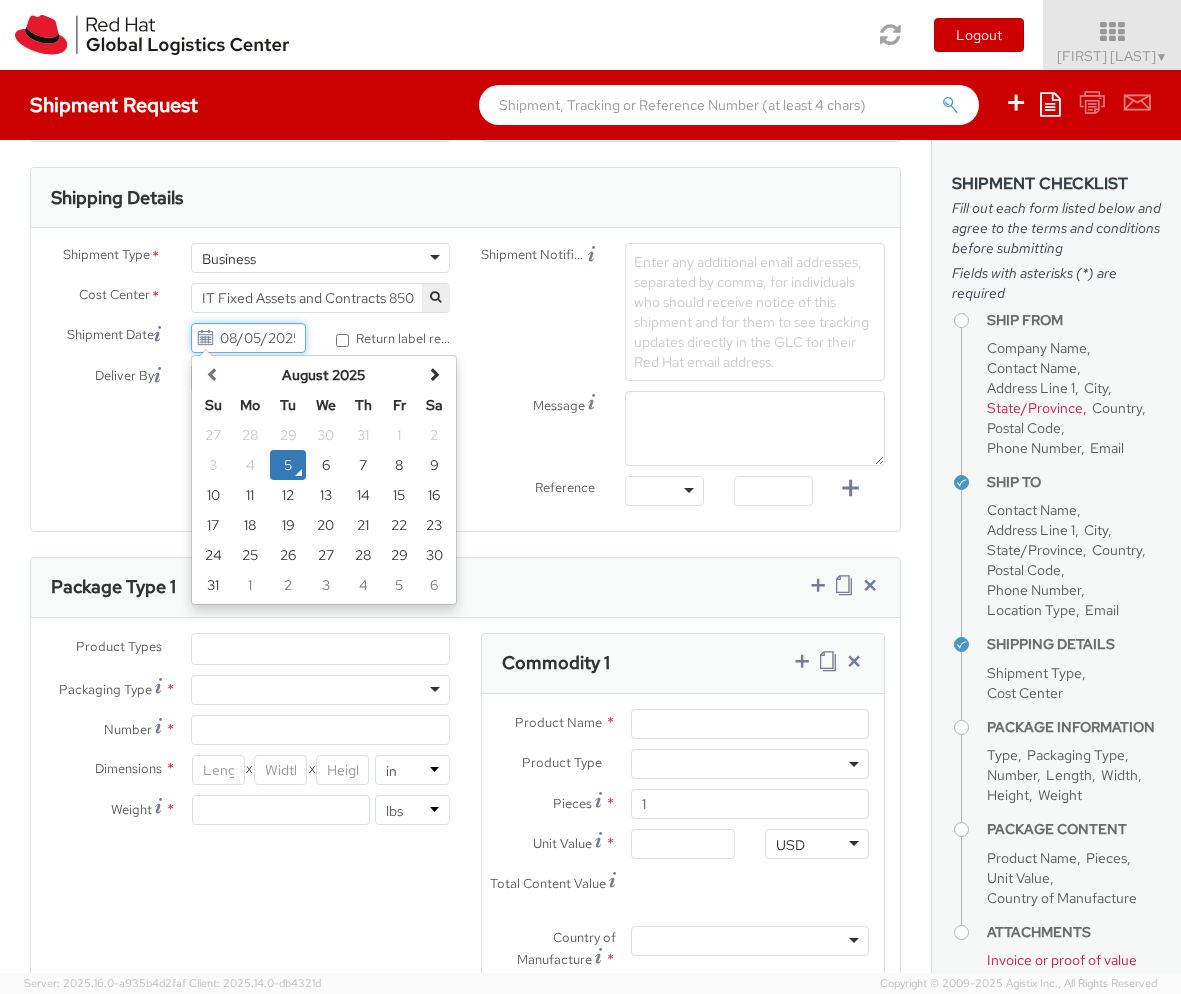 click on "08/05/2025" at bounding box center [248, 338] 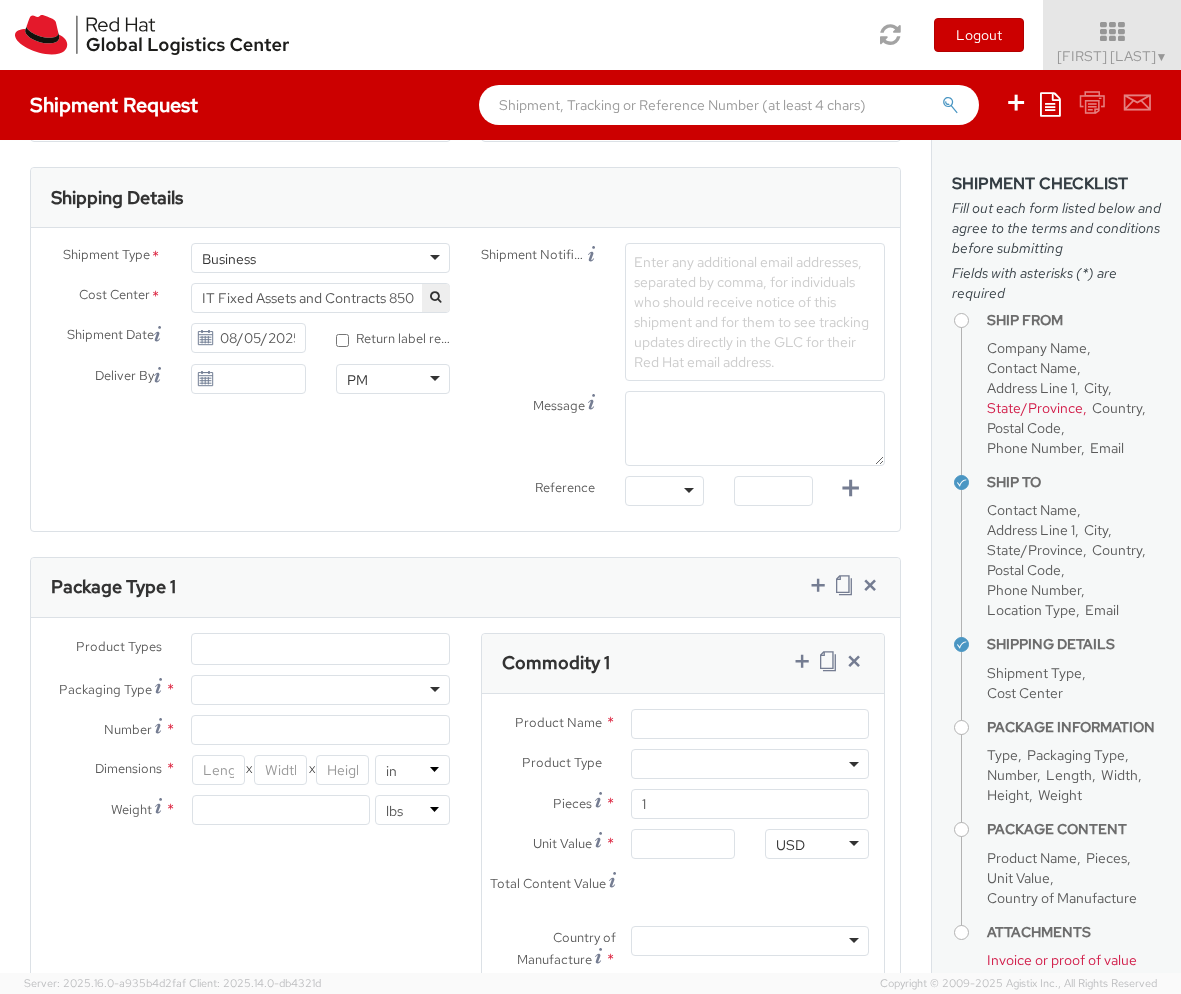 click on "Shipment Type        *             Business Business Business Personal                                                         Cost Center        *               IBM Middleware Cost Recovery 665 IT Fixed Assets and Contracts 850 IT Fixed Assets and Contracts 850                                                         Shipment Date                            08/05/2025                                                                     * Return label required                                   Deliver By                                                                              PM PM AM PM                                                           Shipment Notification                                              Enter any additional email addresses, separated by comma, for individuals who should receive notice of this shipment and for them to see tracking updates directly in the GLC for their Red Hat email address.                         Message" 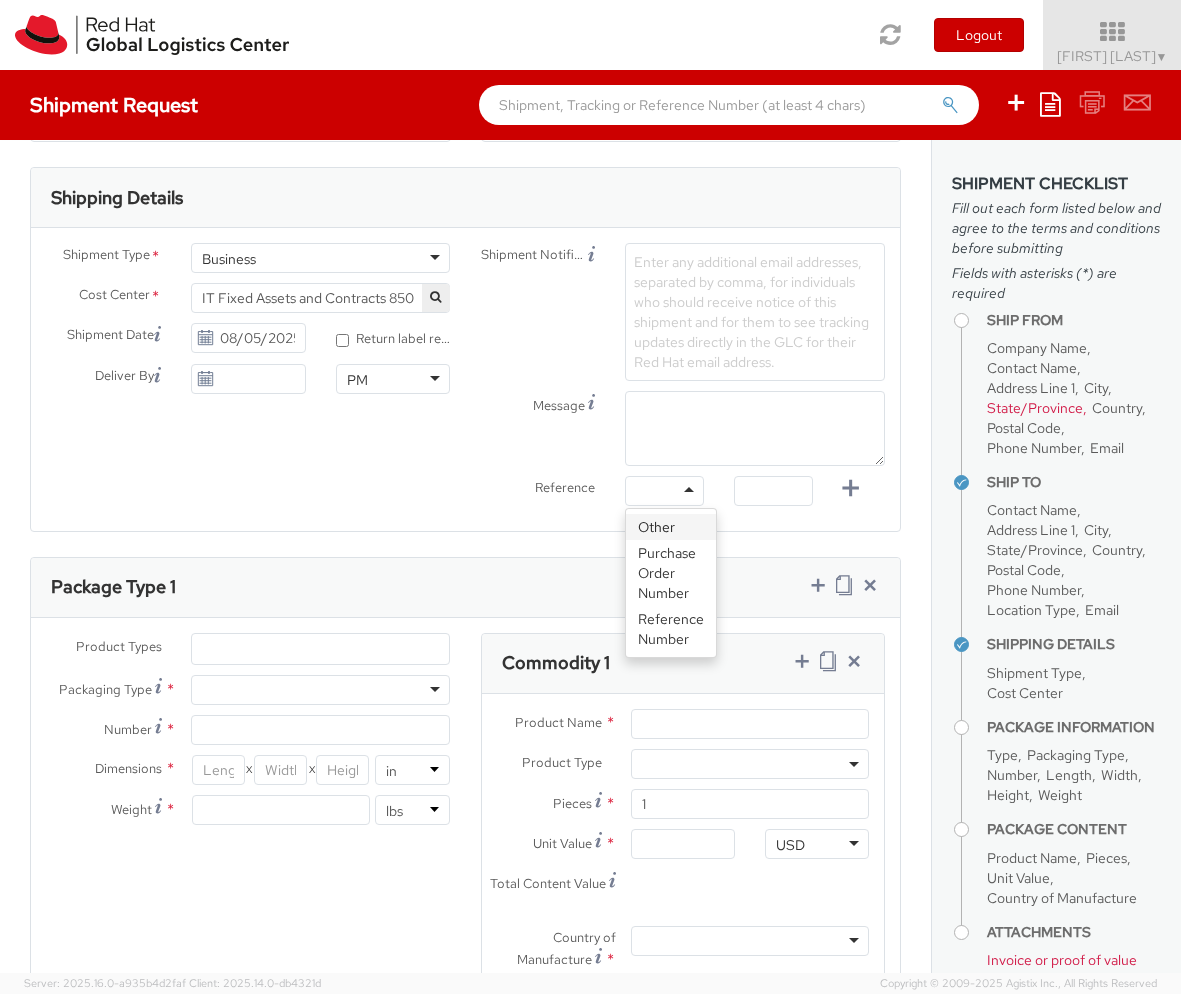 click 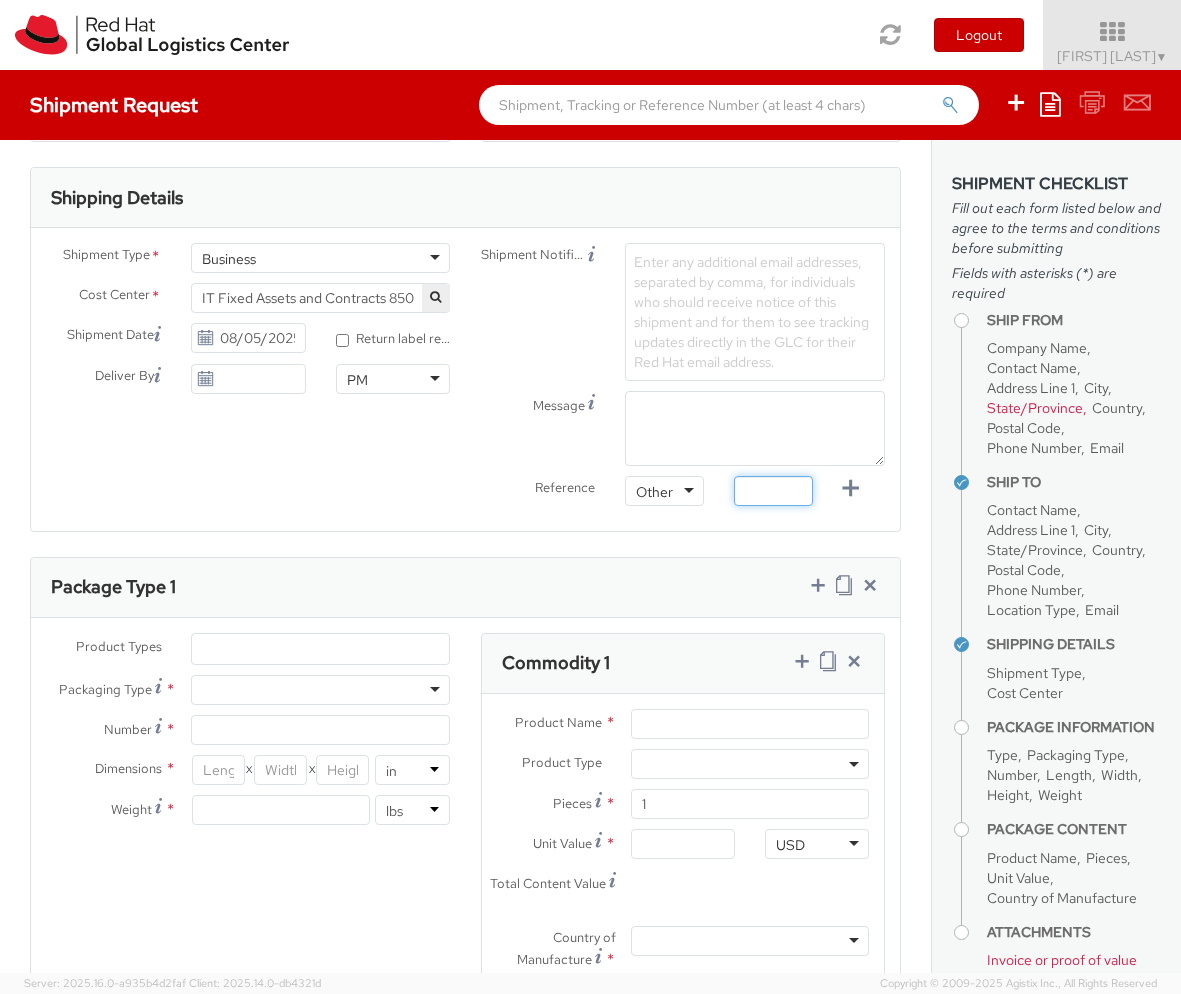 click at bounding box center [773, 491] 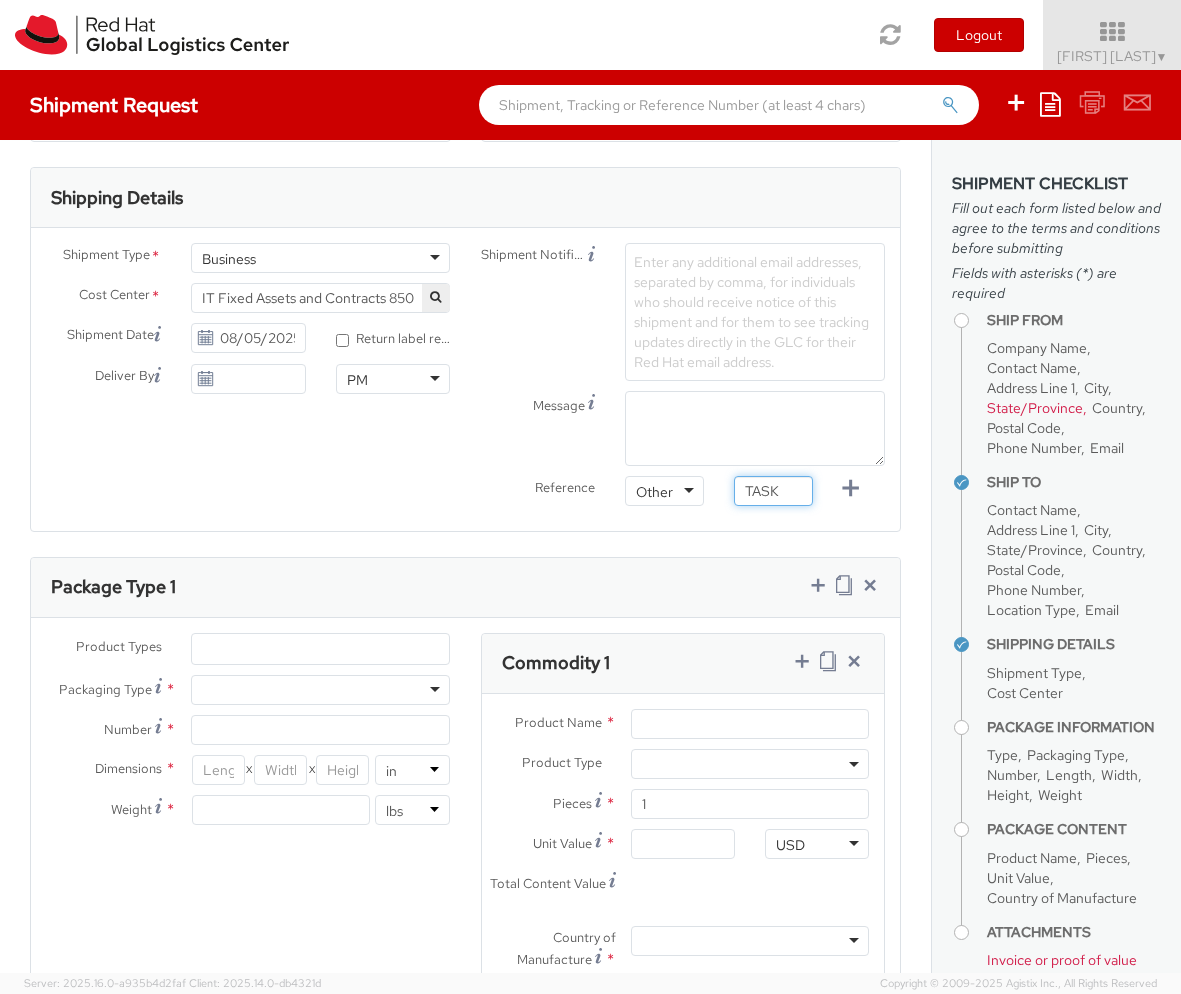 type on "TASK" 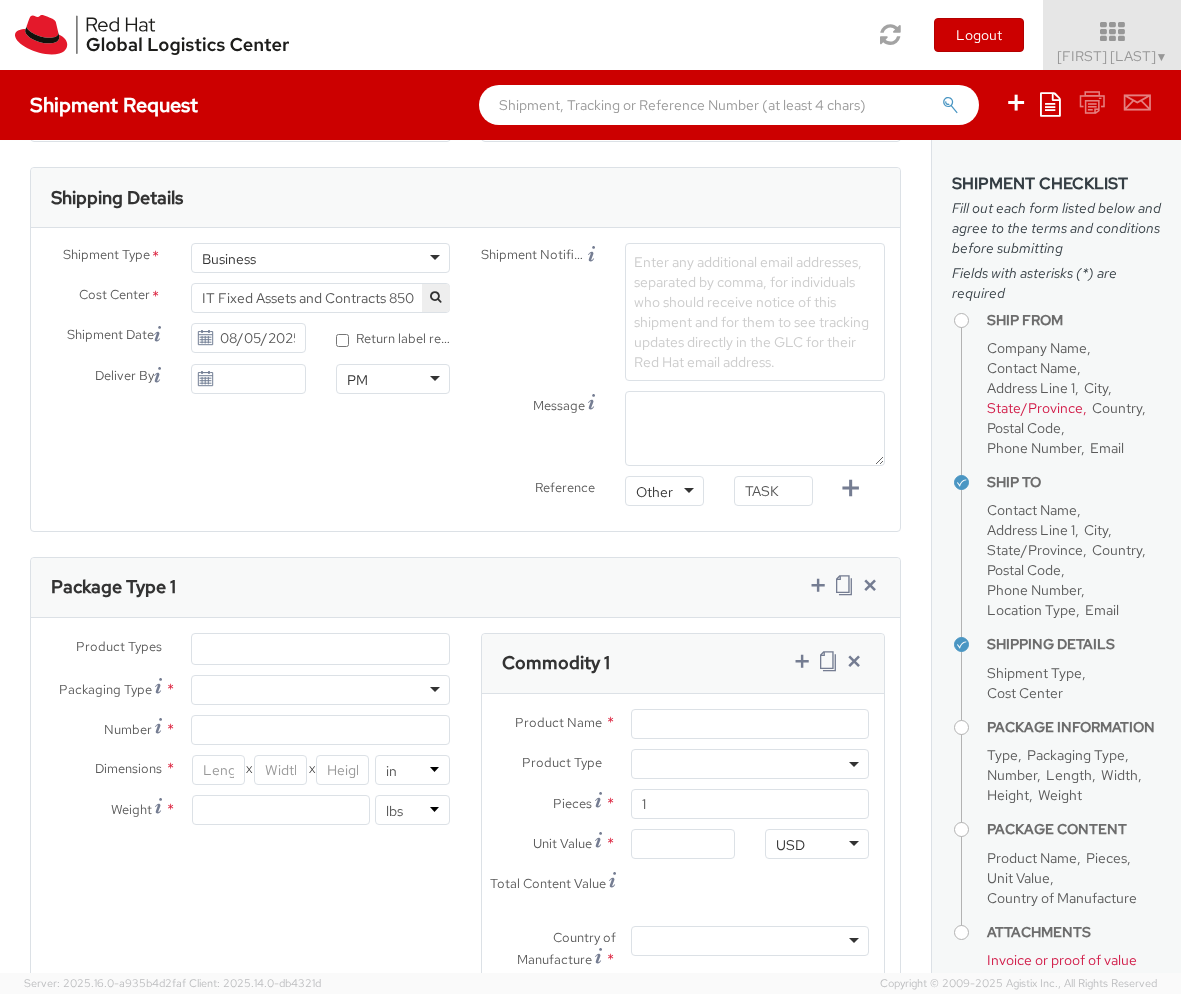 click on "Enter any additional email addresses, separated by comma, for individuals who should receive notice of this shipment and for them to see tracking updates directly in the GLC for their Red Hat email address." 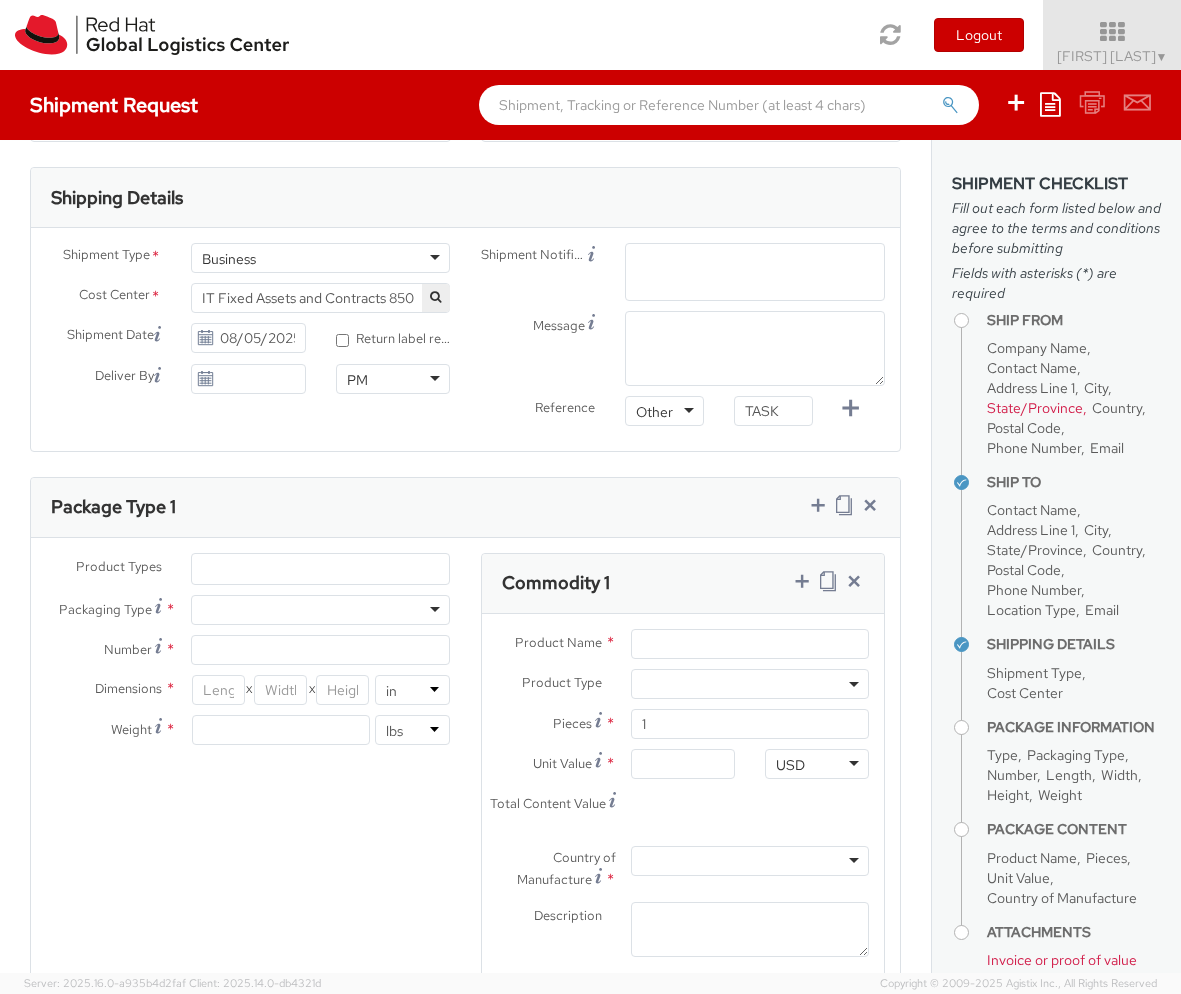 paste on "[EMAIL]" 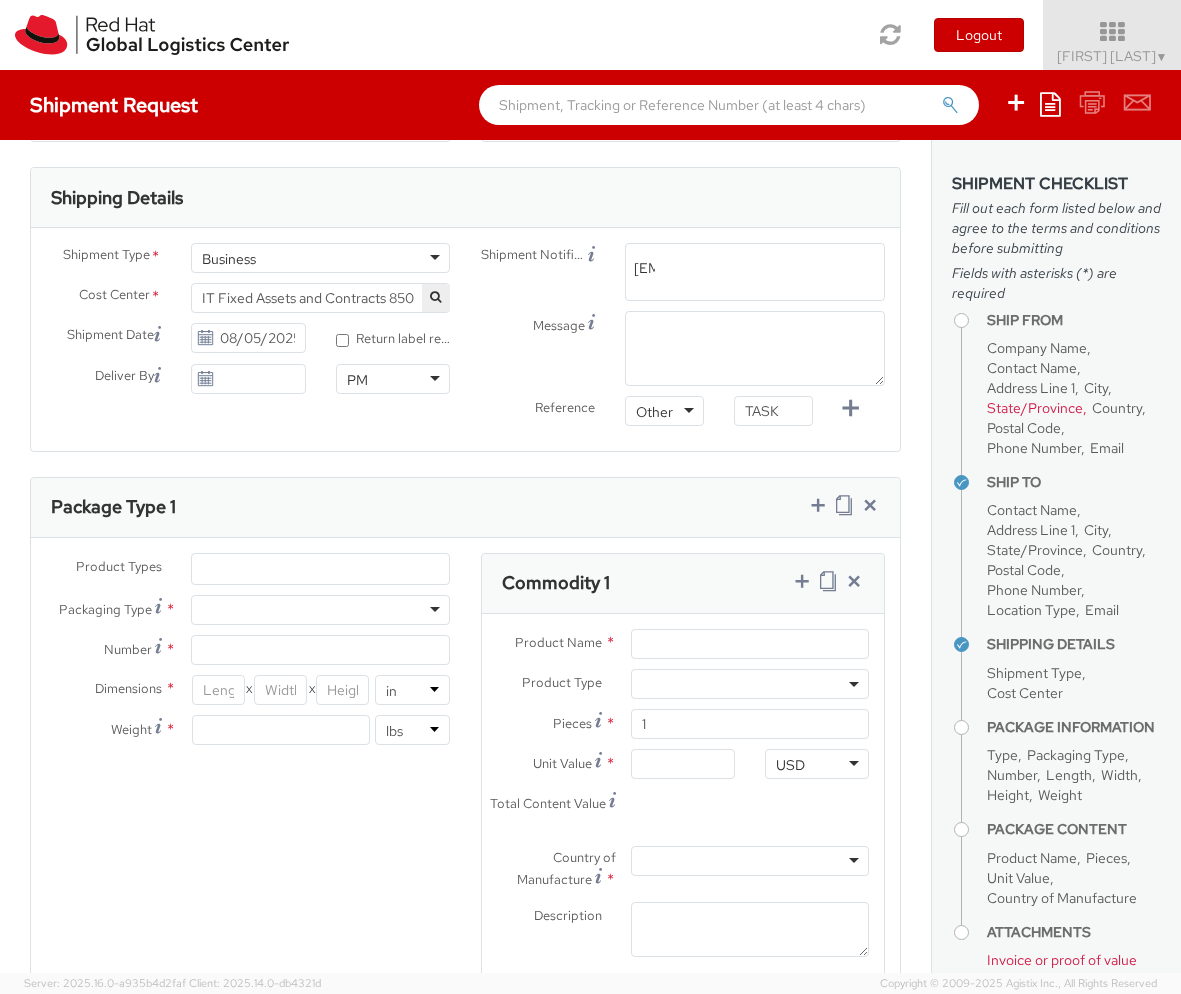 scroll, scrollTop: 0, scrollLeft: 143, axis: horizontal 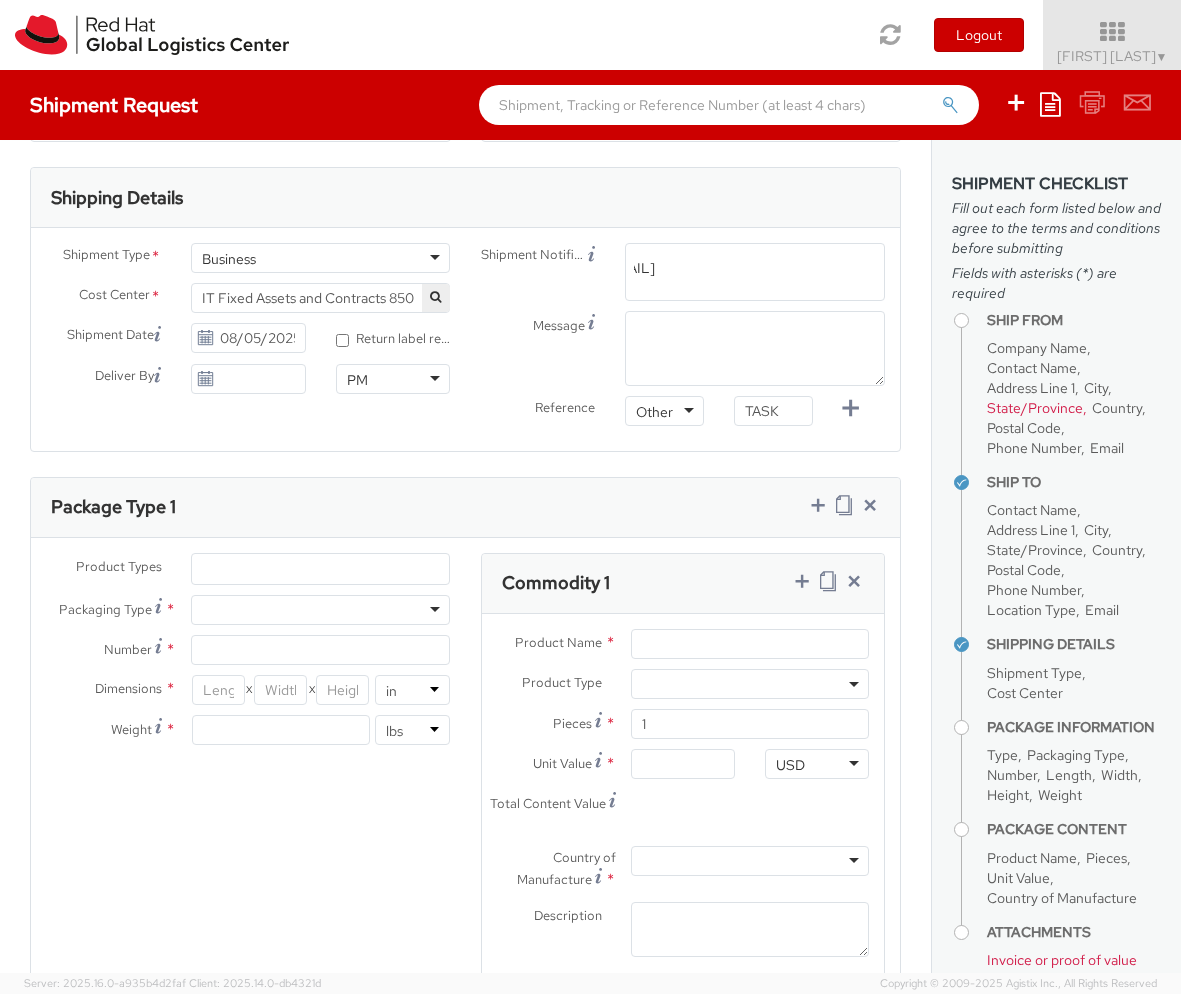 type on "[EMAIL]" 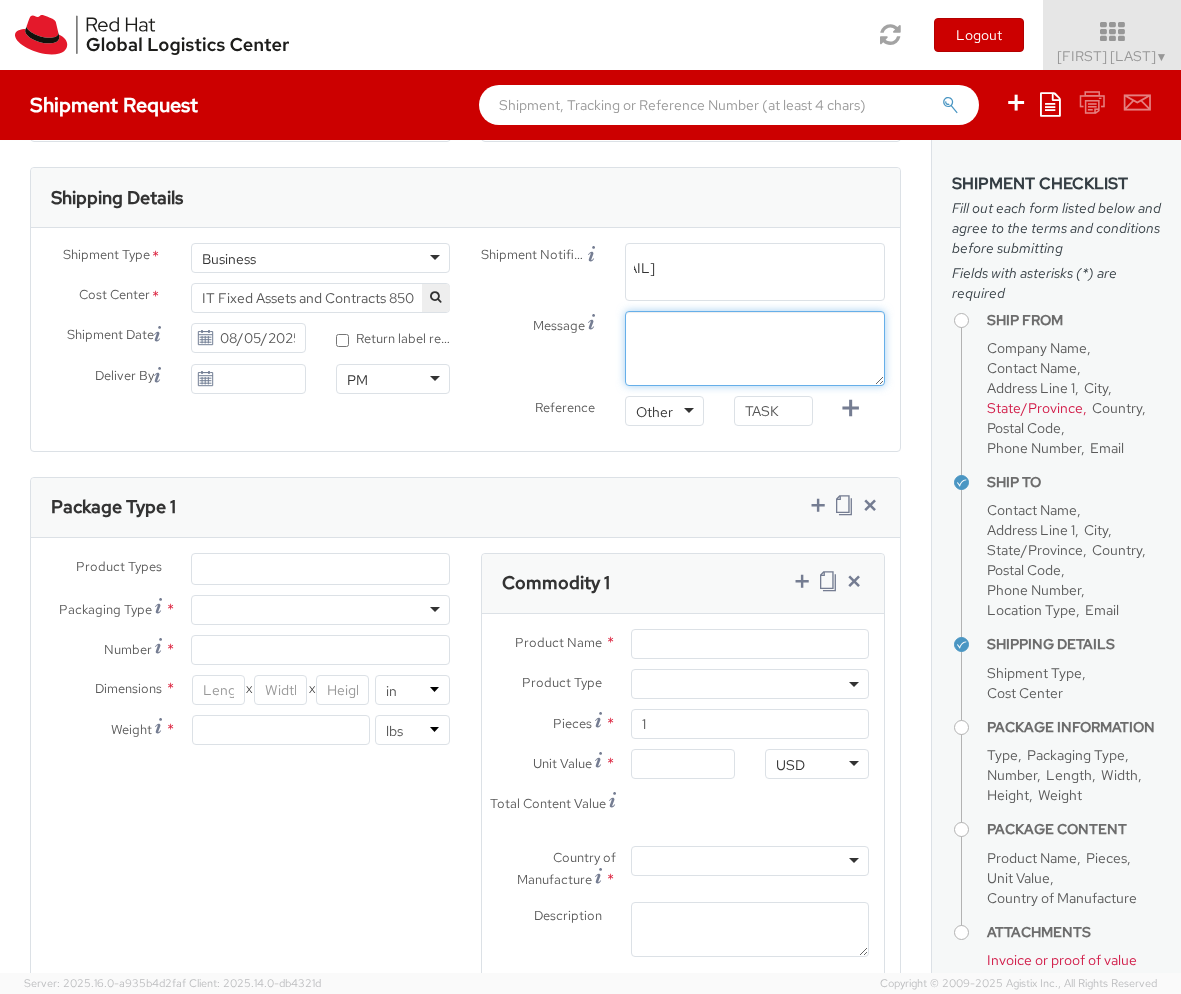 type 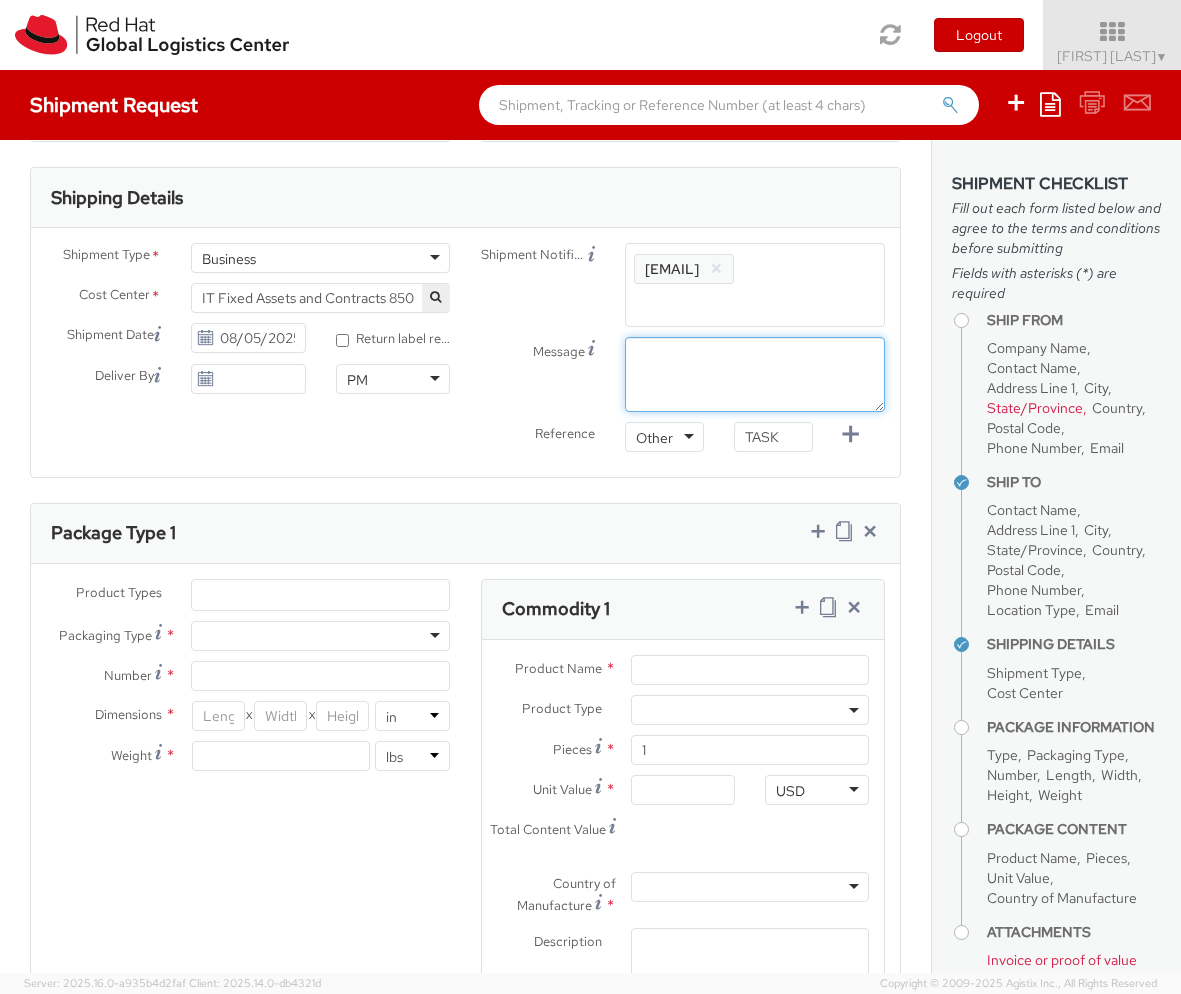 scroll, scrollTop: 0, scrollLeft: 0, axis: both 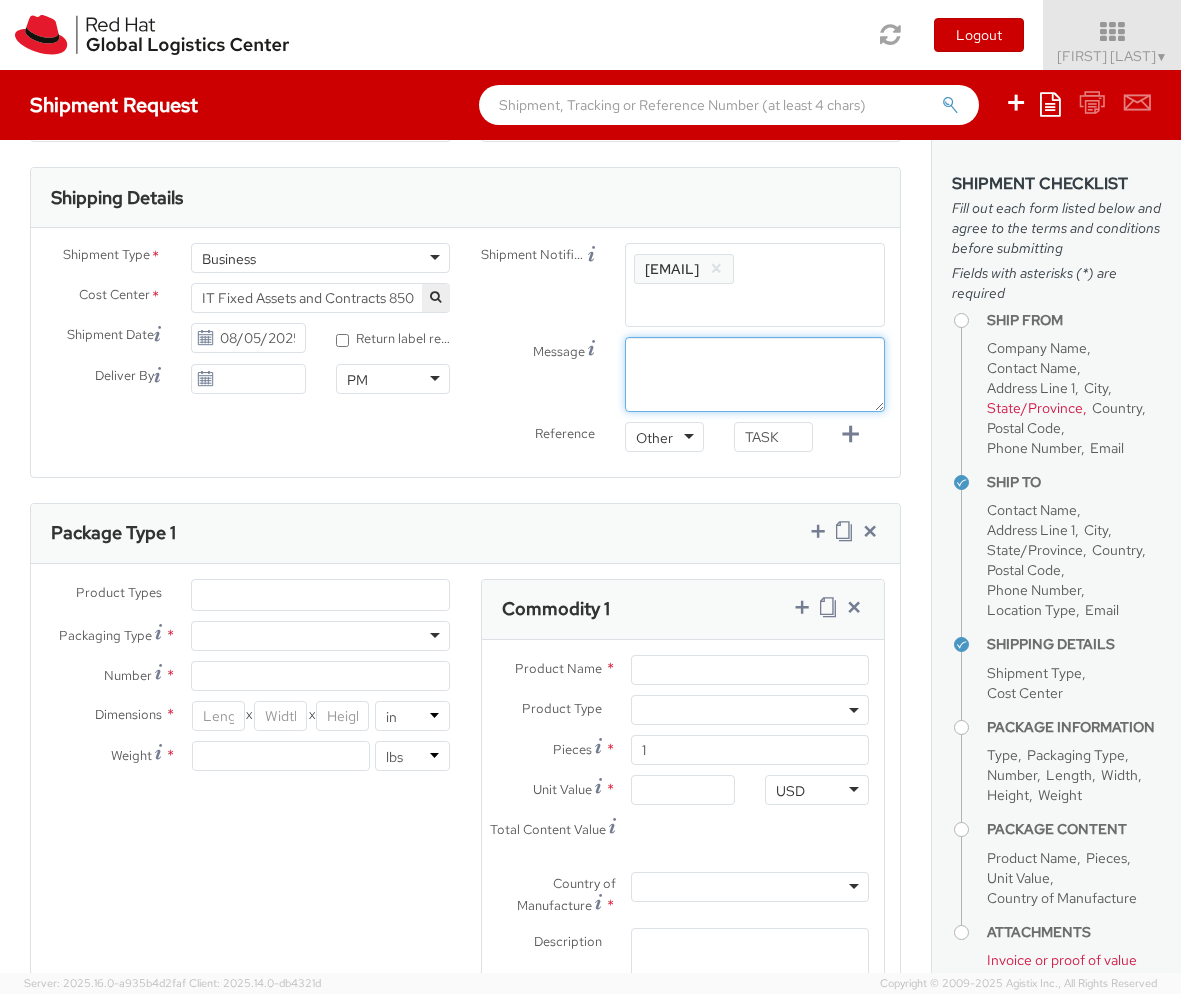 click on "Message" at bounding box center [755, 374] 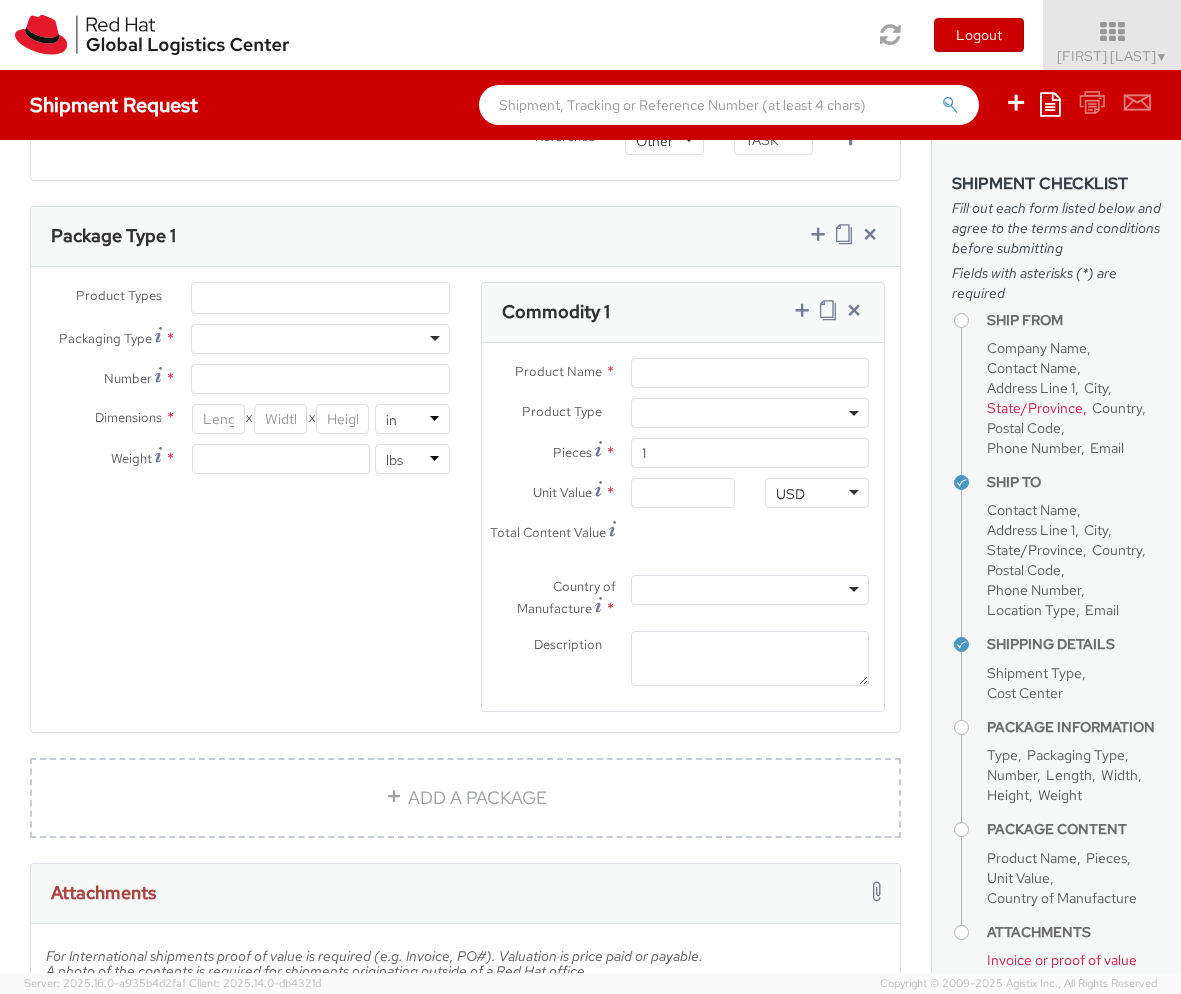 scroll, scrollTop: 900, scrollLeft: 0, axis: vertical 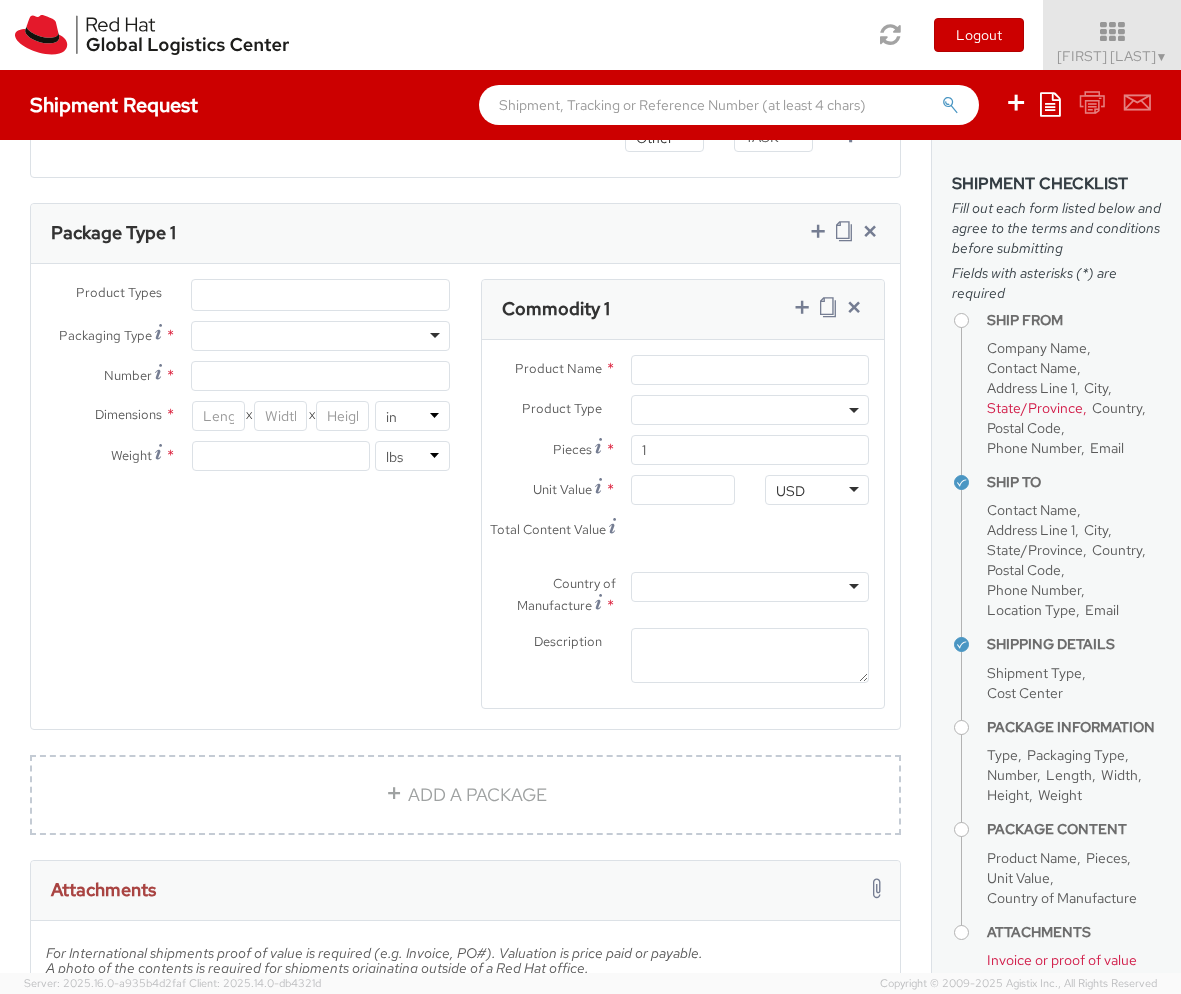 type on "Afternoon" 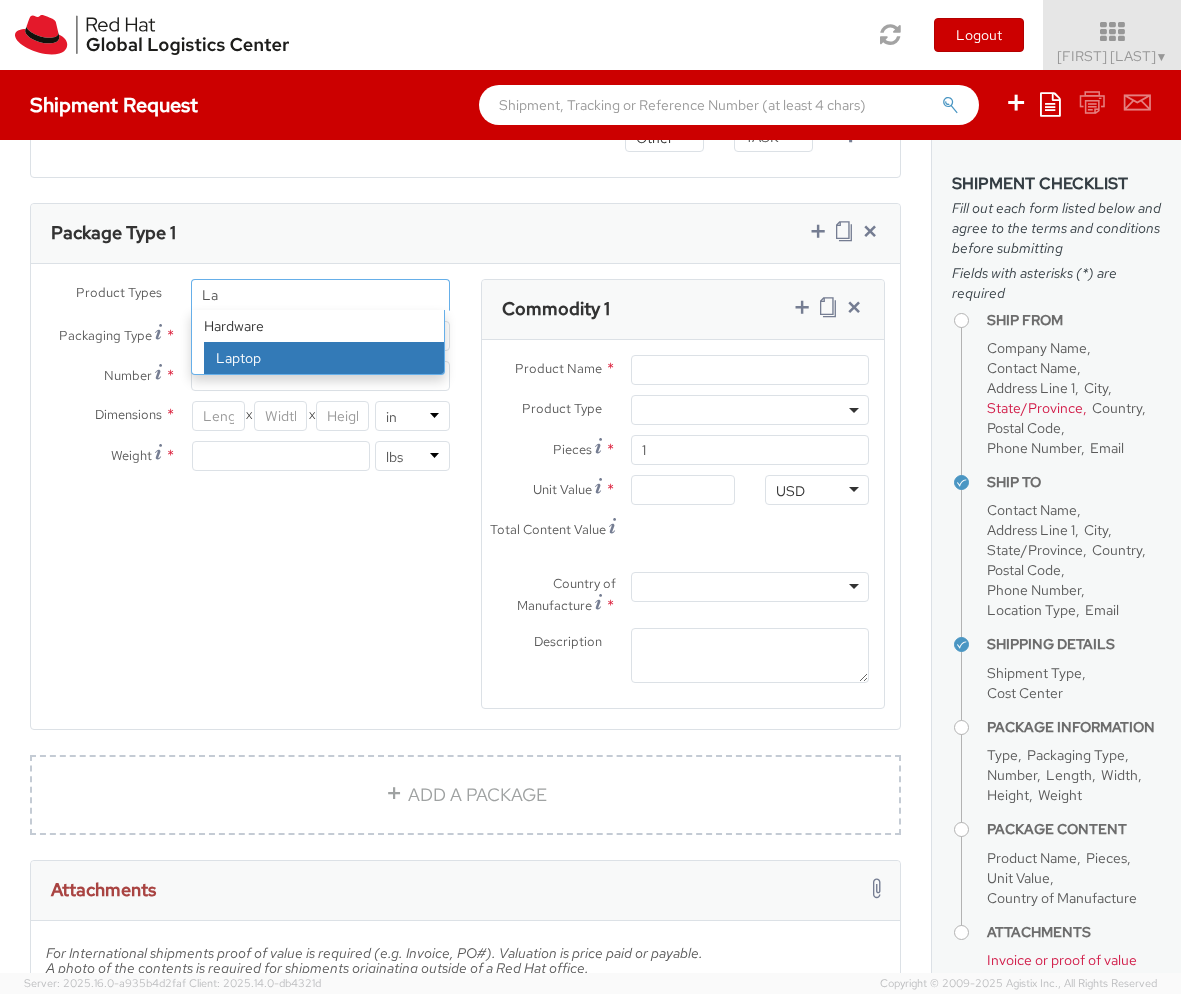 type on "La" 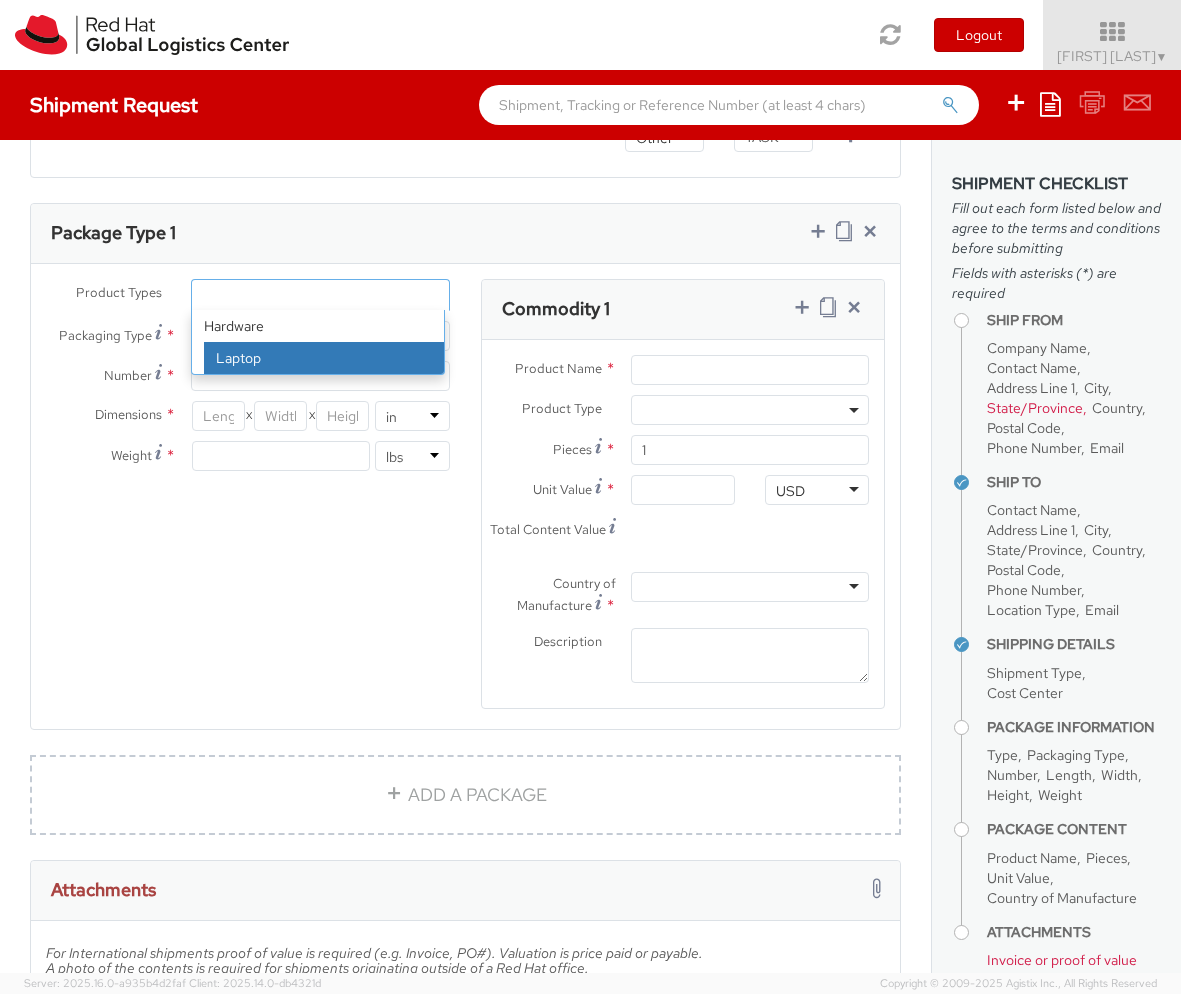select on "LAPTOP" 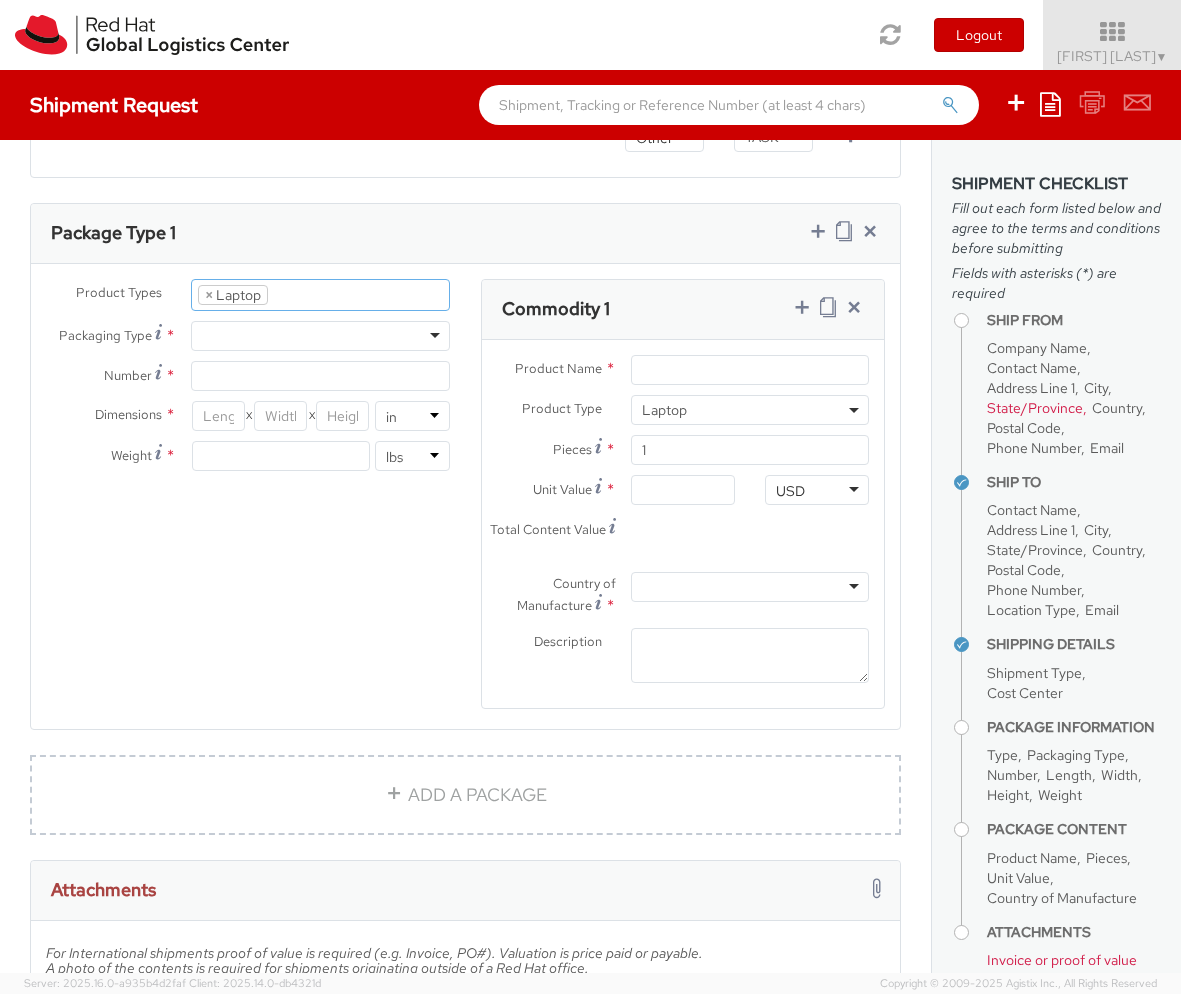 scroll, scrollTop: 57, scrollLeft: 0, axis: vertical 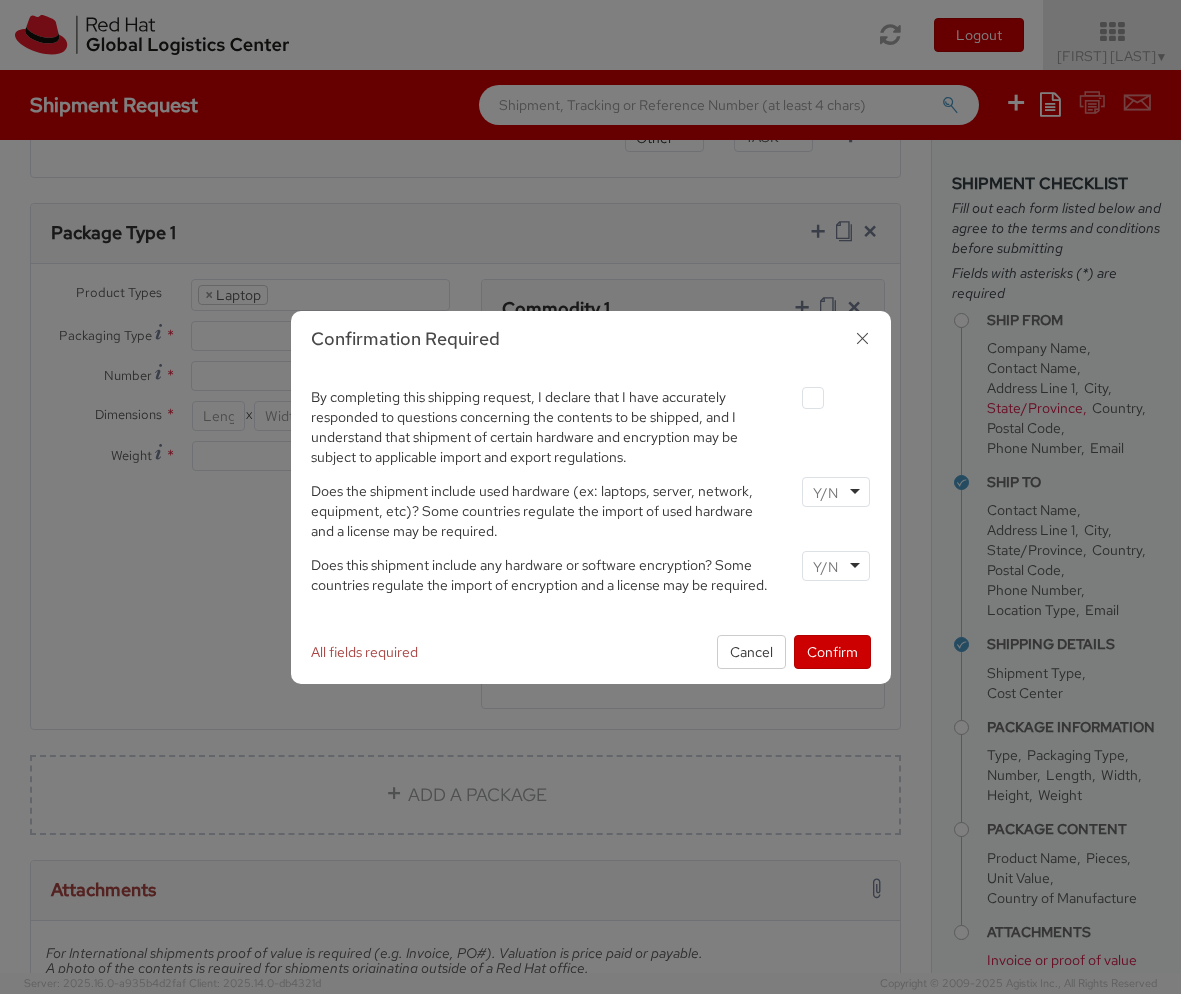 click at bounding box center [813, 398] 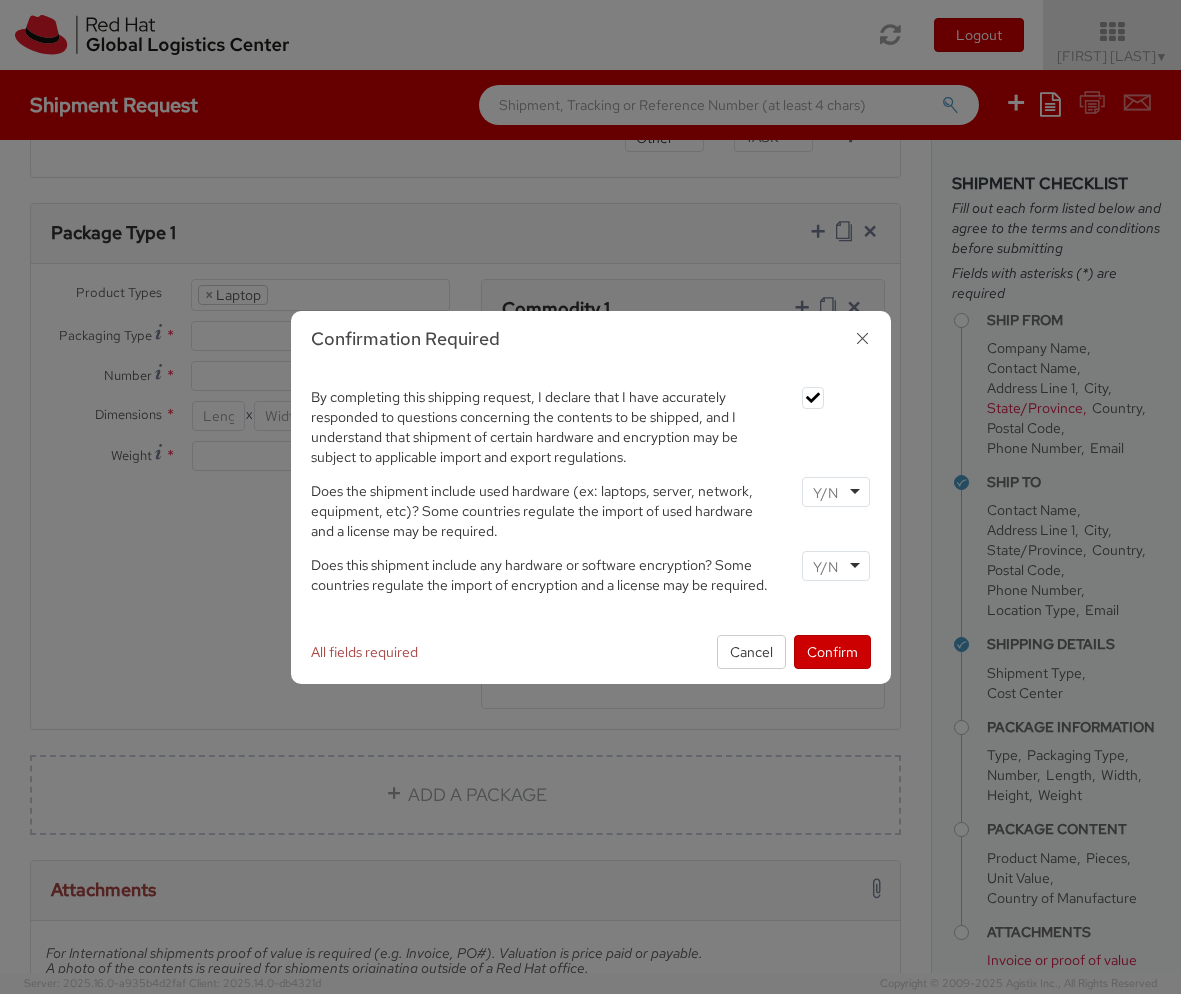 click at bounding box center (836, 492) 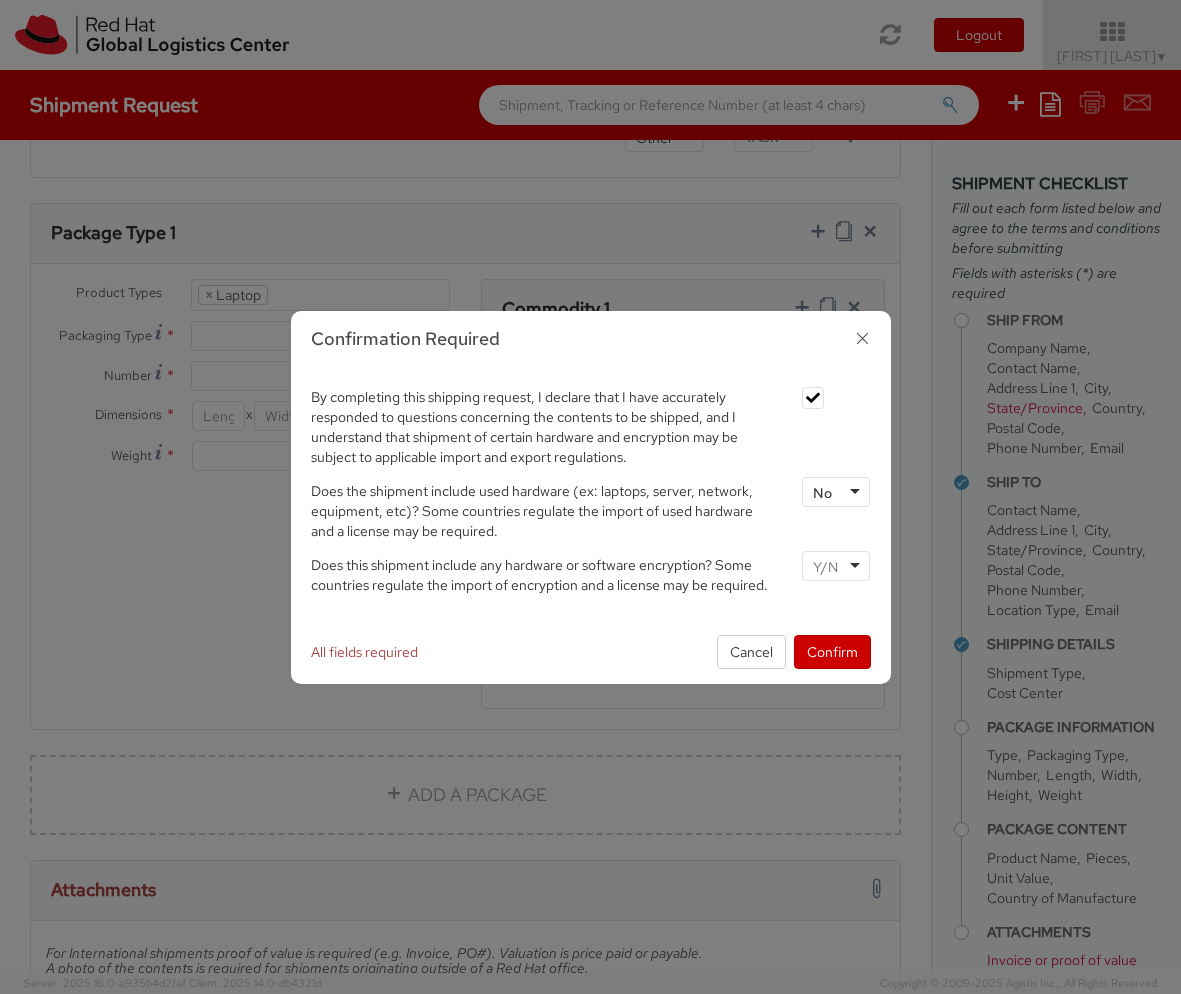 click at bounding box center (836, 566) 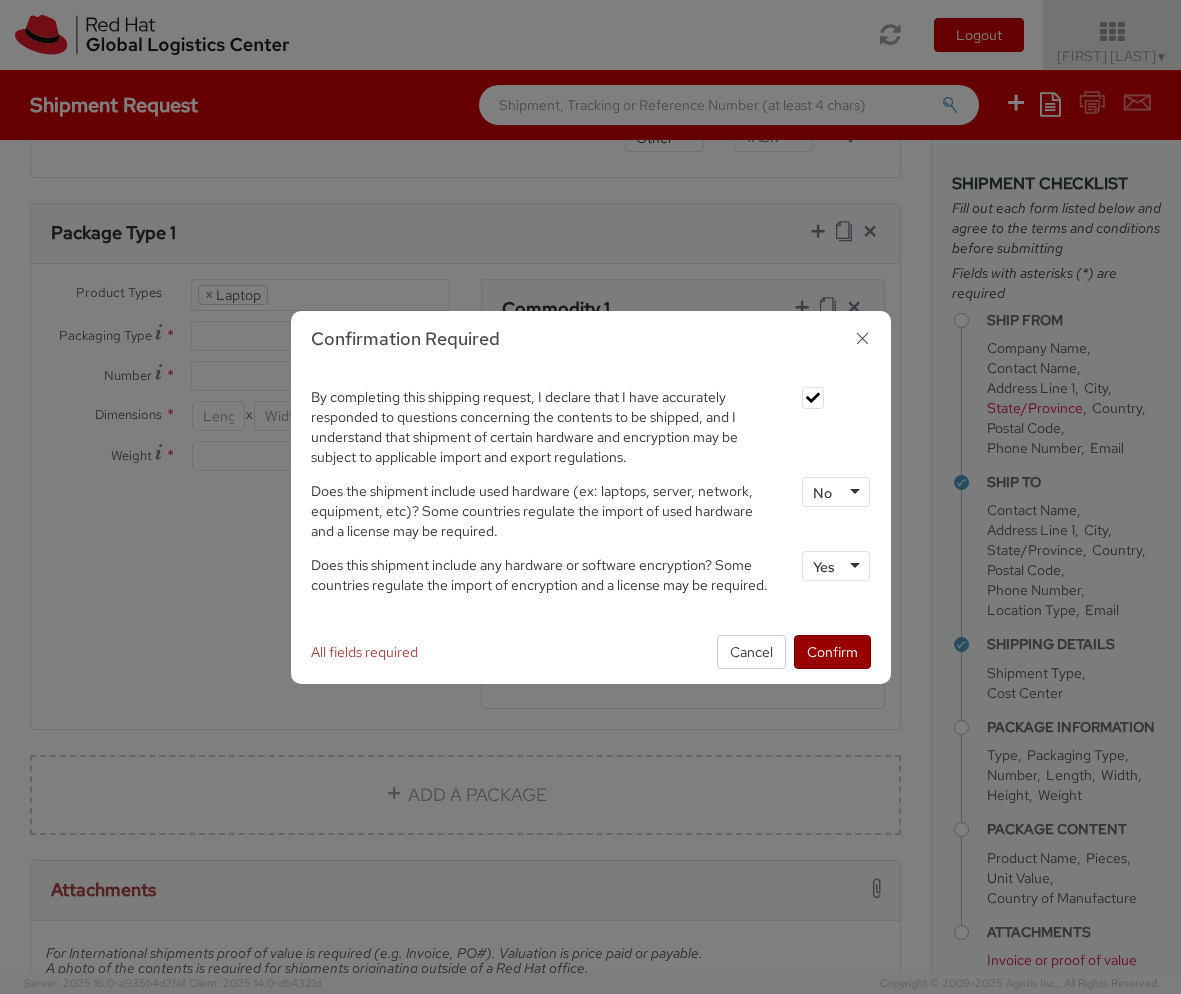 click on "Confirm" at bounding box center (832, 652) 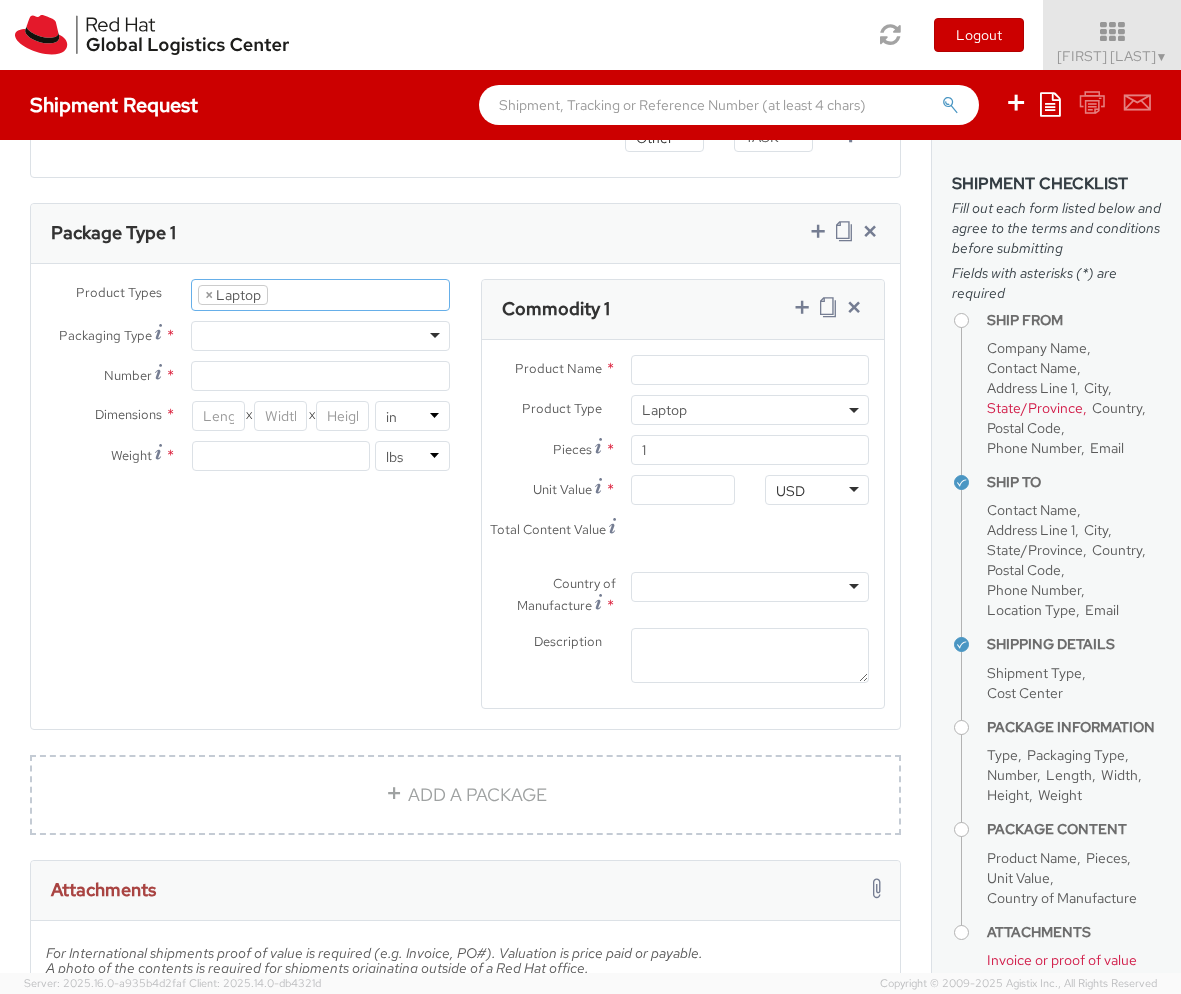 click on "× Laptop" at bounding box center (321, 295) 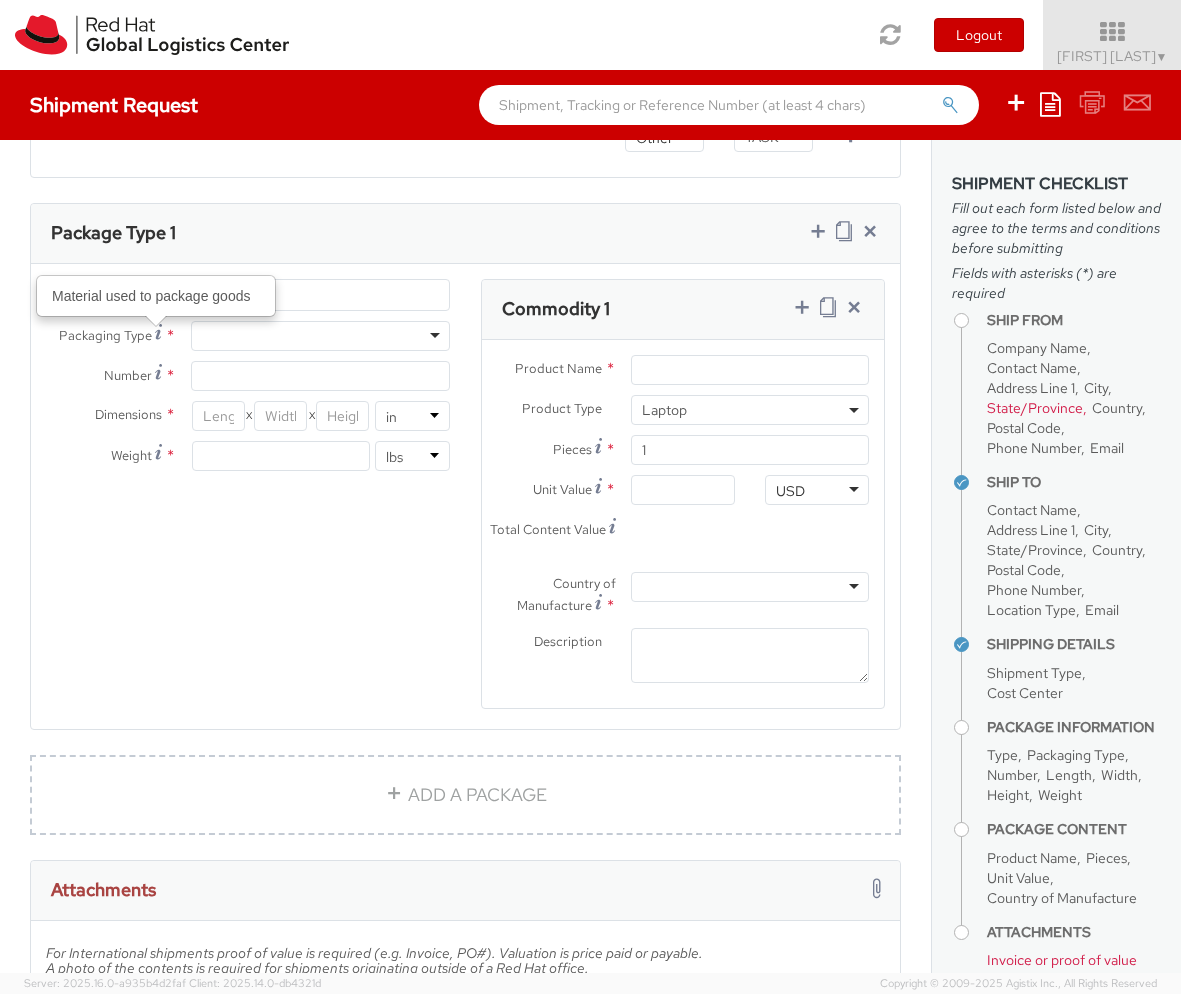 click on "Number        *" at bounding box center (103, 374) 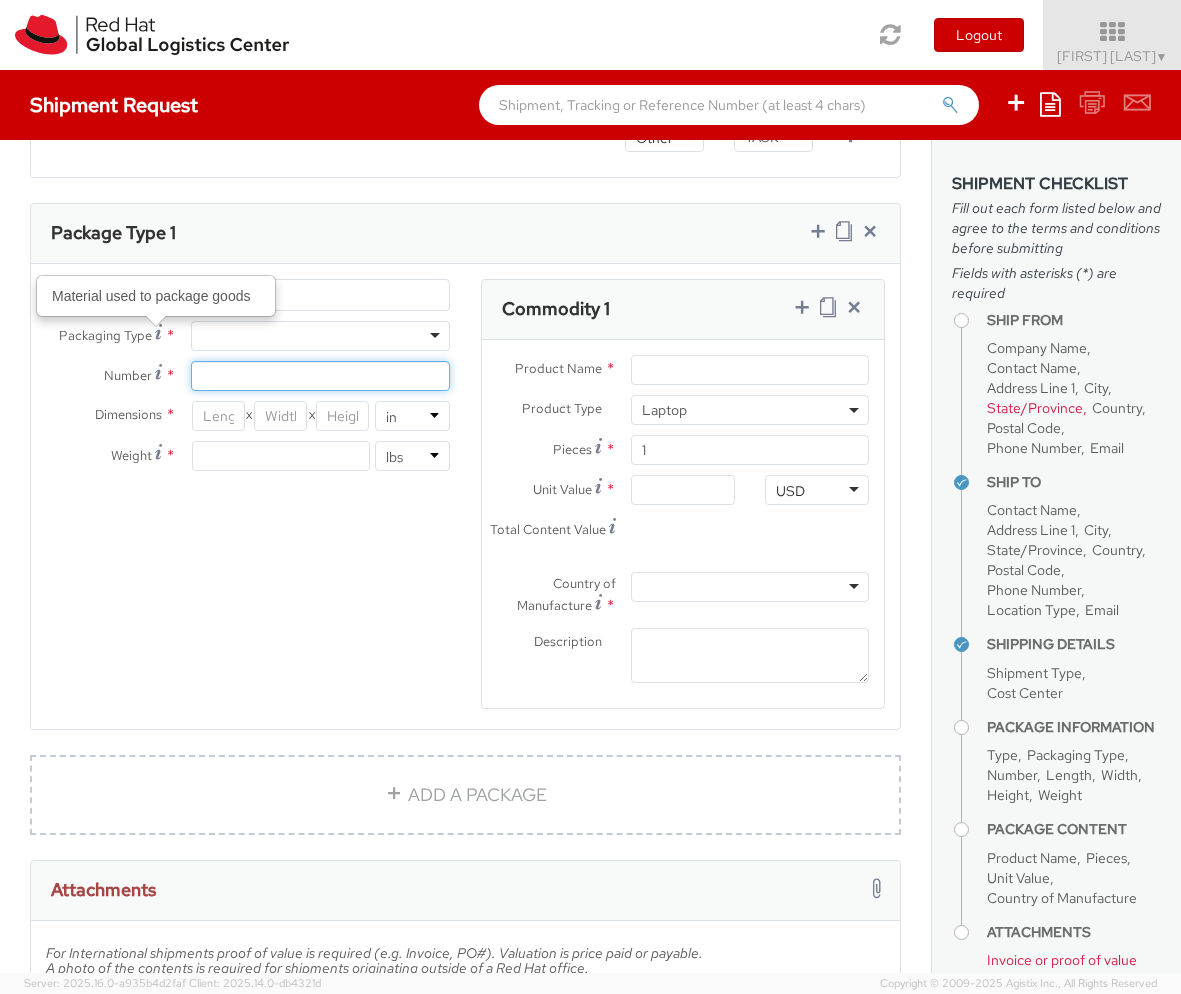 click on "Number        *" at bounding box center [321, 376] 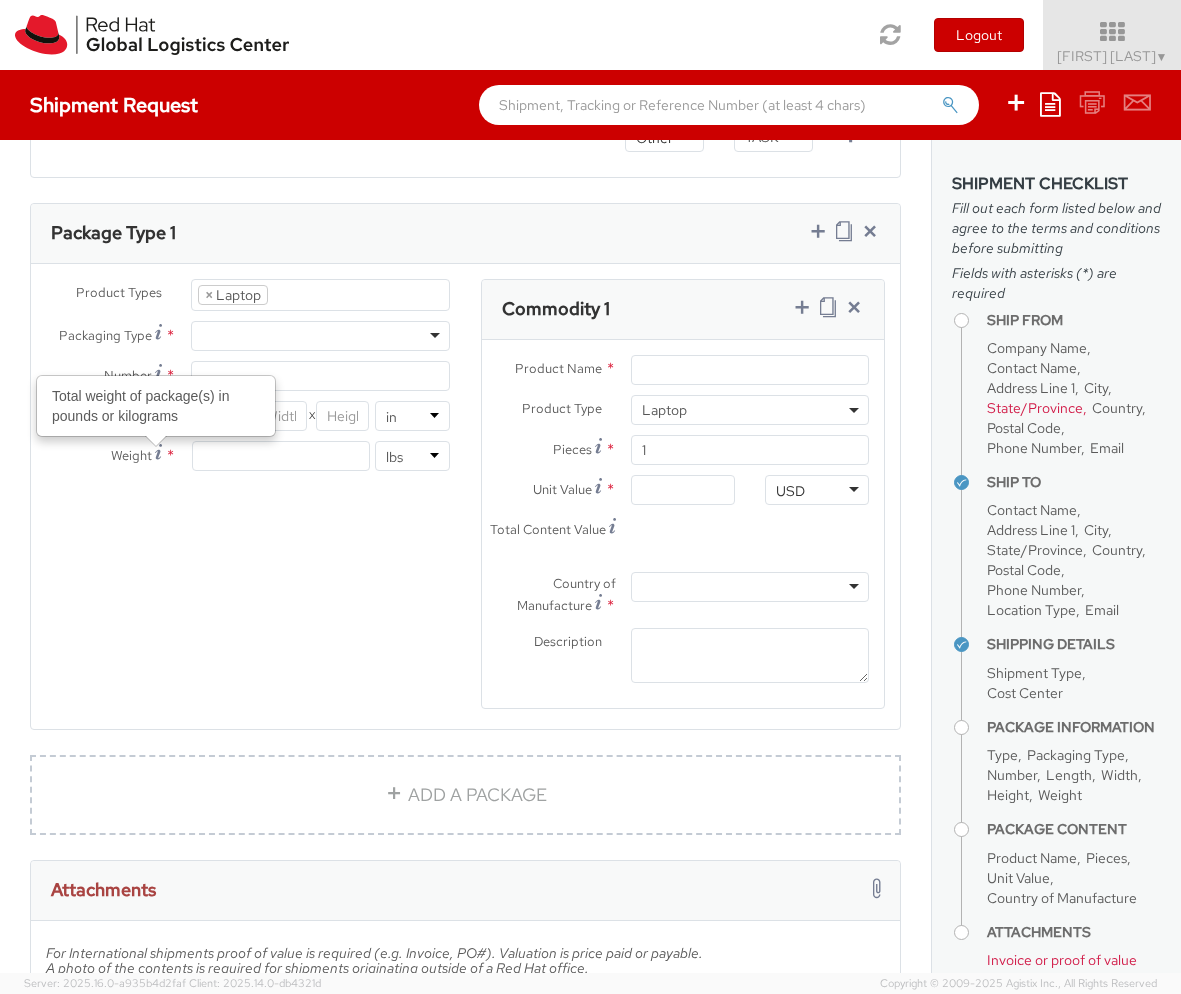 click on "× Laptop" at bounding box center [321, 295] 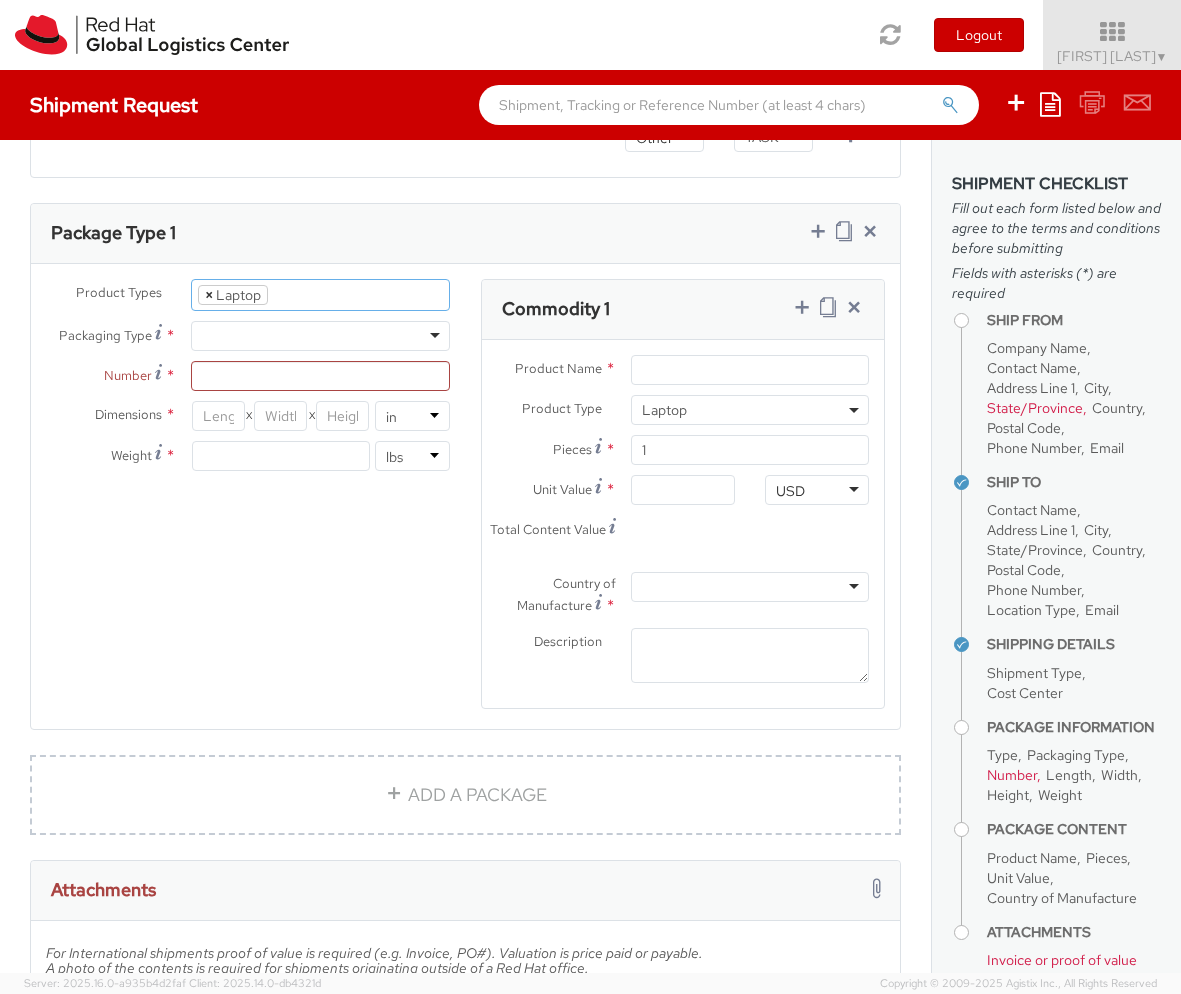 click on "×" at bounding box center (209, 295) 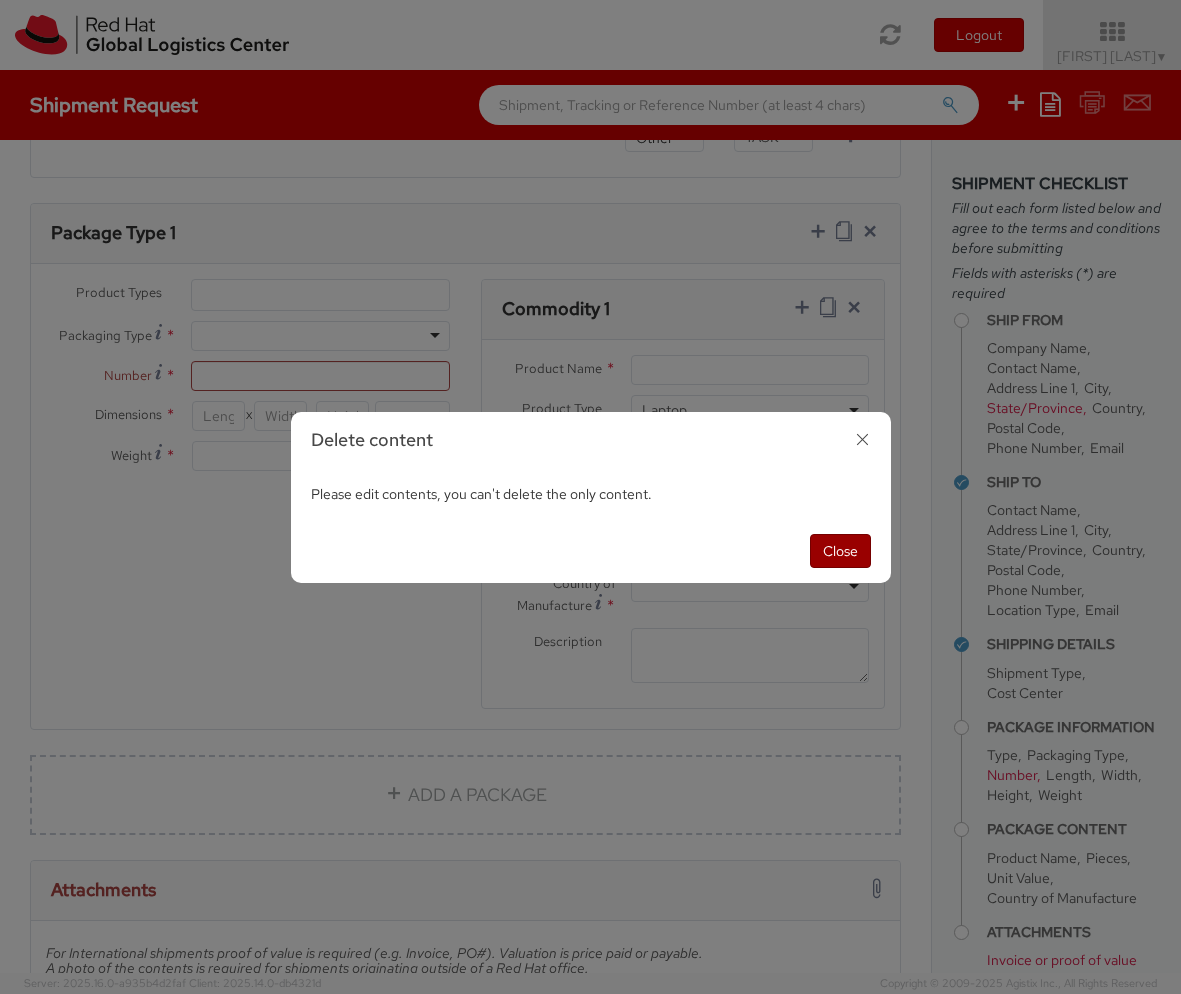 click on "Close" at bounding box center (840, 551) 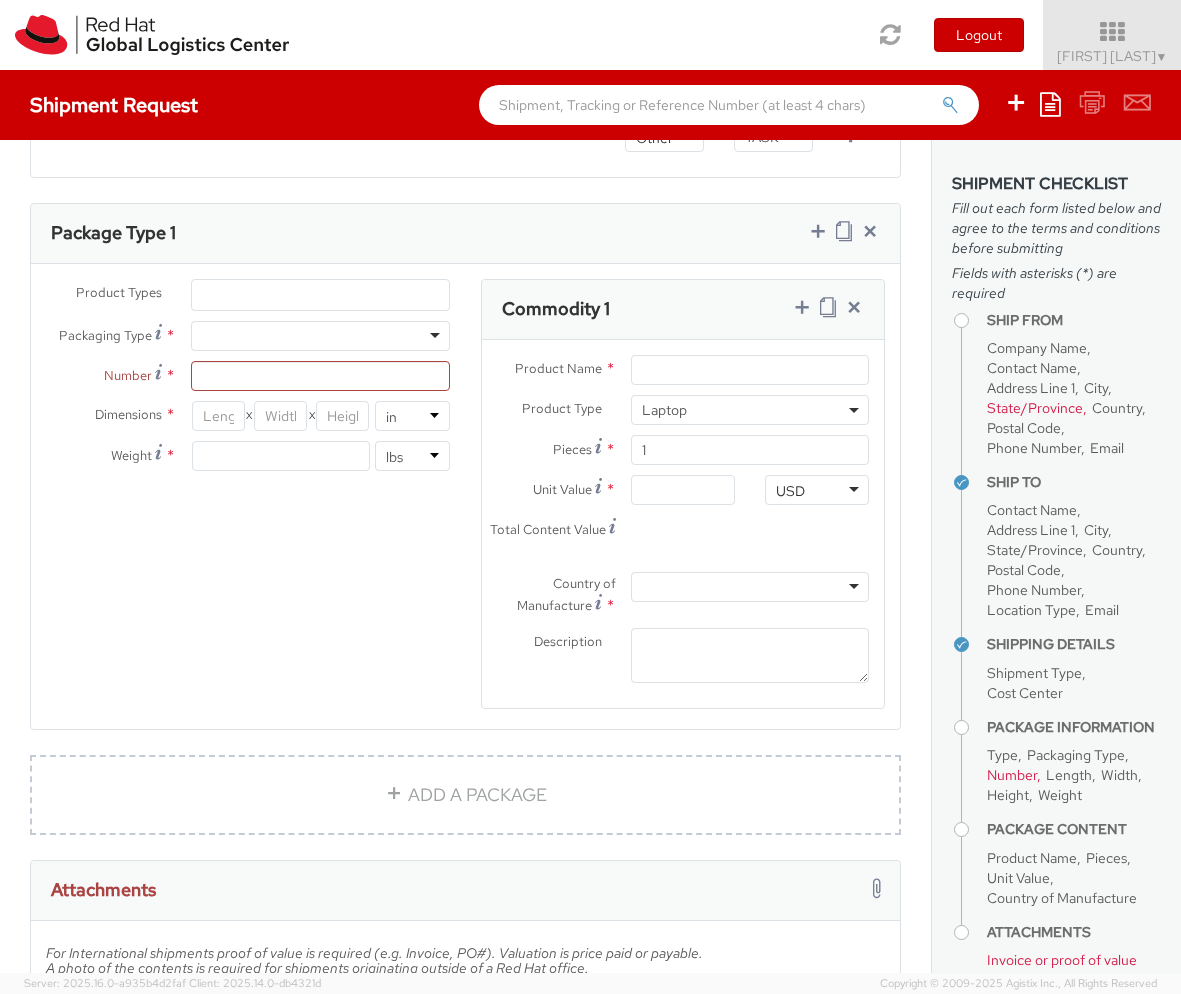 select on "LAPTOP" 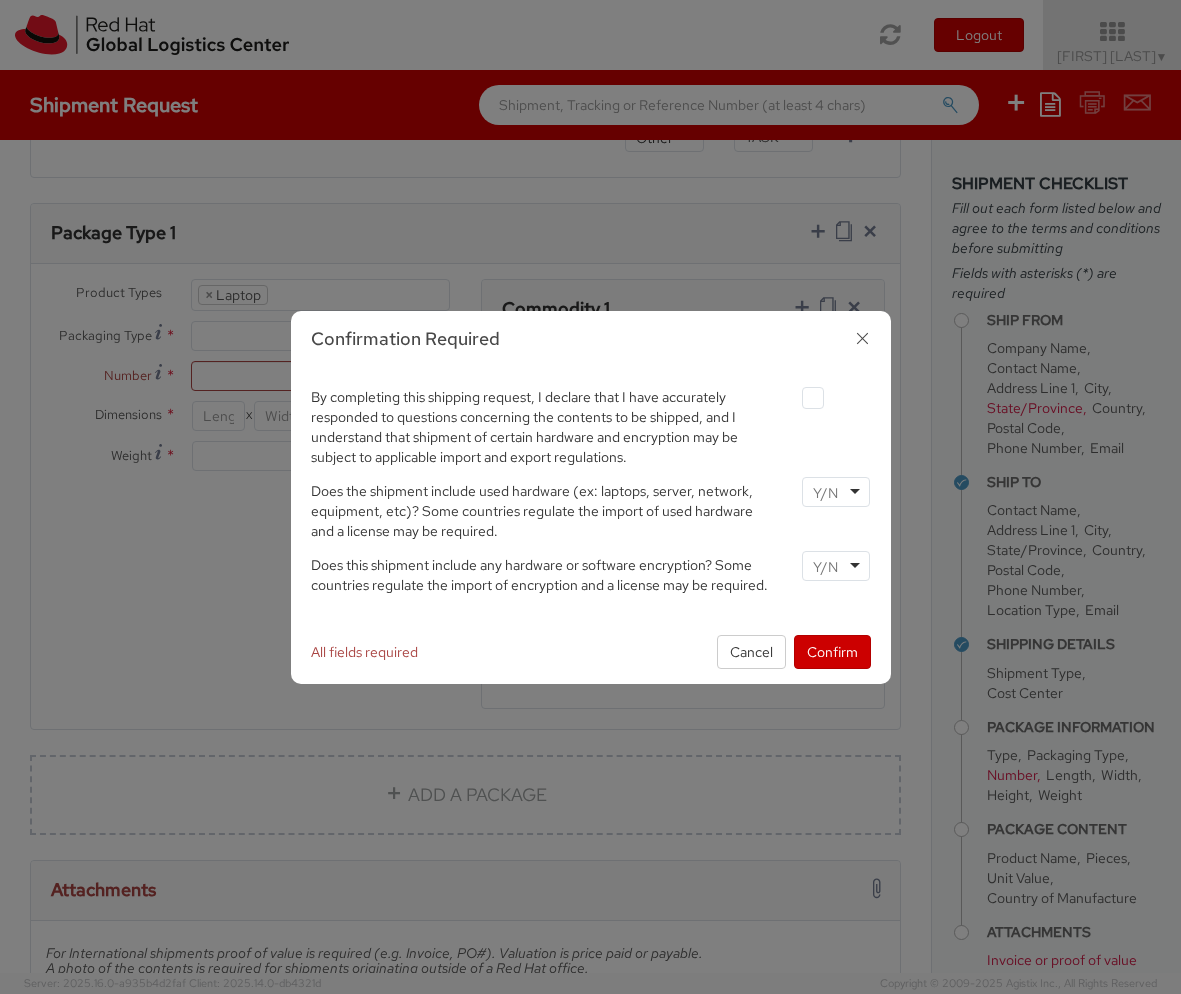 click at bounding box center [836, 492] 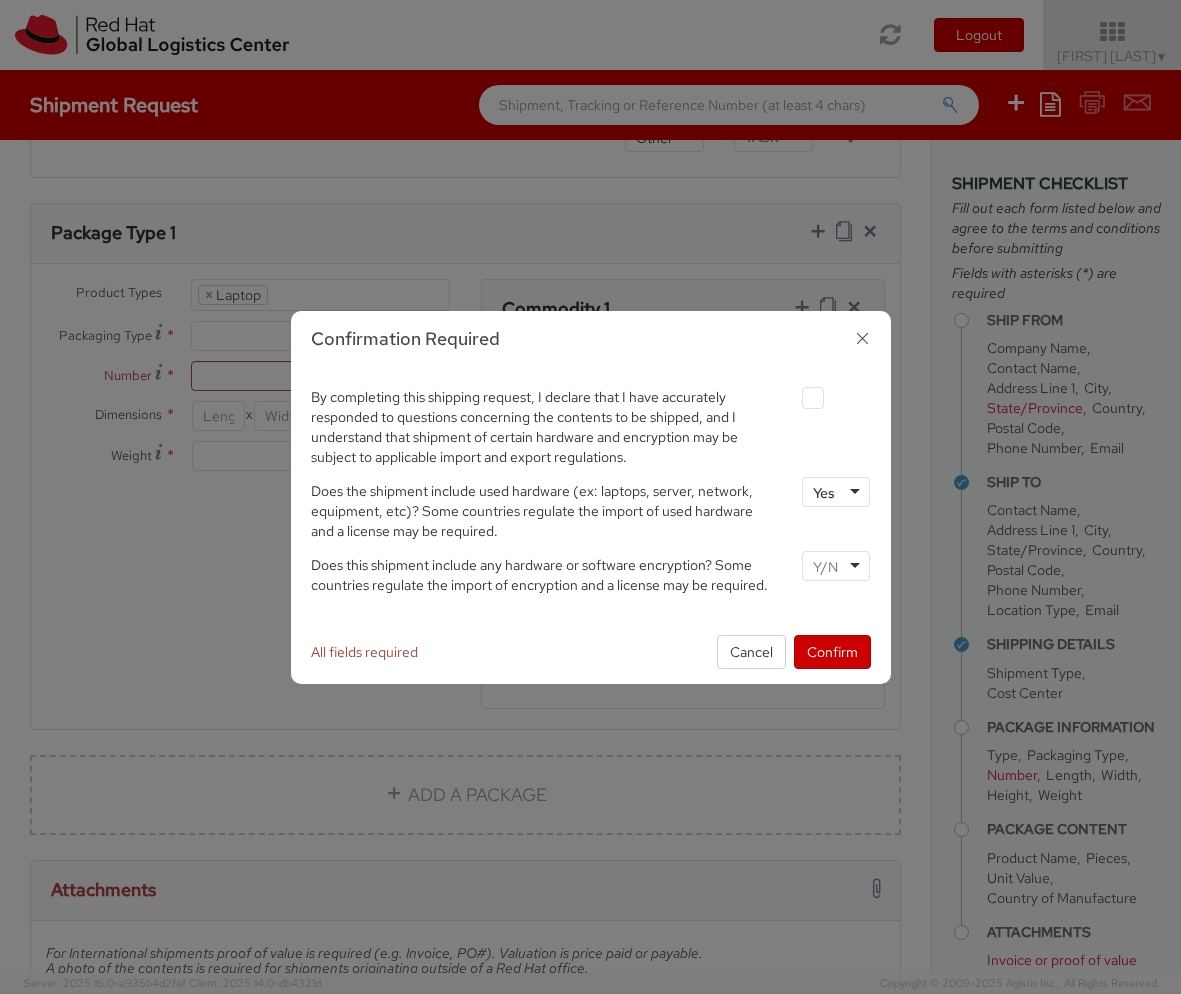 click at bounding box center [836, 566] 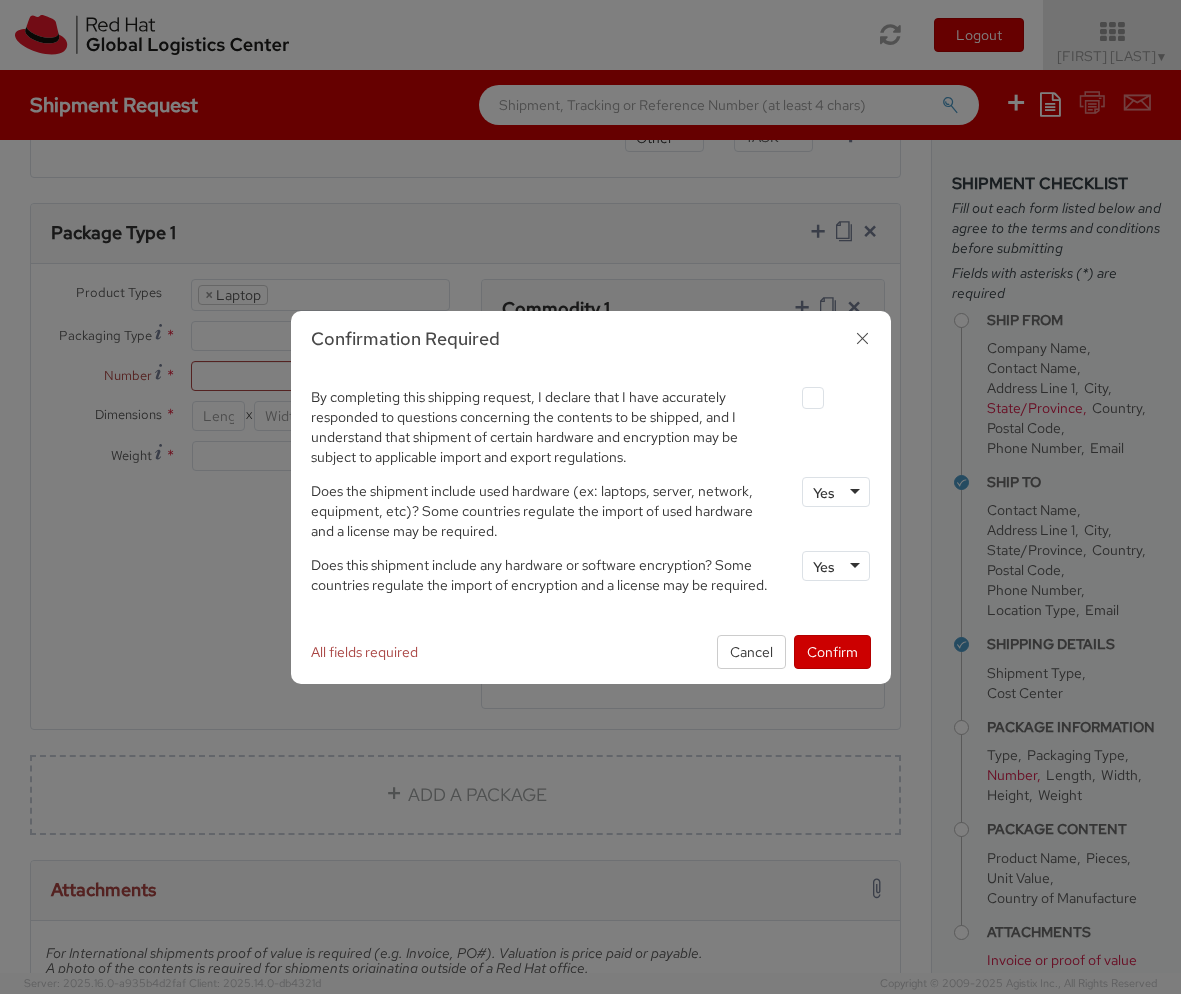 click at bounding box center (813, 398) 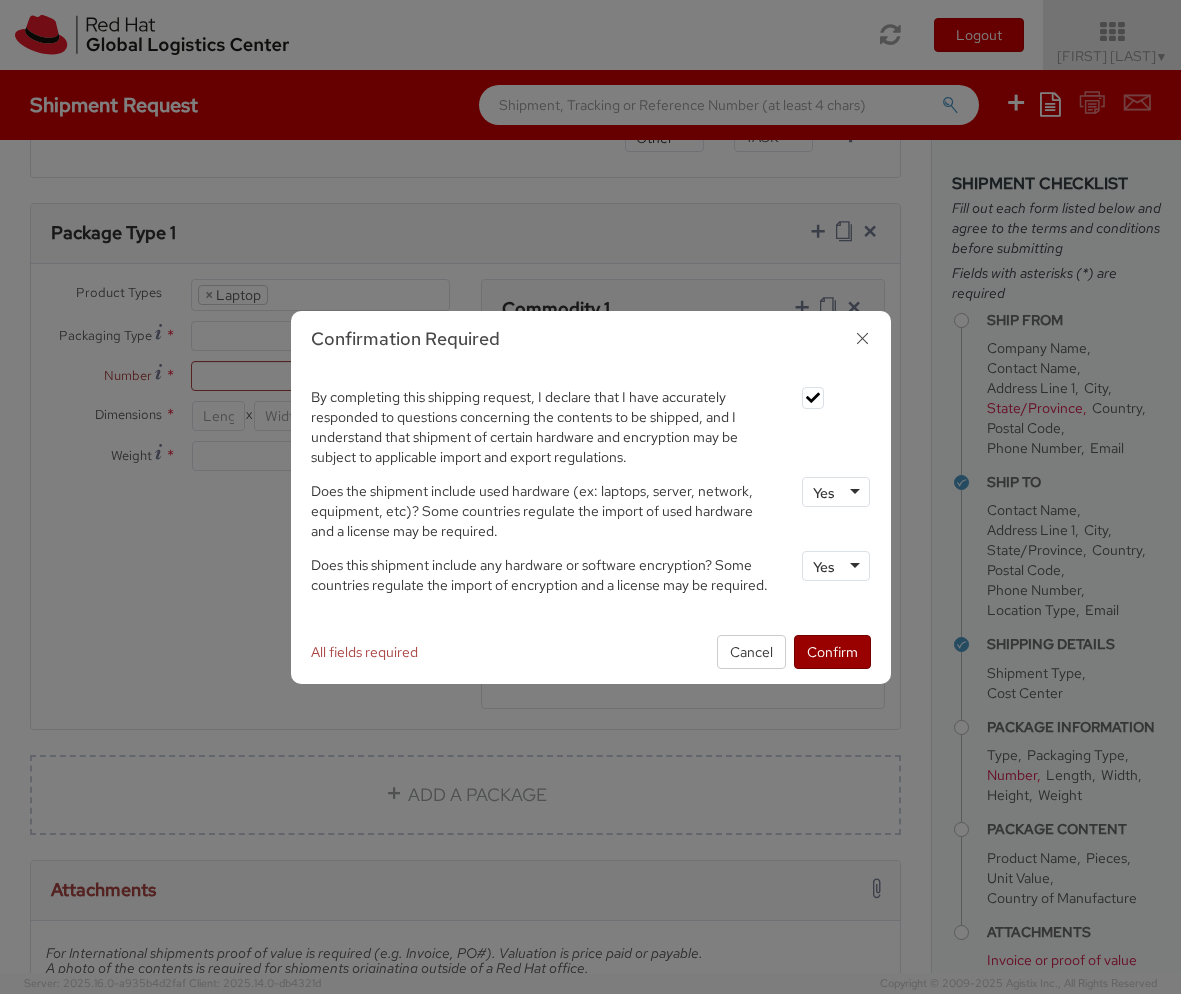 click on "Confirm" at bounding box center (832, 652) 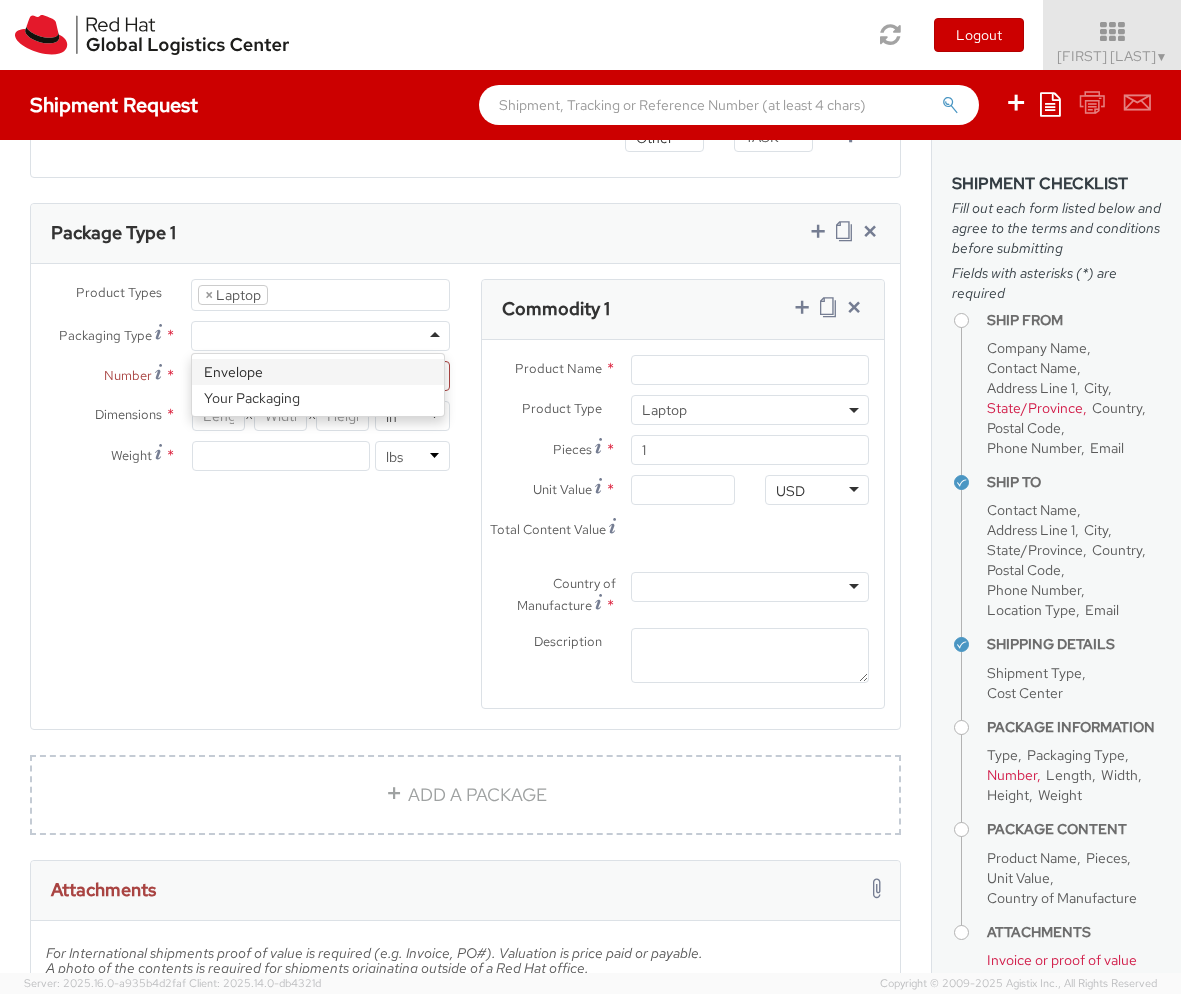 click at bounding box center [321, 336] 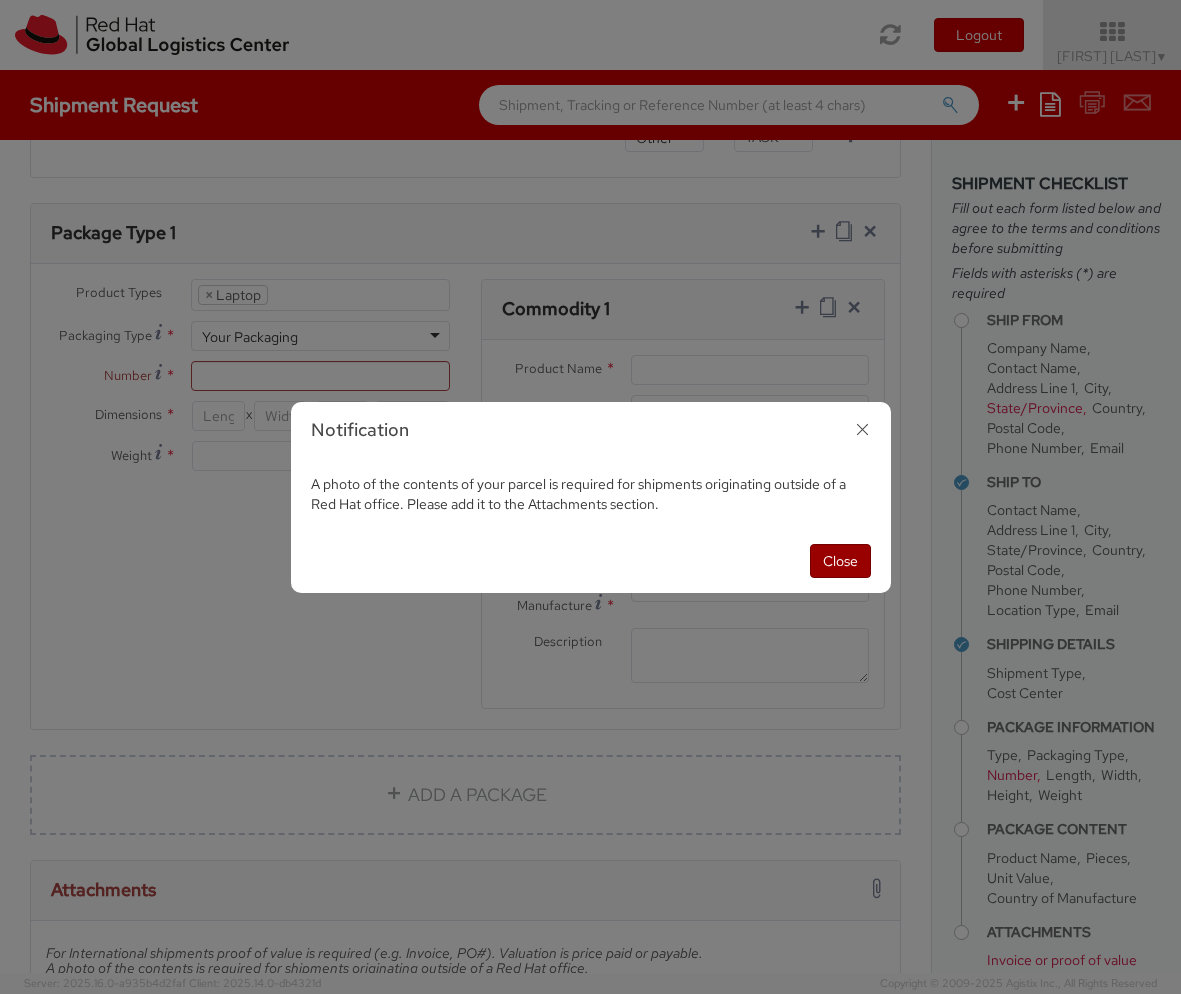 click on "Close" at bounding box center [840, 561] 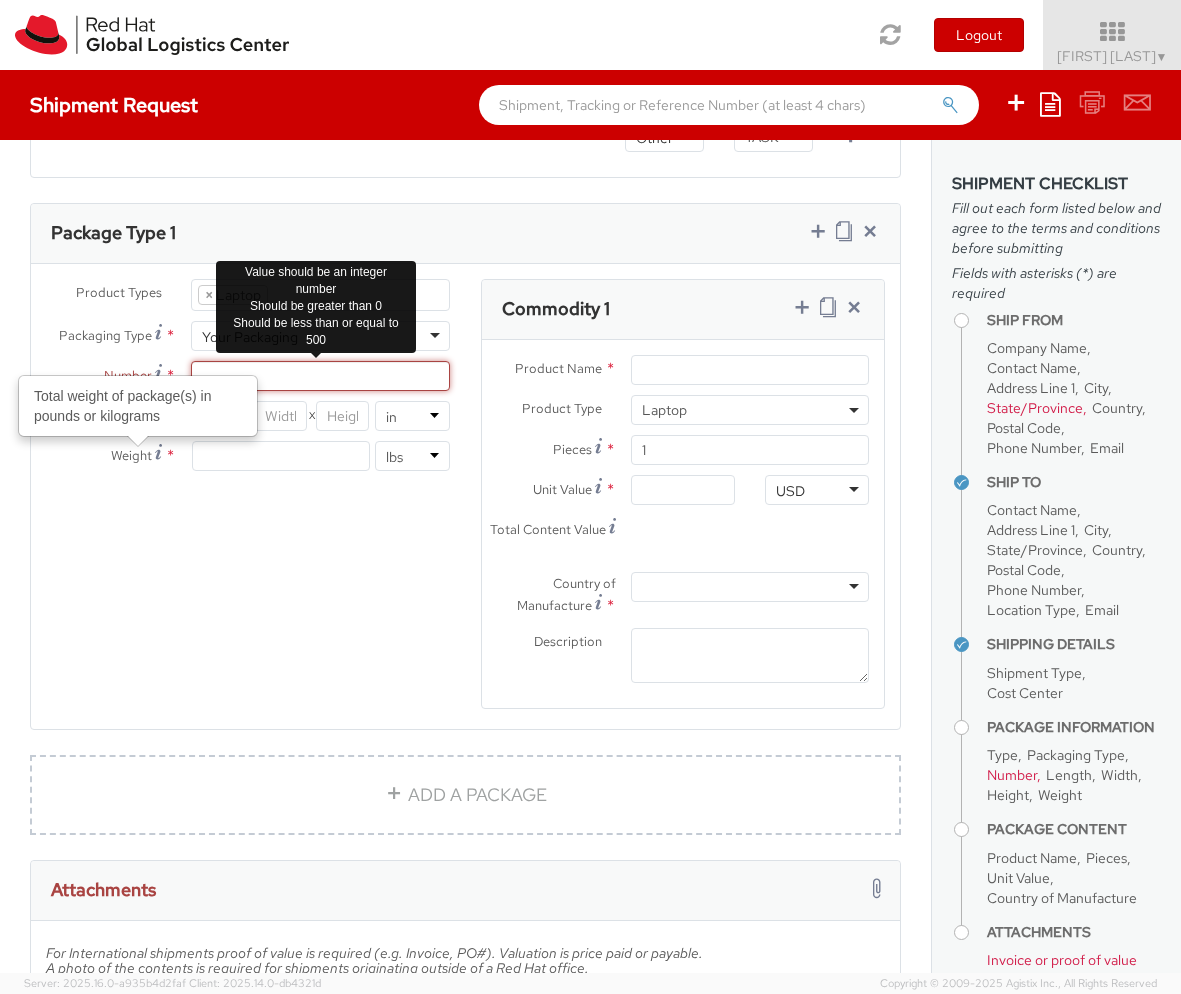 click on "Number        *" at bounding box center (321, 376) 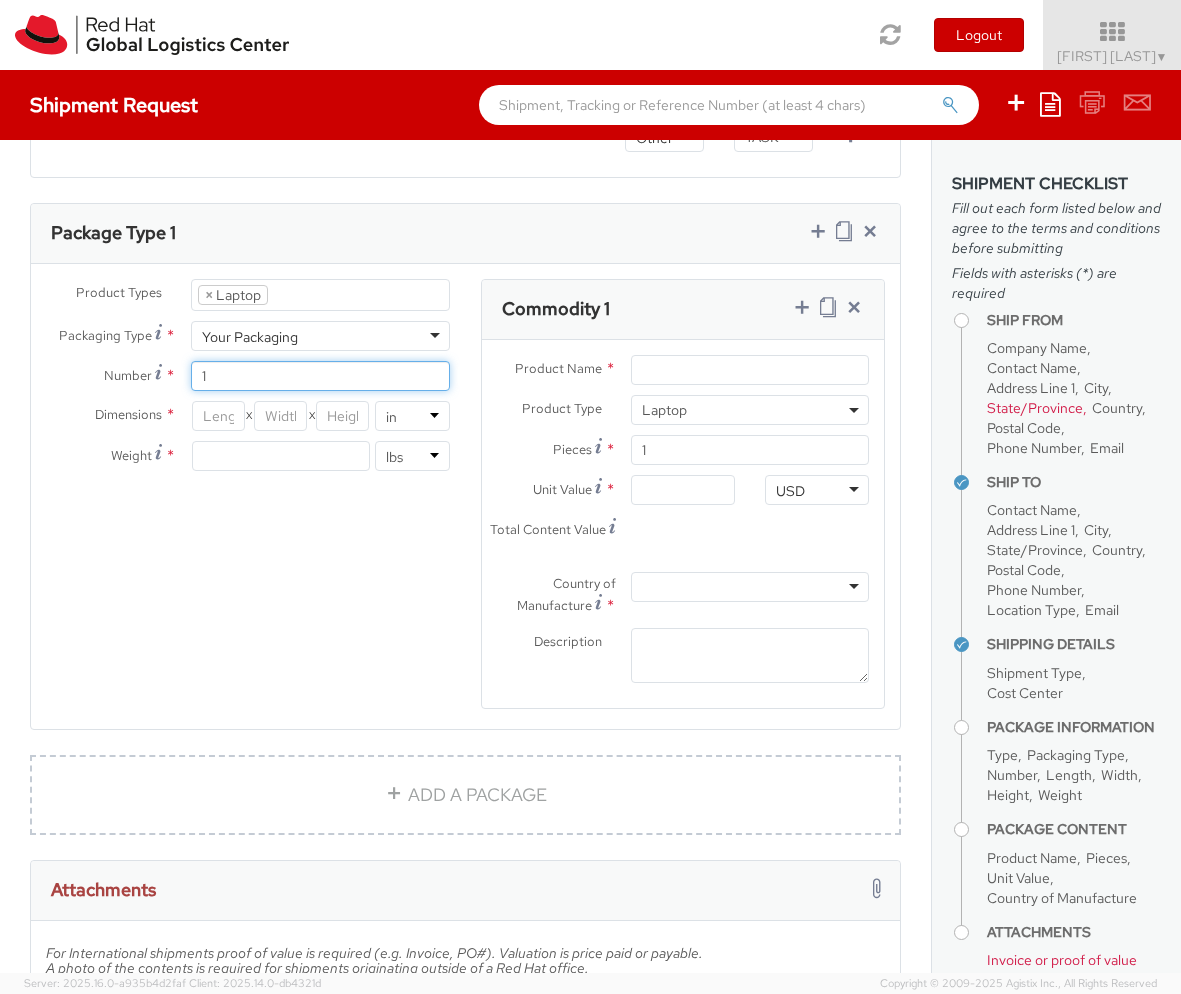 type on "1" 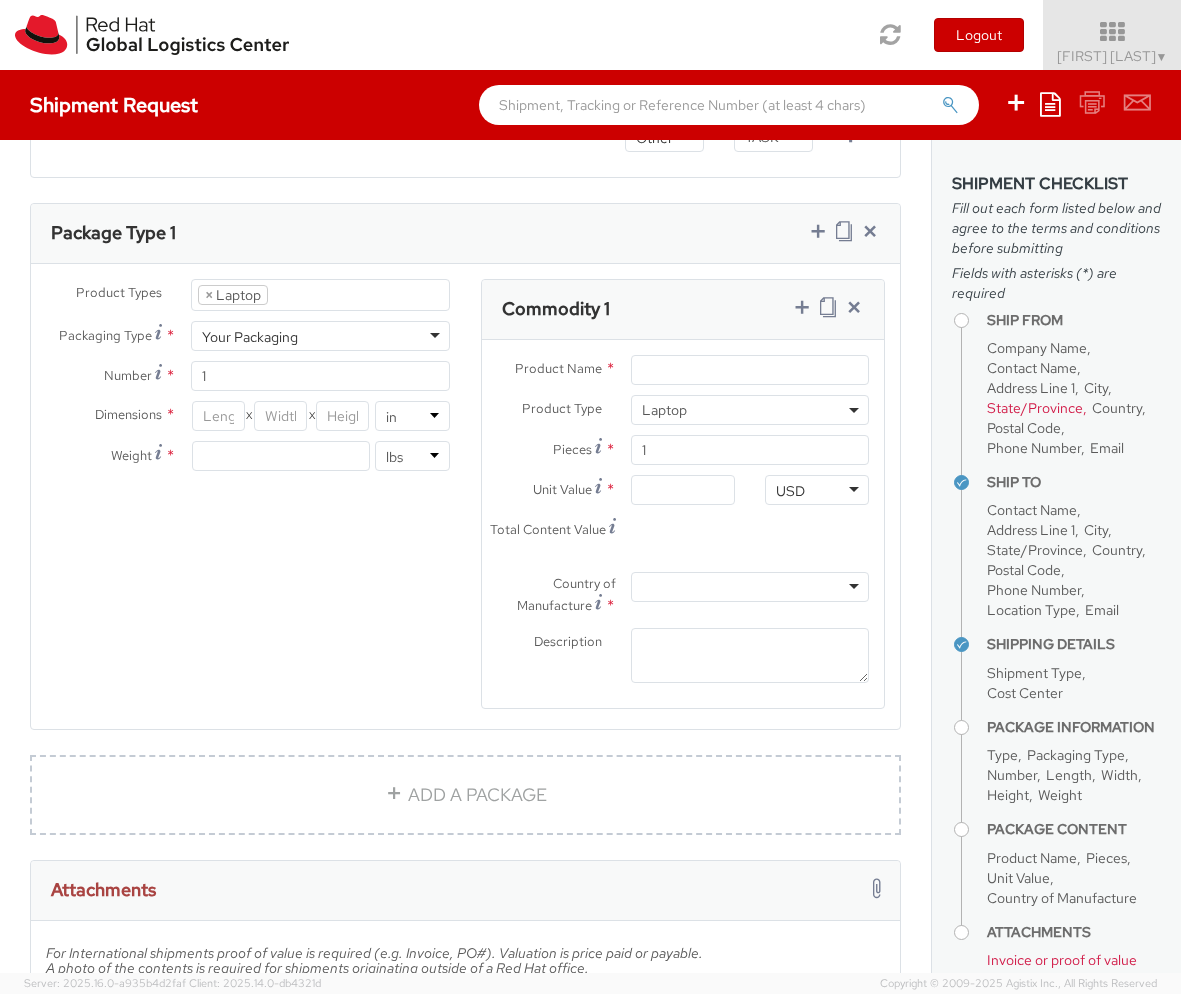 click on "Product Types        *               Documents Docking Station Laptop Monitor Other Hardware Server Telecom Equipment Other × Laptop                                         Packaging Type        *             Your Packaging Your Packaging Envelope Your Packaging                                             Number        *       1                                                   Dimensions        *                       X X       in cm                                       Weight        *                             lbs kgs                                           Commodity 1                                         Product Name        *                                                               Product Type        *               Documents Docking Station Laptop Monitor Other Hardware Server Telecom Equipment Other Laptop                                                 Pieces        *       1                                                         Unit Value        *" at bounding box center (465, 506) 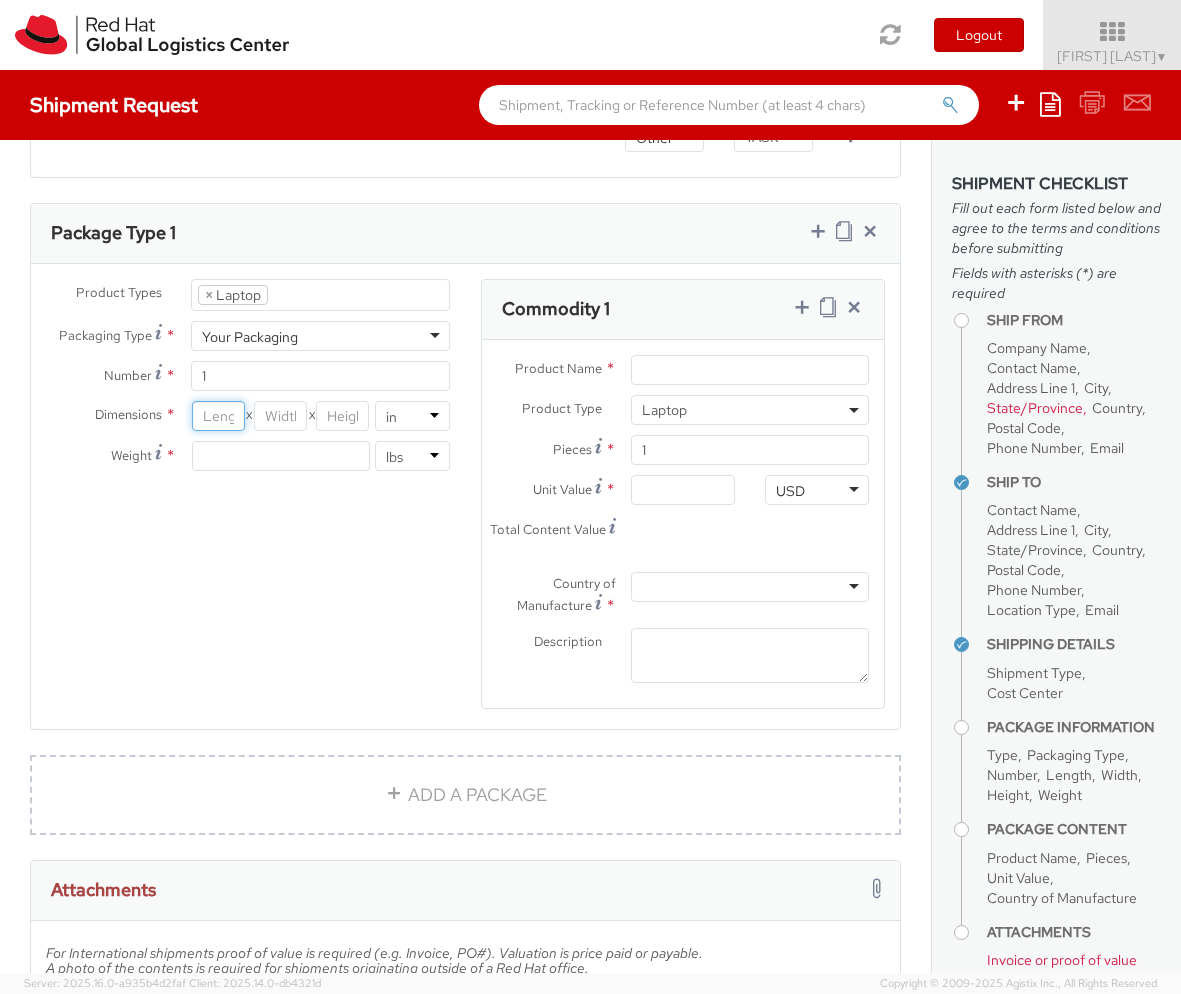 click at bounding box center [218, 416] 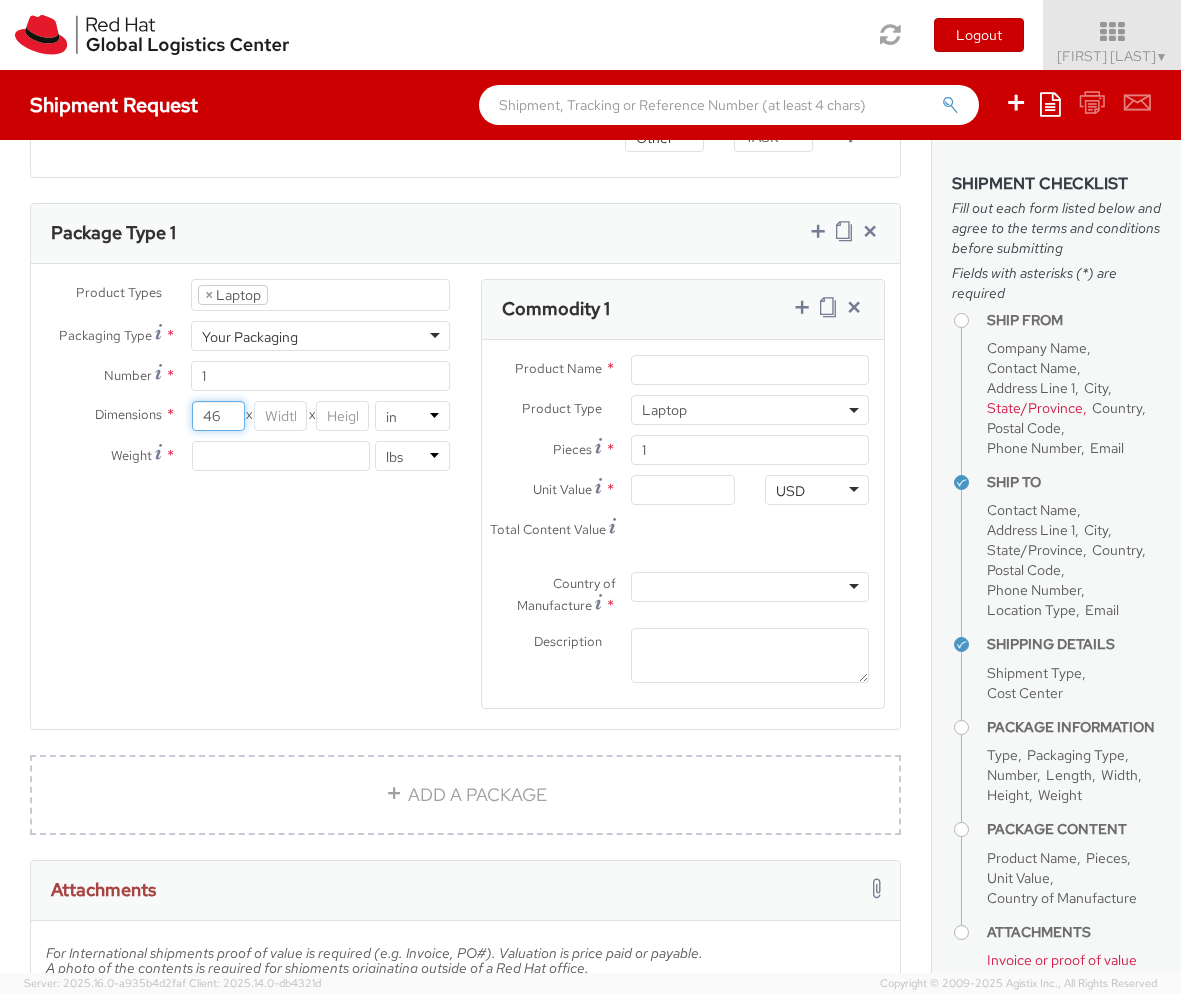 type on "46" 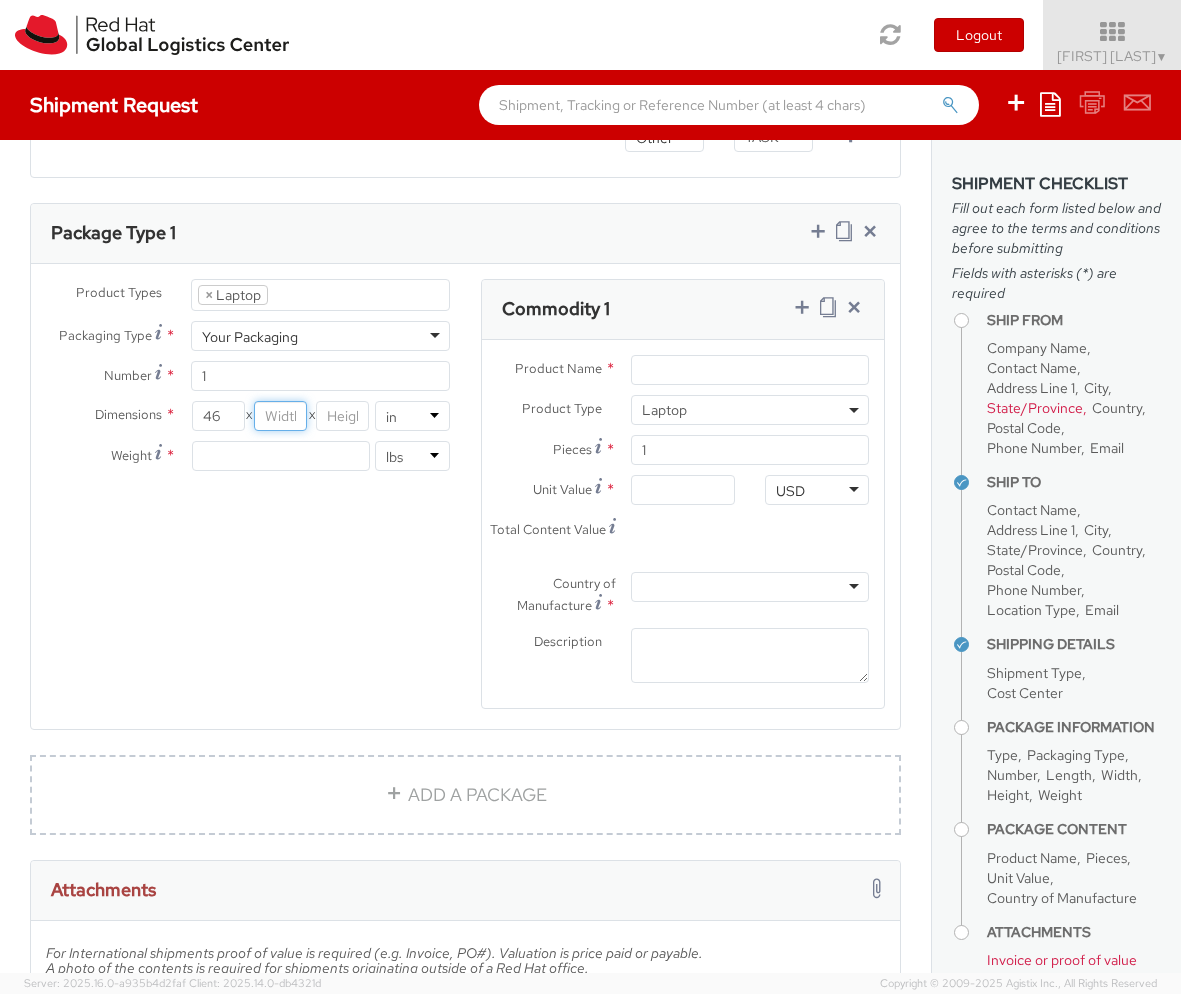 click at bounding box center (280, 416) 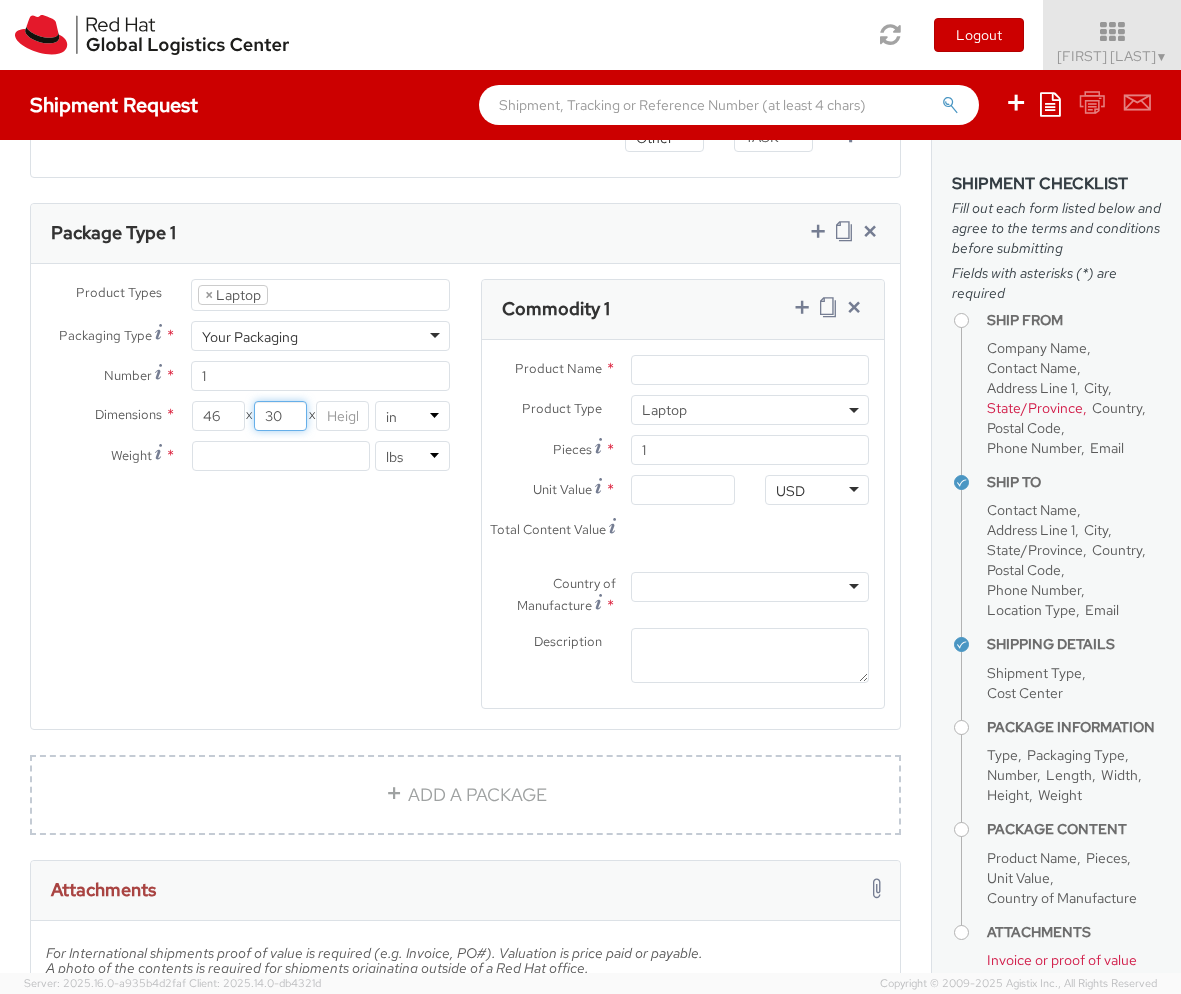 type on "30" 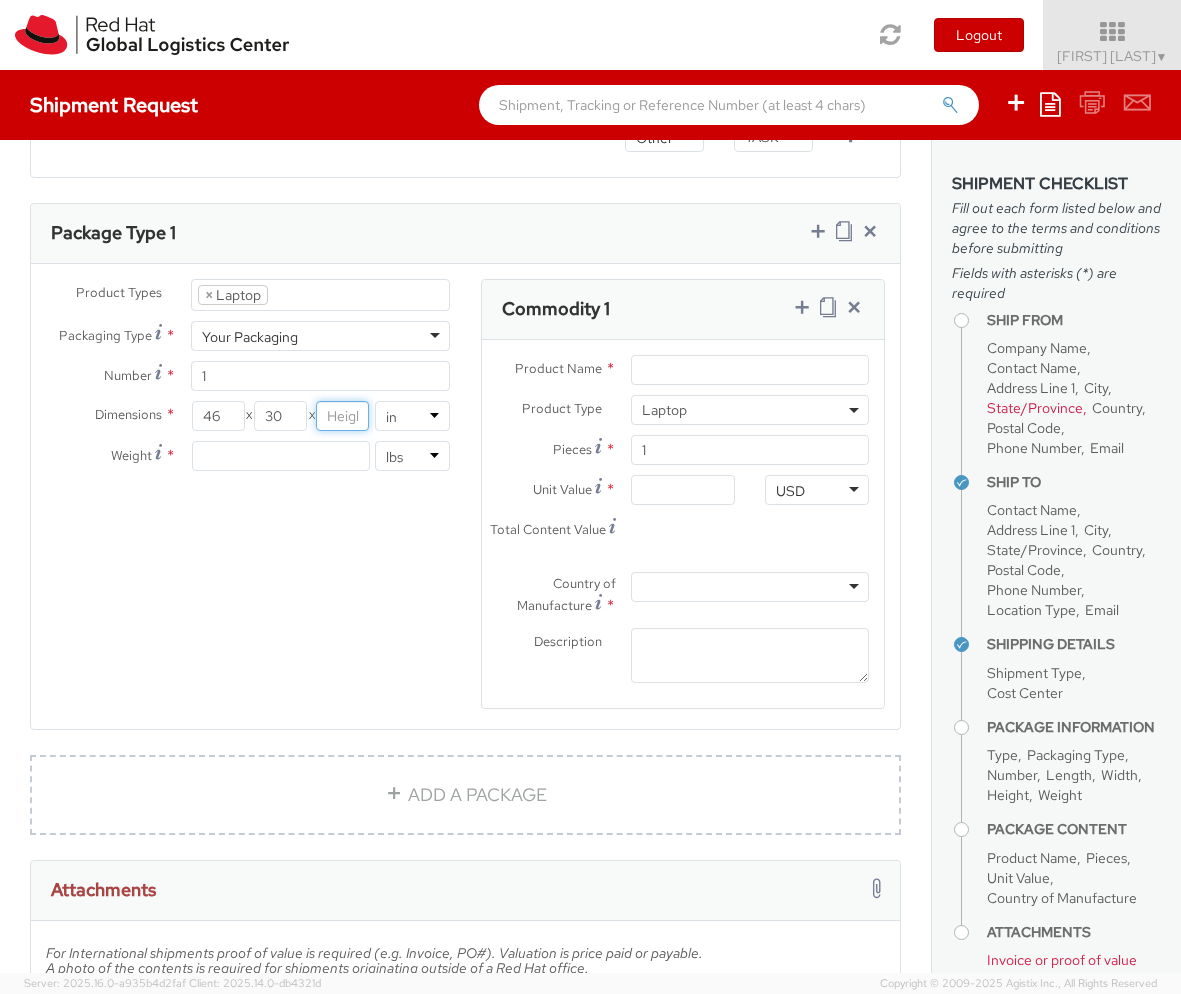 click at bounding box center (342, 416) 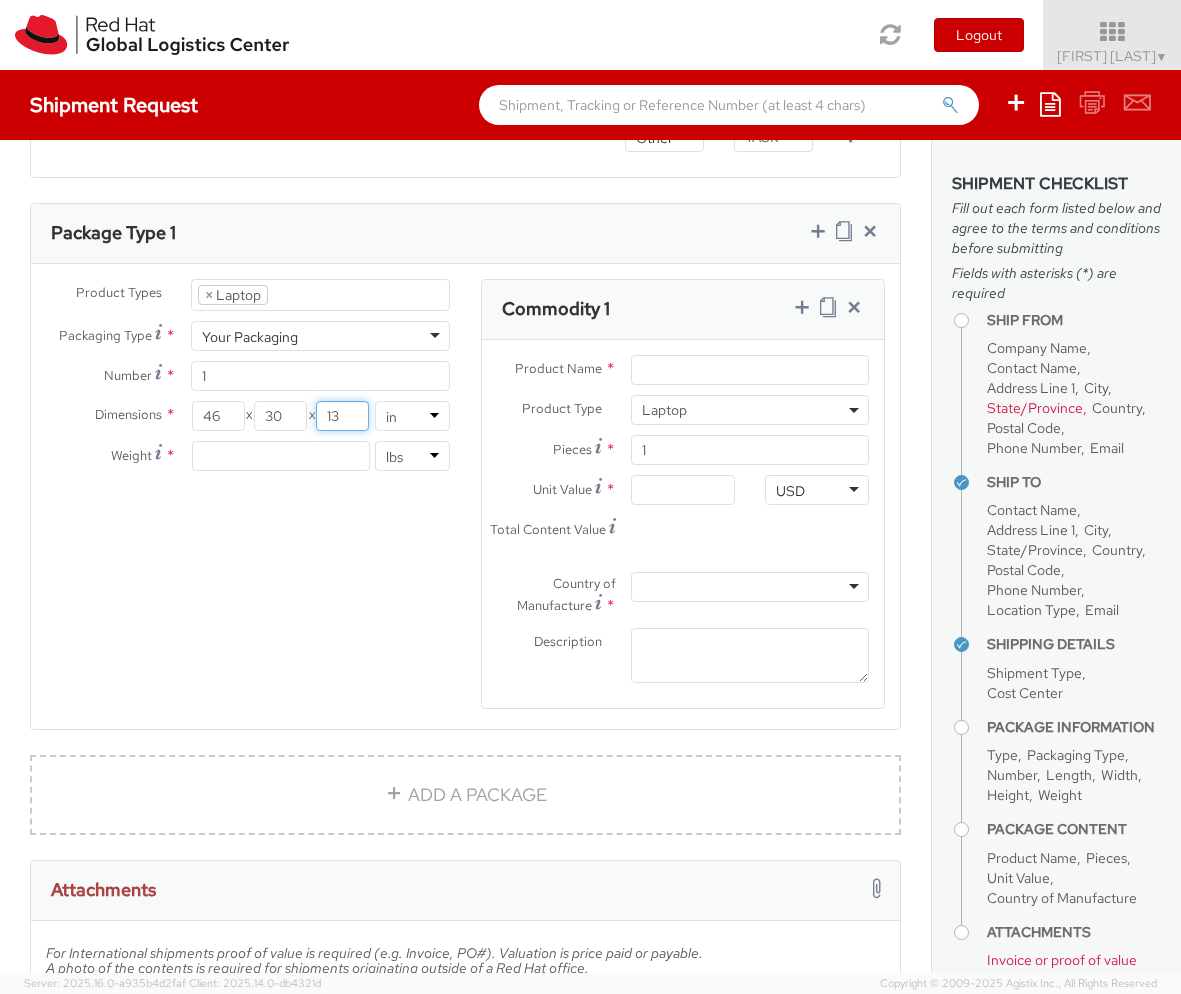 type on "13" 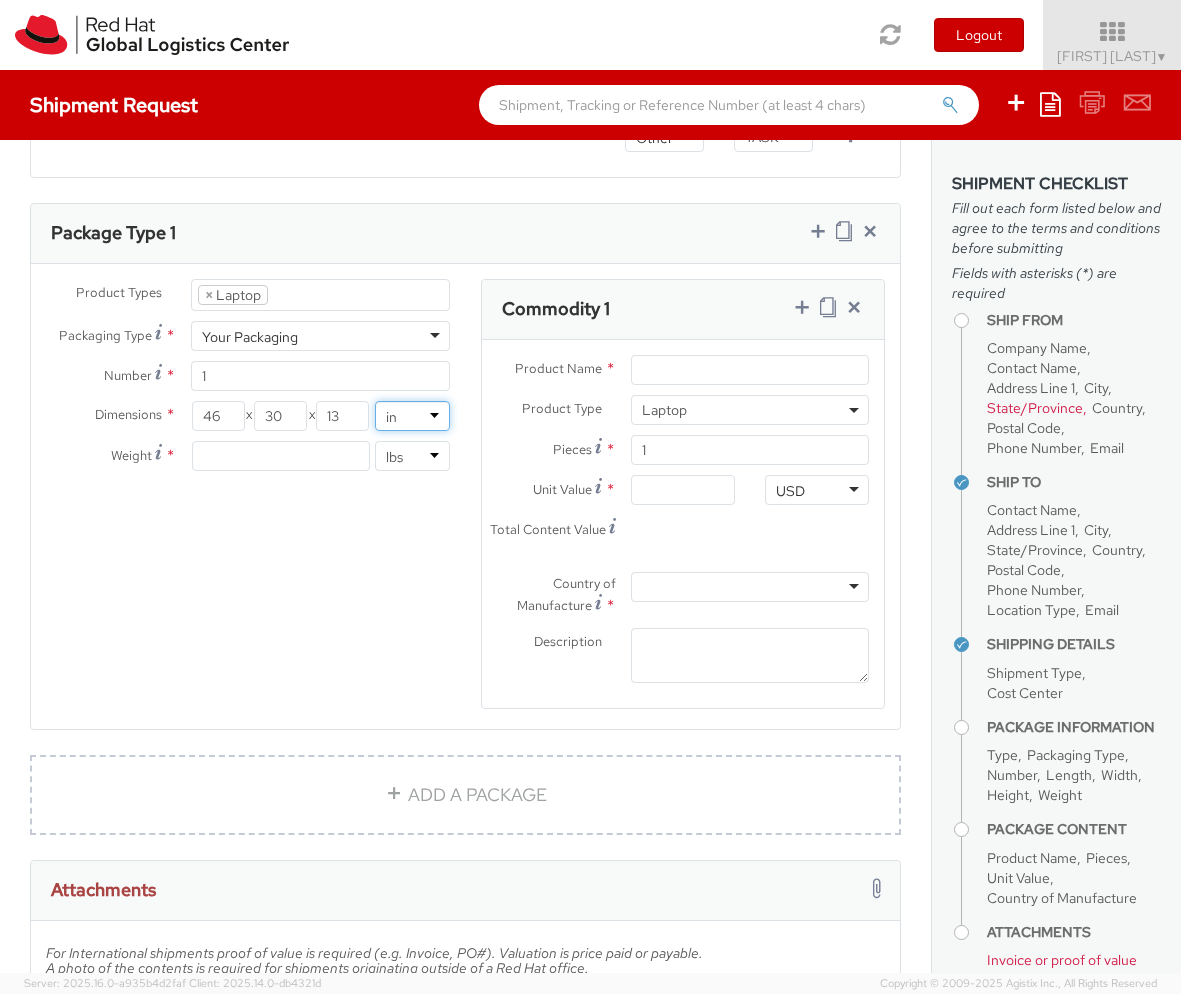 click on "in cm" at bounding box center [413, 416] 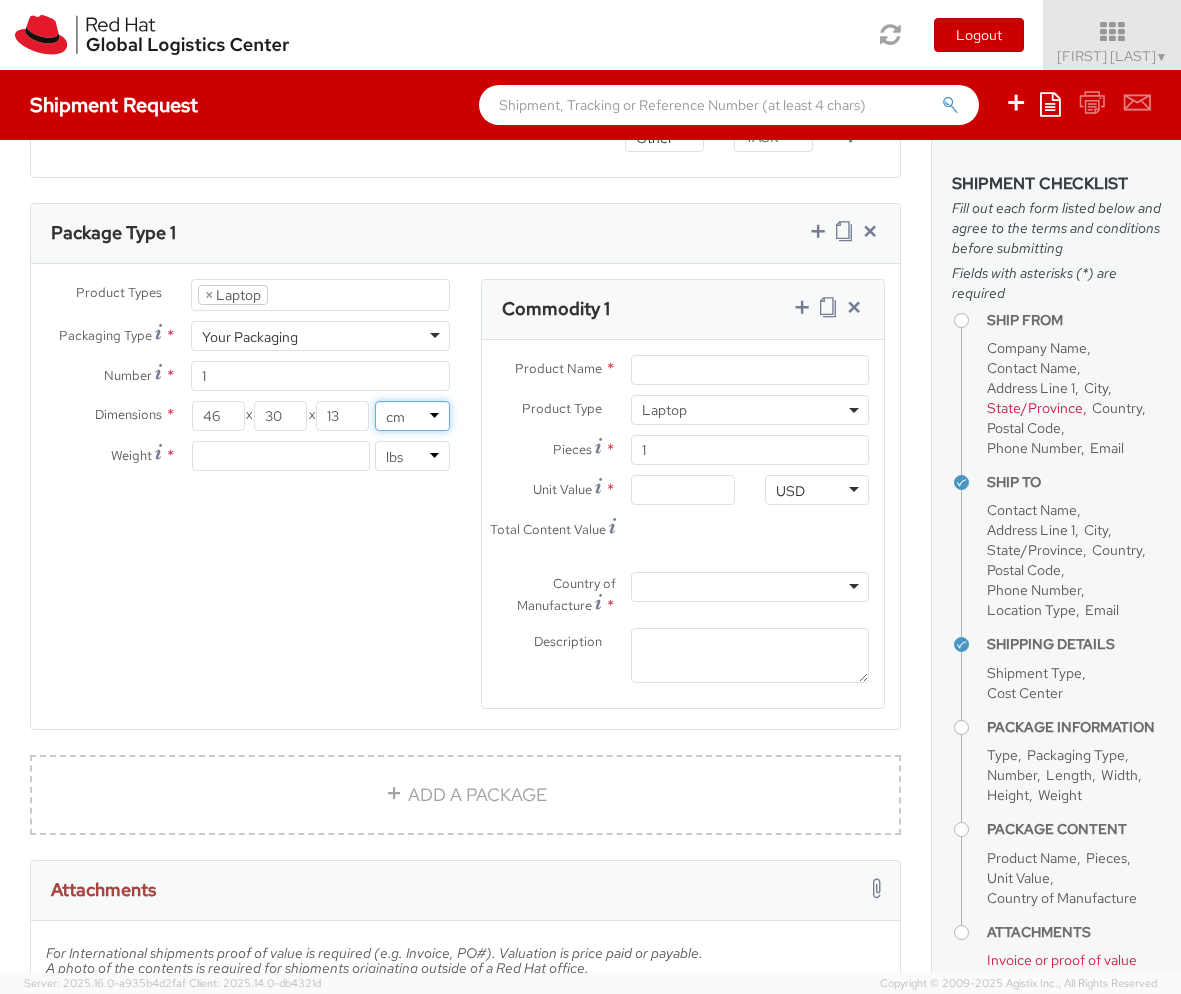 click on "in cm" at bounding box center [413, 416] 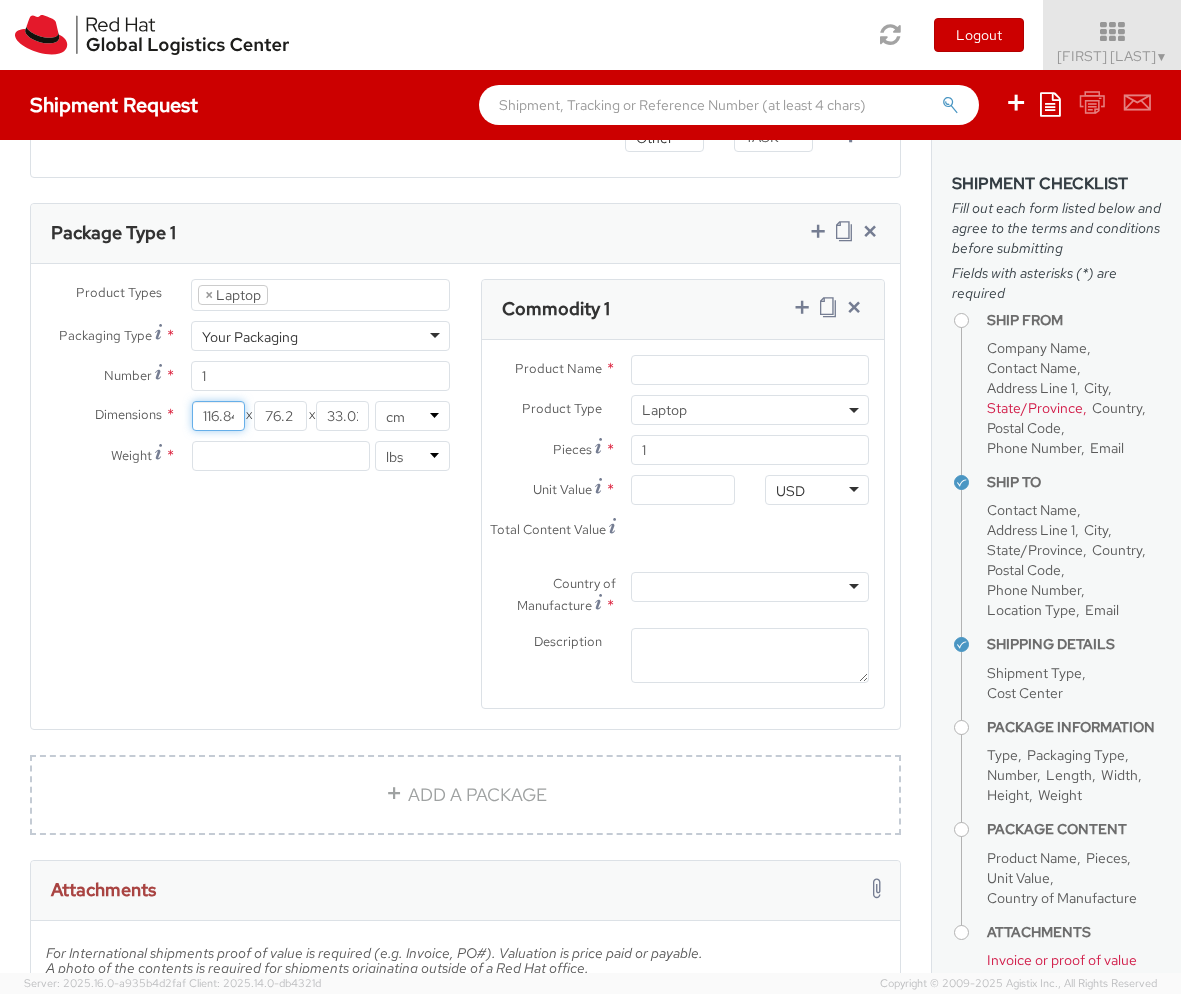 click on "116.84" at bounding box center (218, 416) 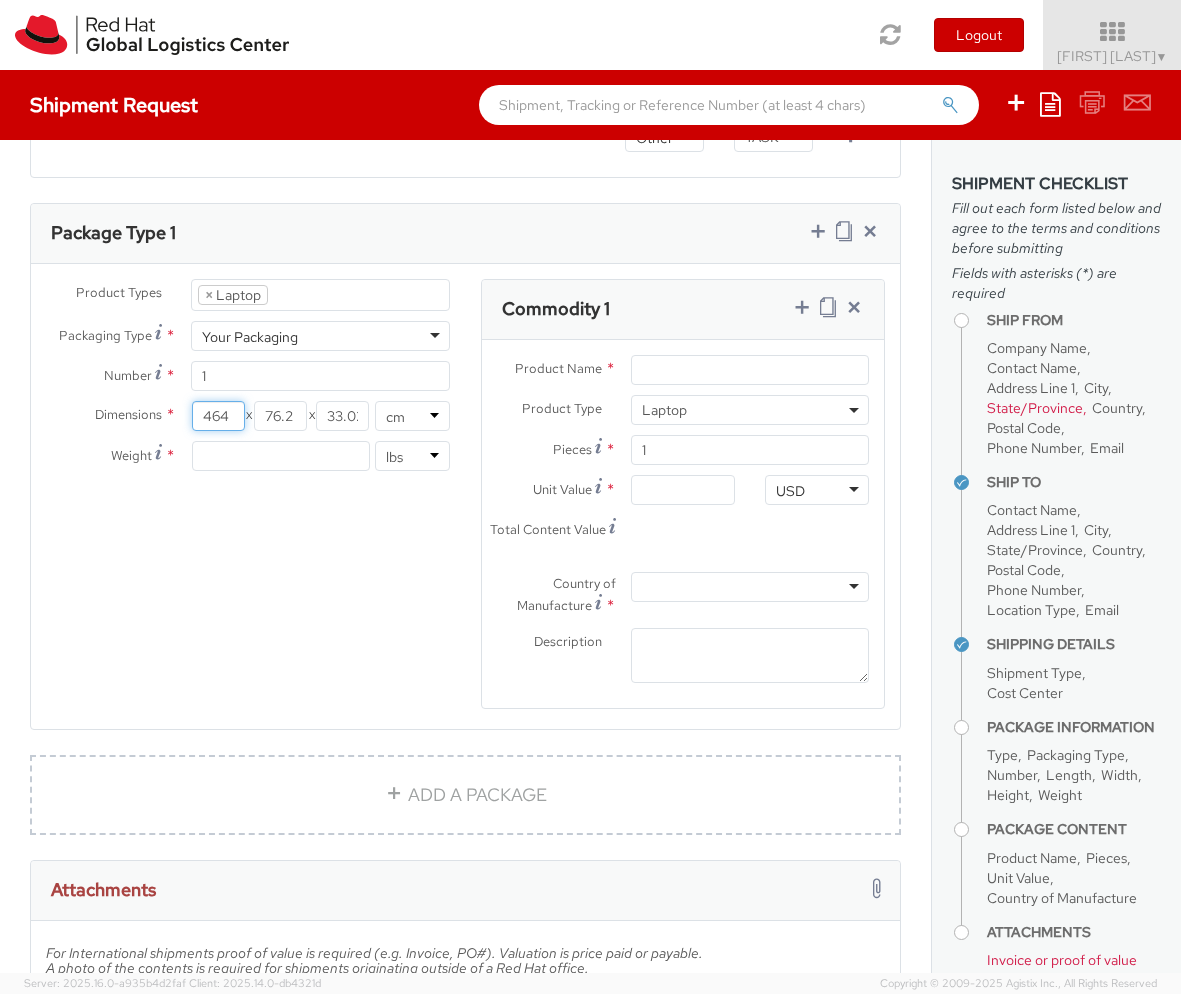 drag, startPoint x: 227, startPoint y: 414, endPoint x: 186, endPoint y: 416, distance: 41.04875 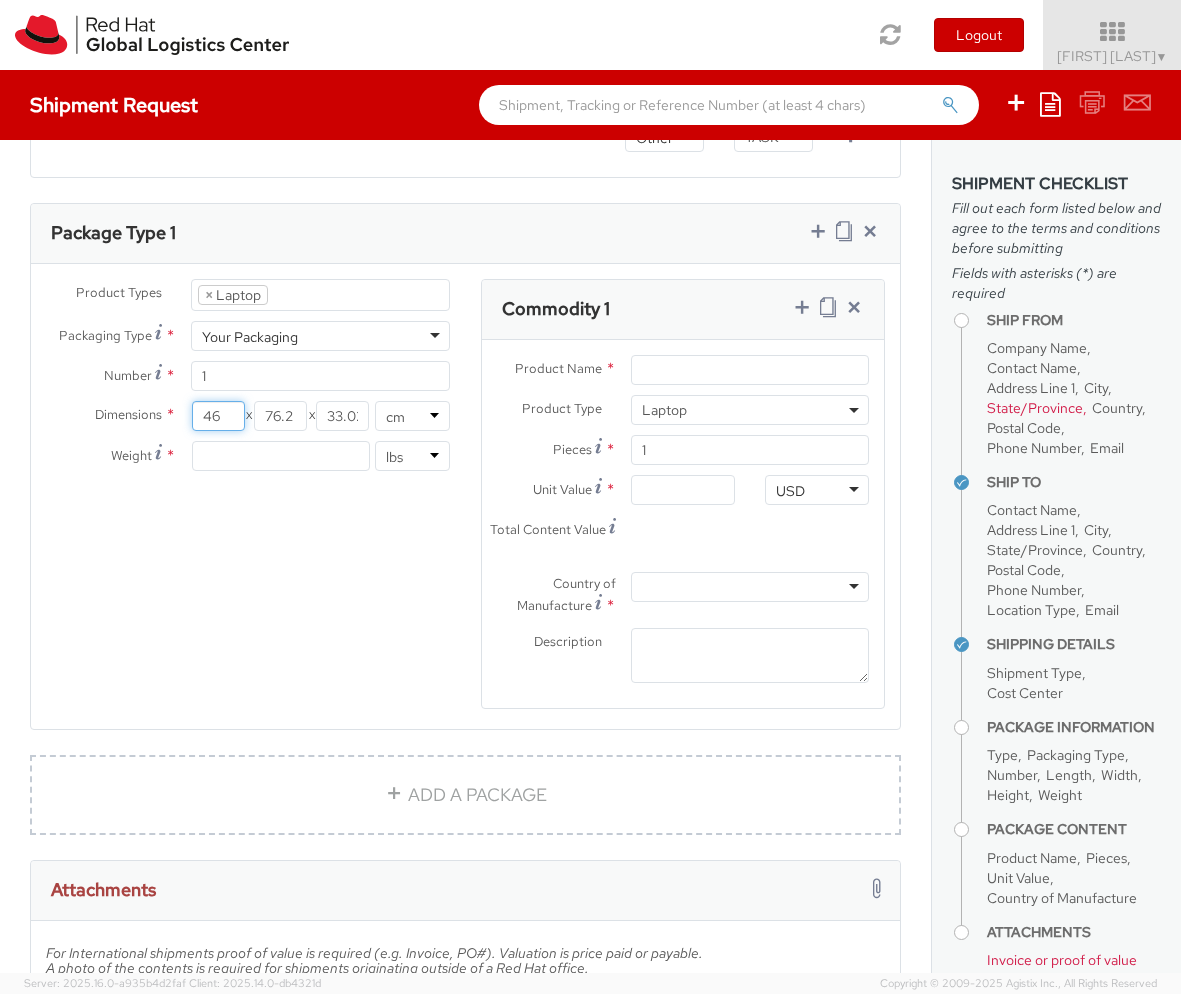type on "46" 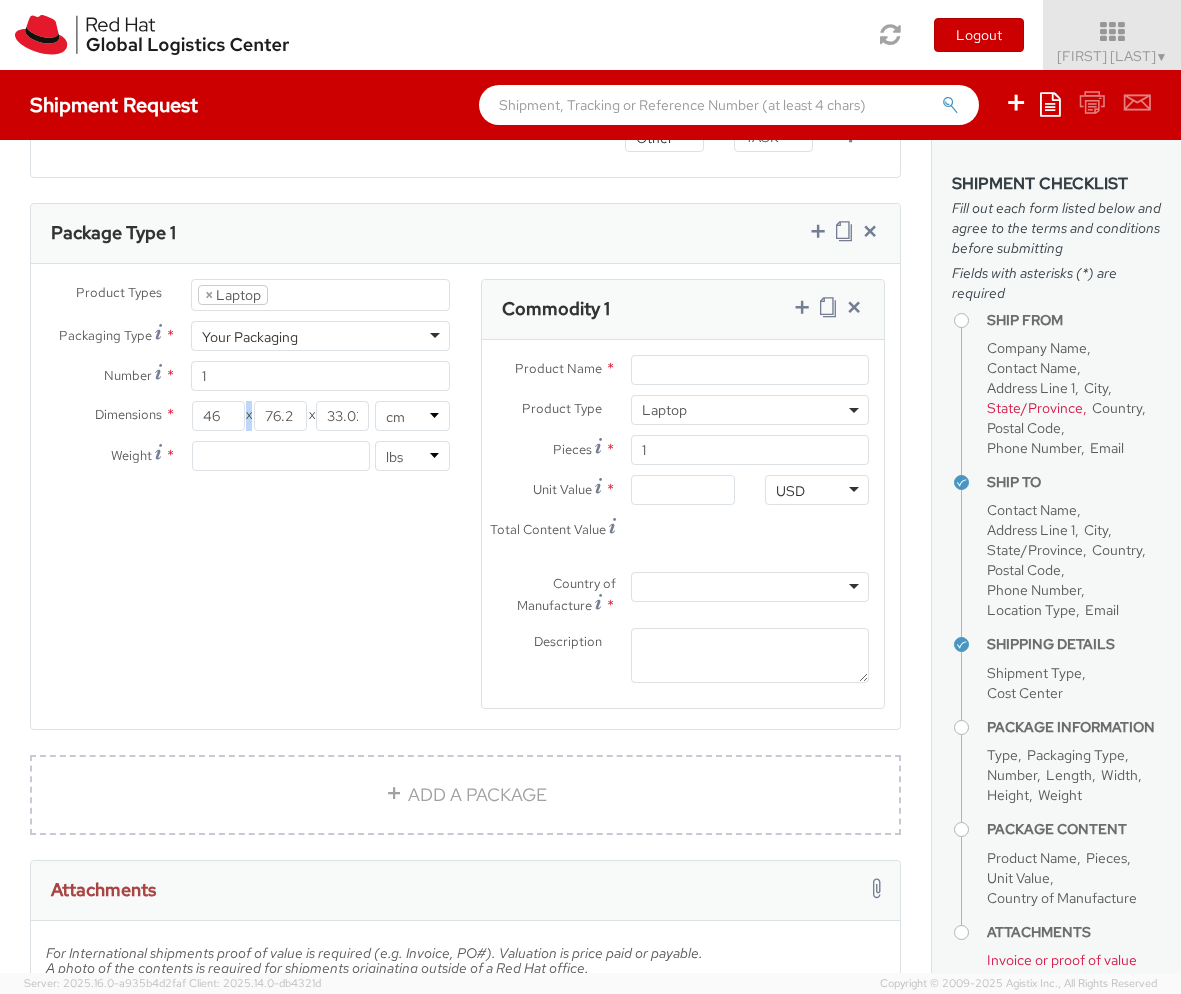 drag, startPoint x: 301, startPoint y: 415, endPoint x: 263, endPoint y: 417, distance: 38.052597 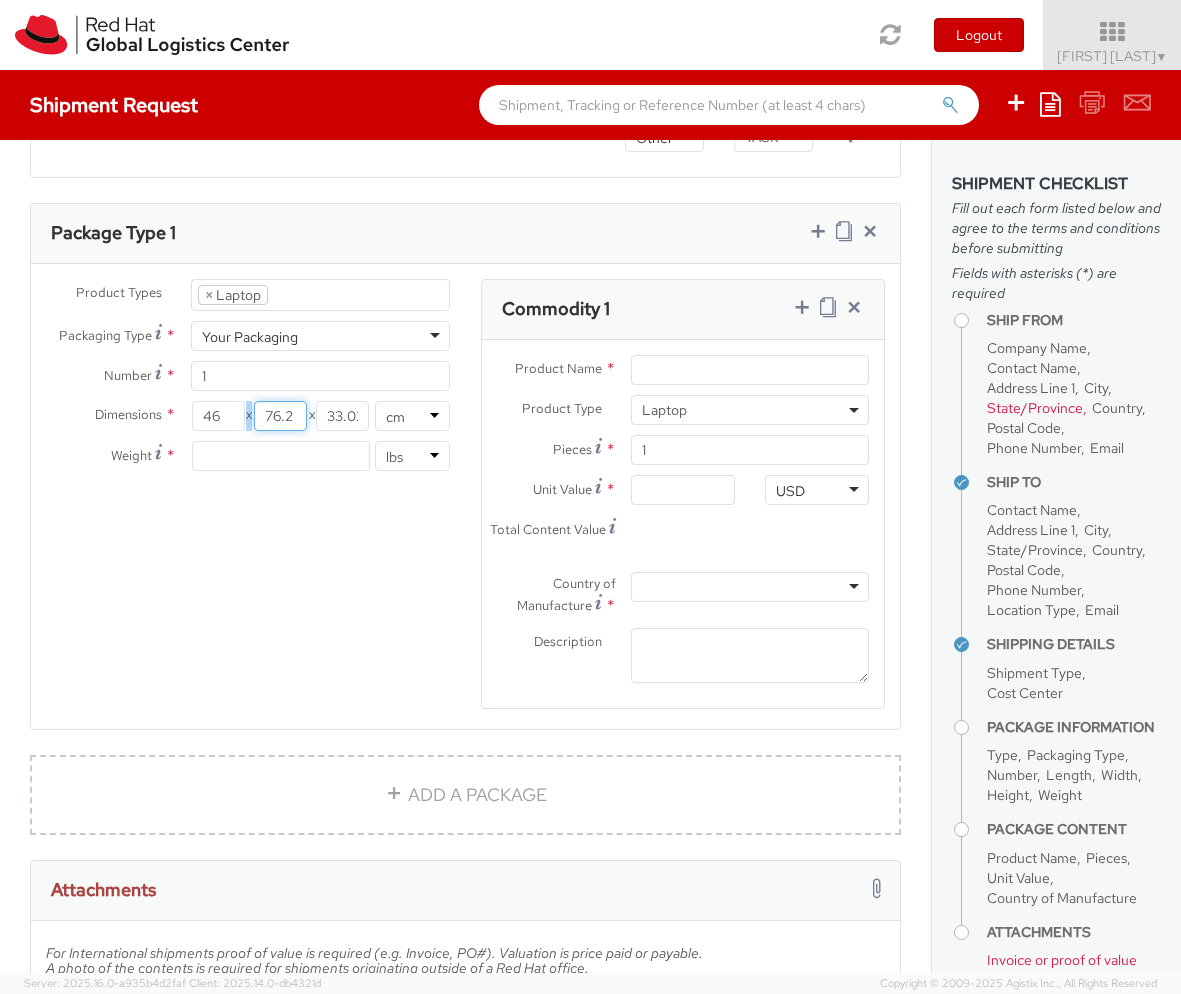 click on "76.2" at bounding box center (280, 416) 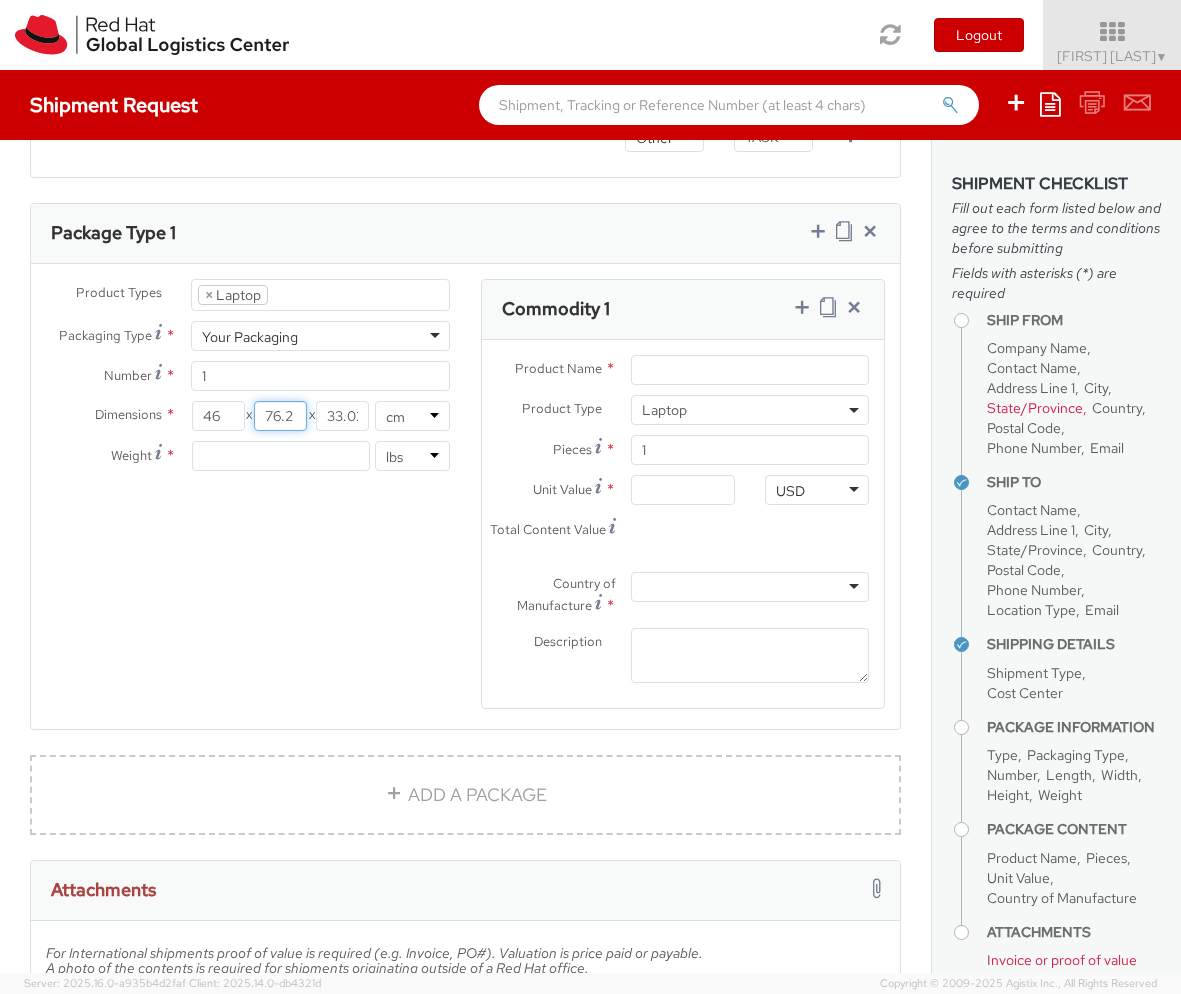 drag, startPoint x: 289, startPoint y: 415, endPoint x: 249, endPoint y: 418, distance: 40.112343 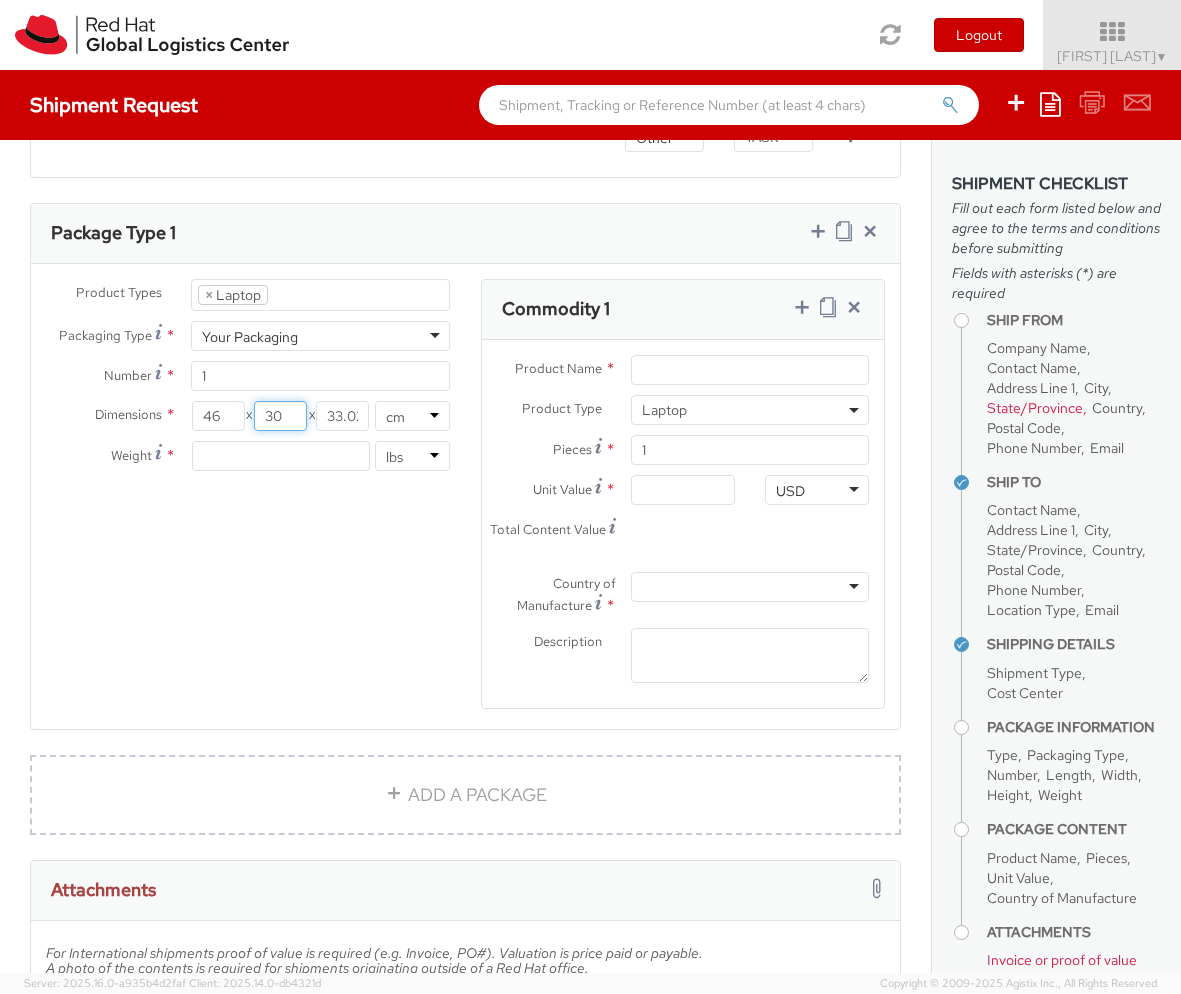 type on "30" 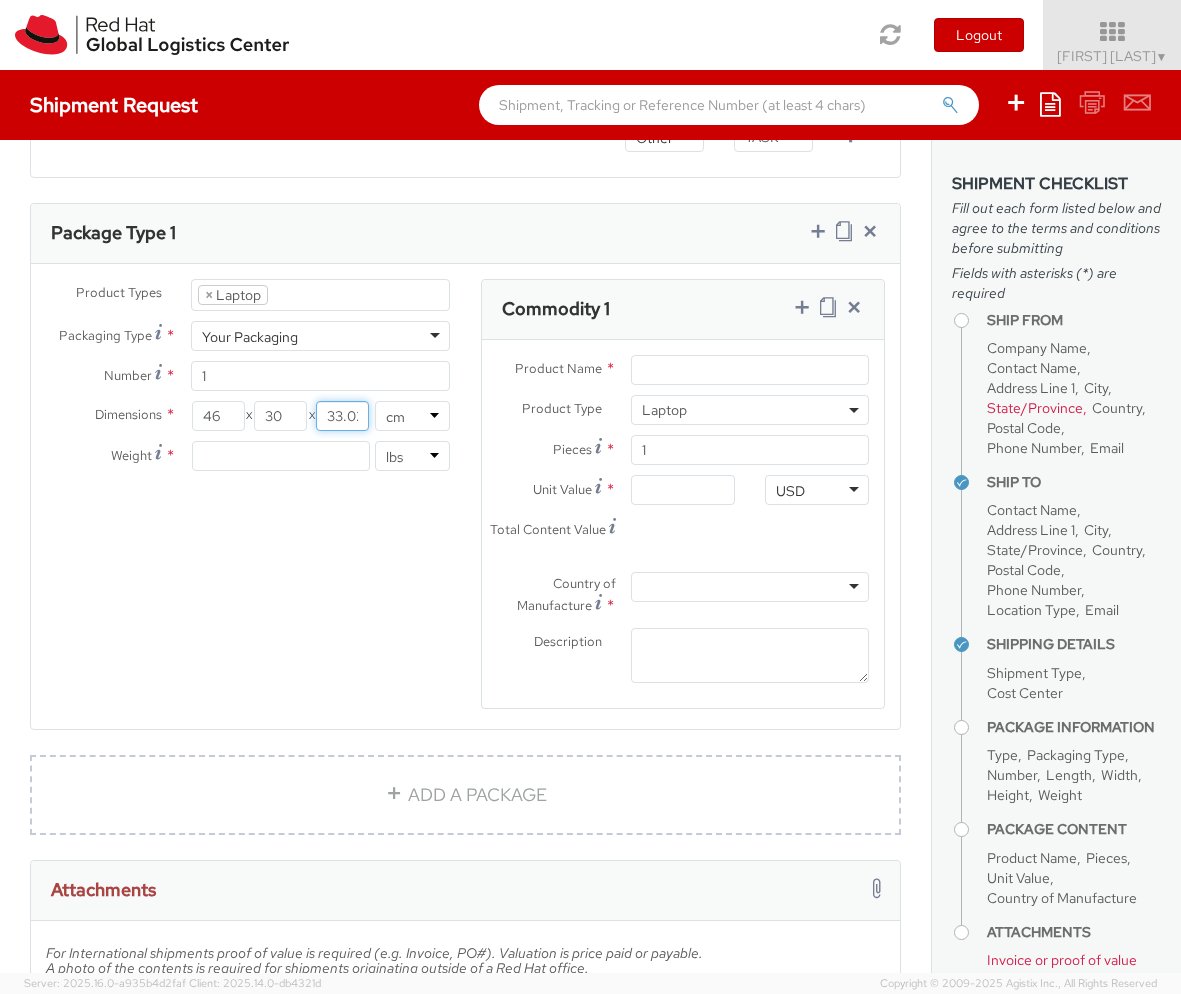 click on "33.02" at bounding box center (342, 416) 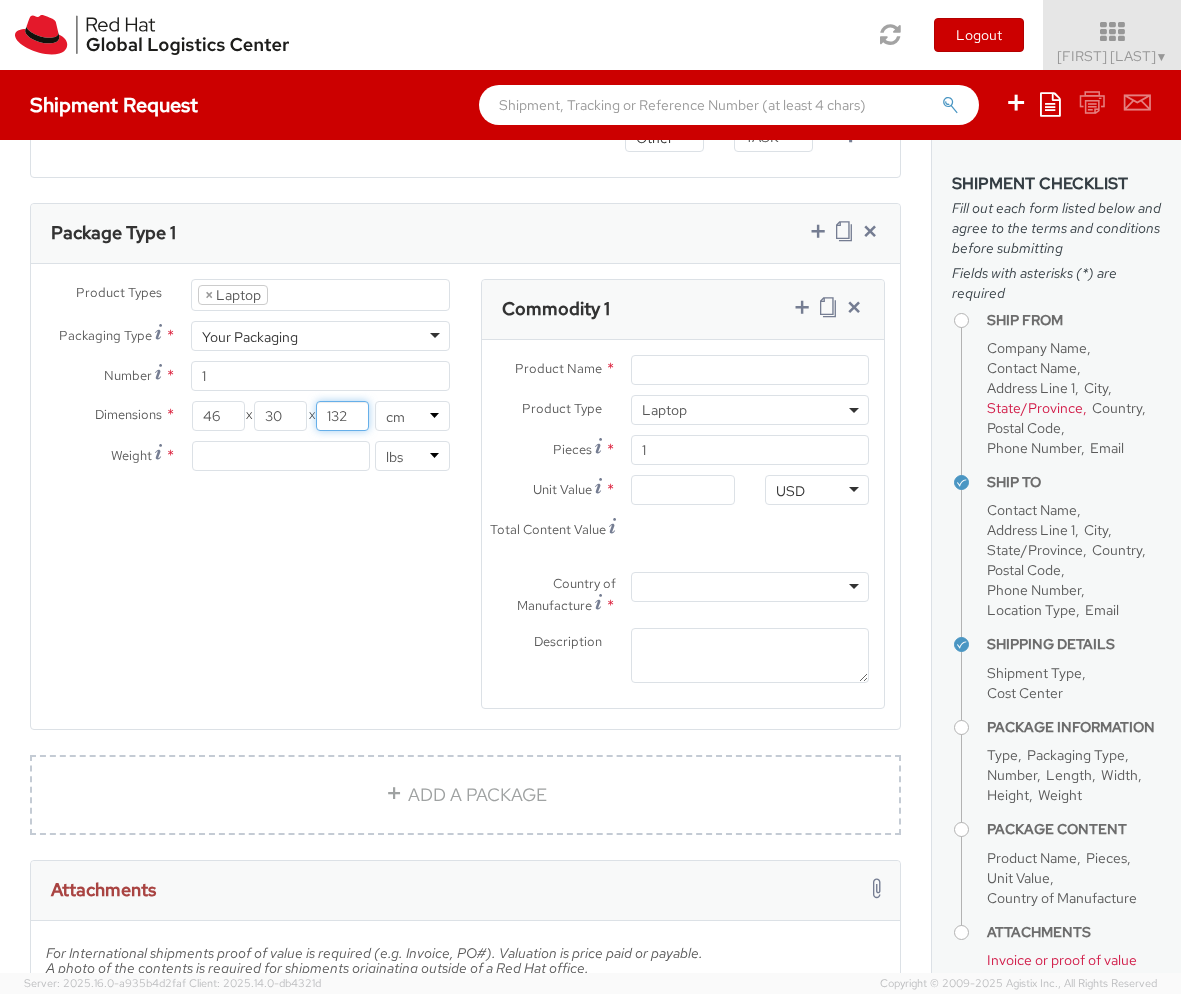 type on "132" 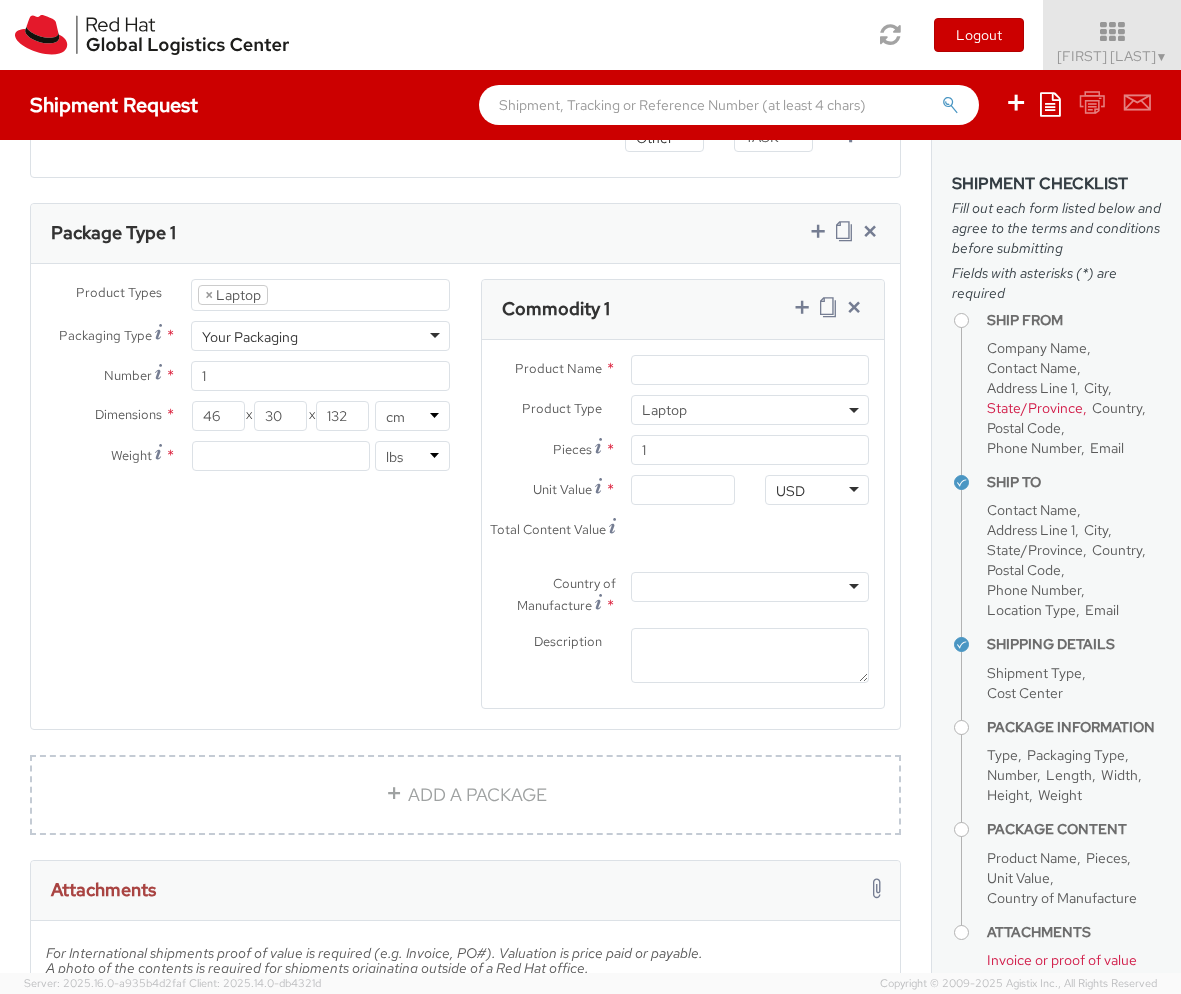 click on "Product Types        *               Documents Docking Station Laptop Monitor Other Hardware Server Telecom Equipment Other × Laptop                                         Packaging Type        *             Your Packaging Your Packaging Envelope Your Packaging                                             Number        *       1                                                   Dimensions        *                       46 X 30 X 132       in cm                                       Weight        *                             lbs kgs                                           Commodity 1                                         Product Name        *                                                               Product Type        *               Documents Docking Station Laptop Monitor Other Hardware Server Telecom Equipment Other Laptop                                                 Pieces        *       1                                                         Unit Value        *" at bounding box center (465, 506) 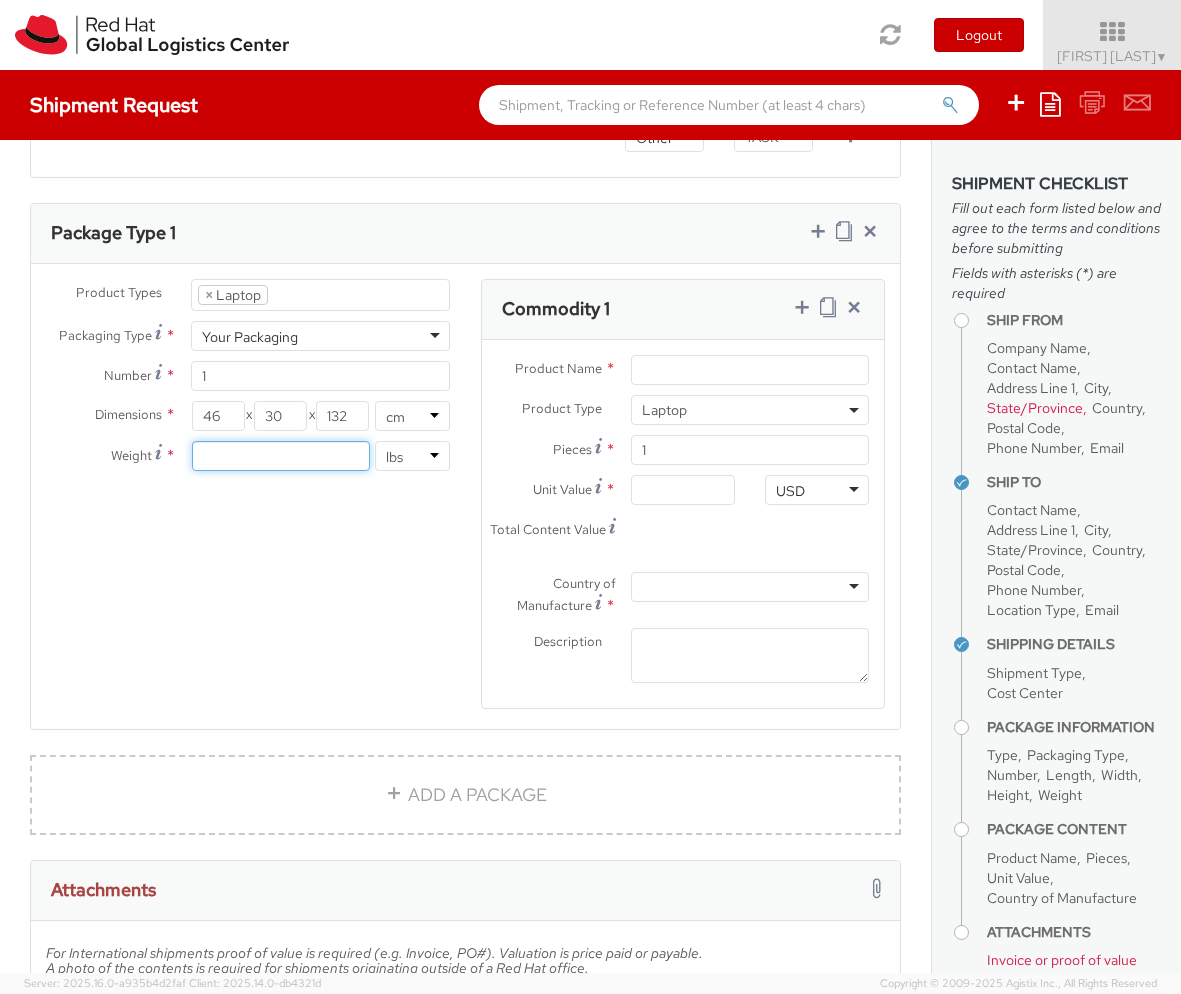 click at bounding box center (281, 456) 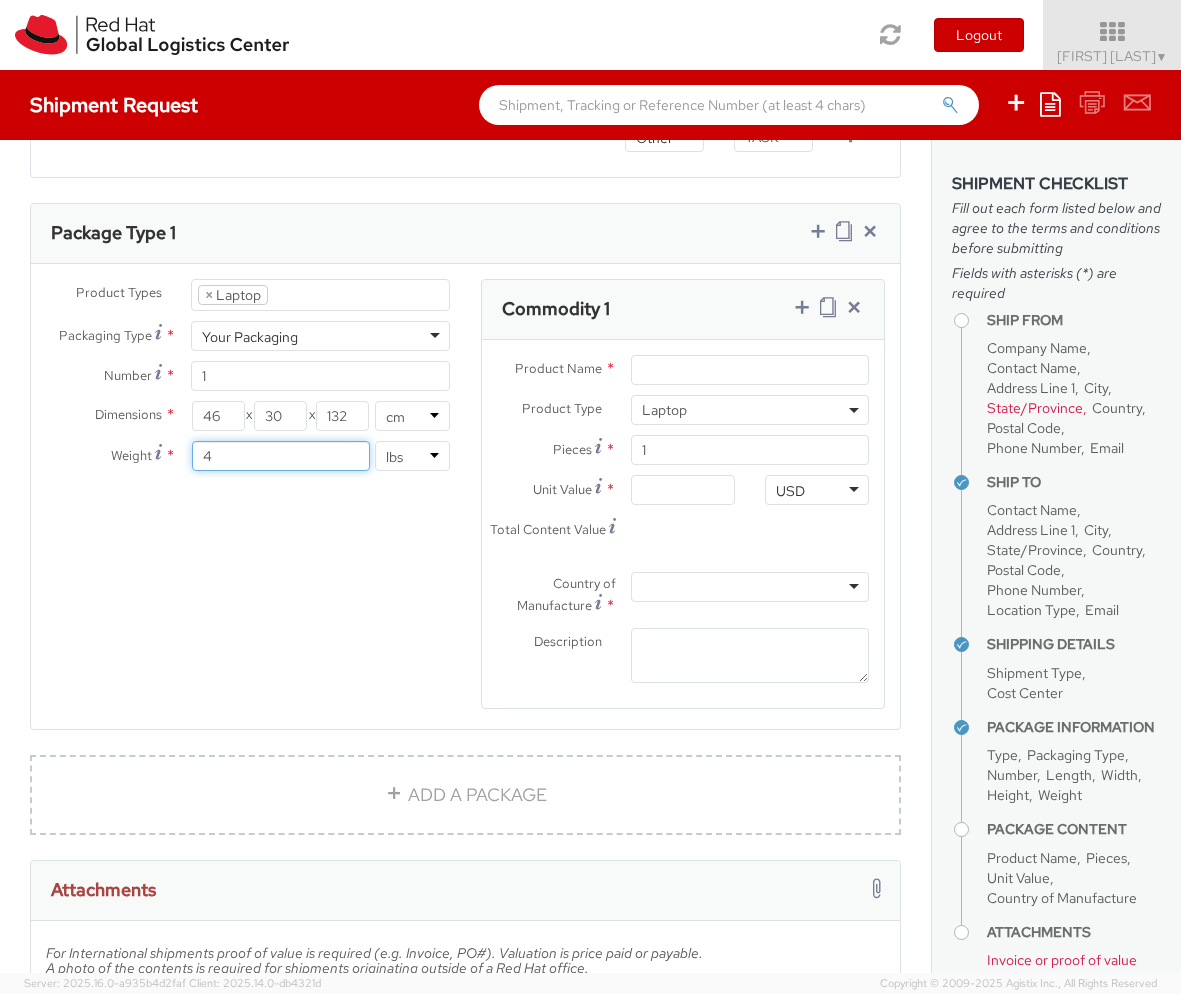 type on "4" 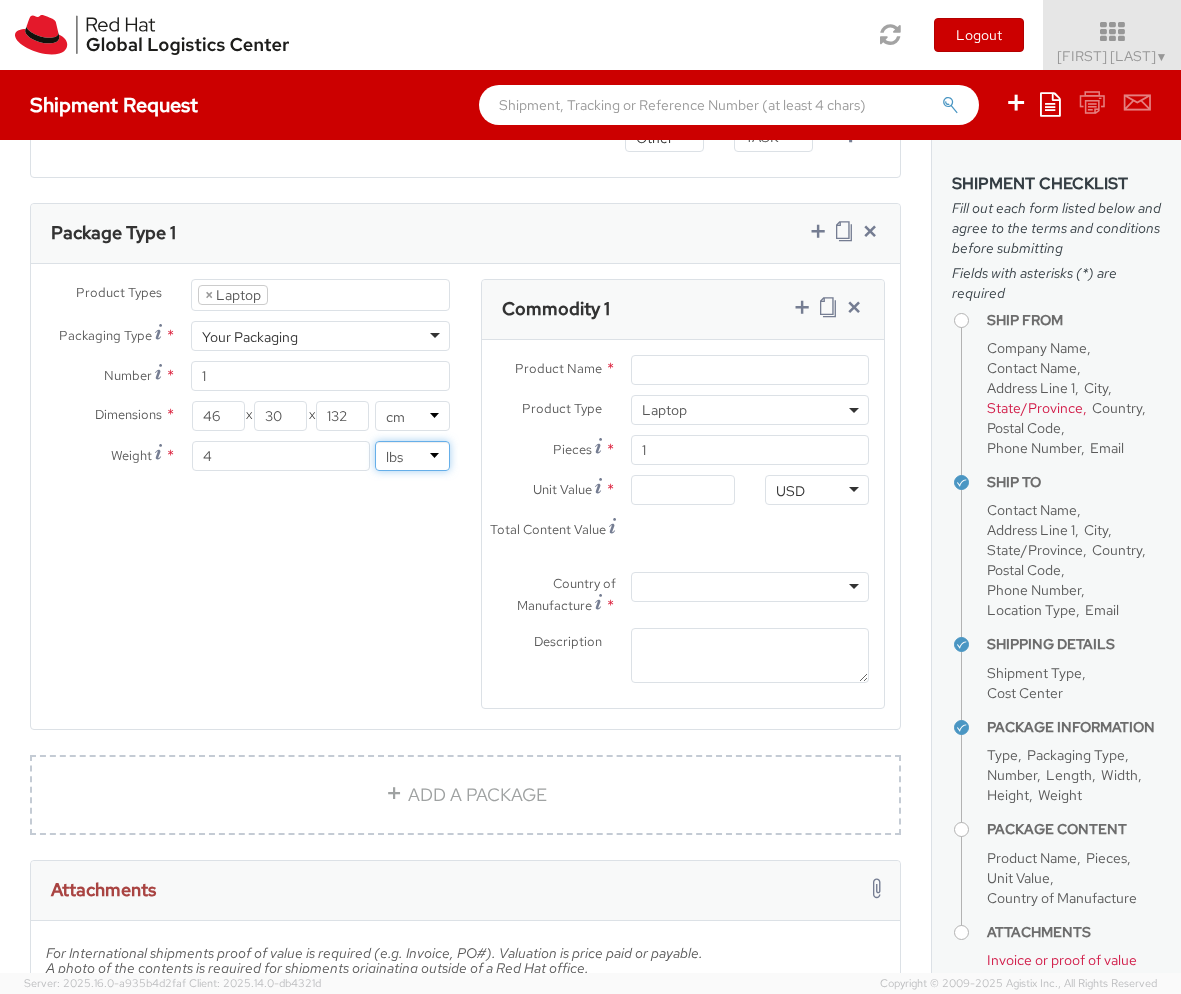 click on "lbs kgs" at bounding box center [413, 456] 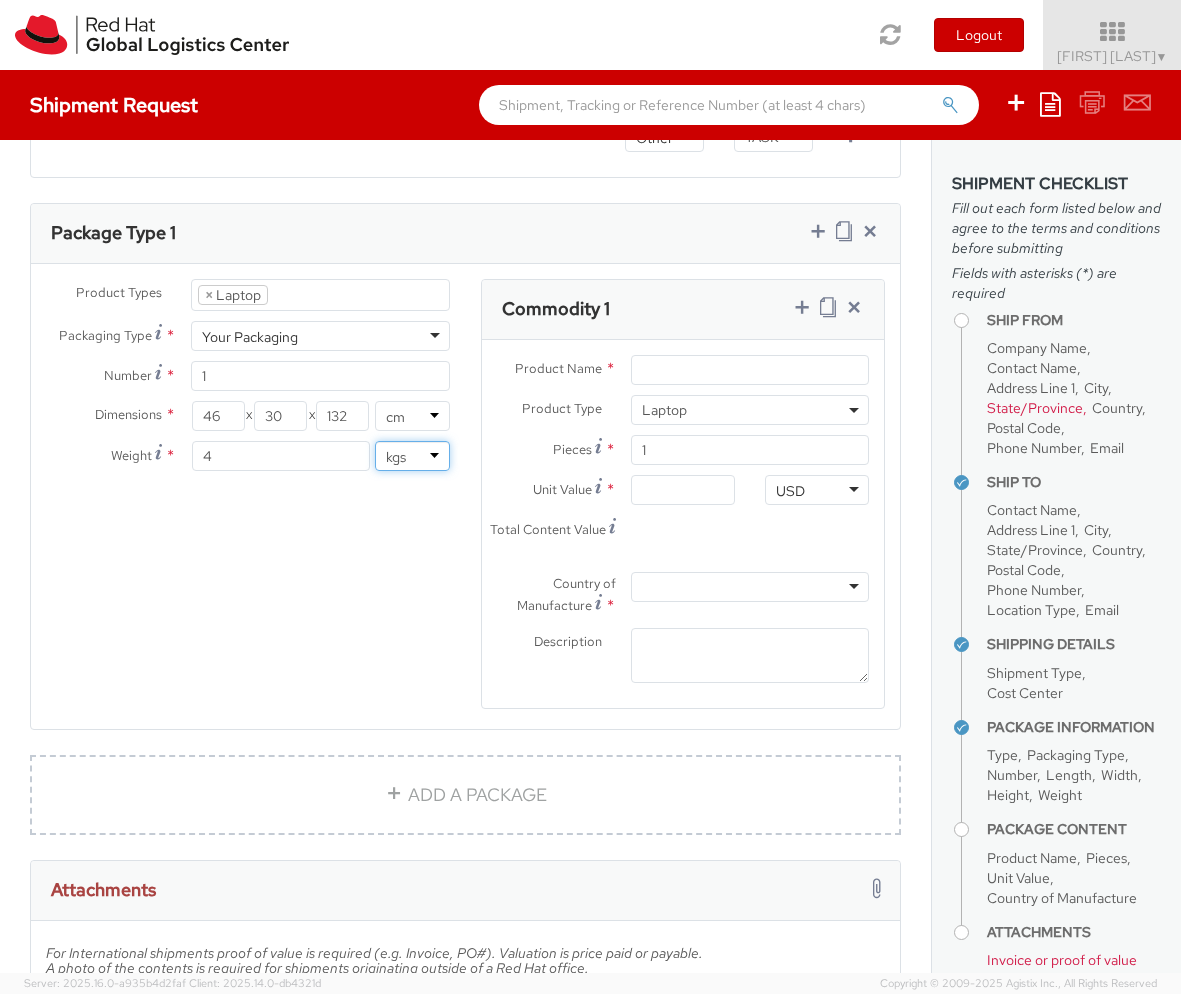 click on "lbs kgs" at bounding box center [413, 456] 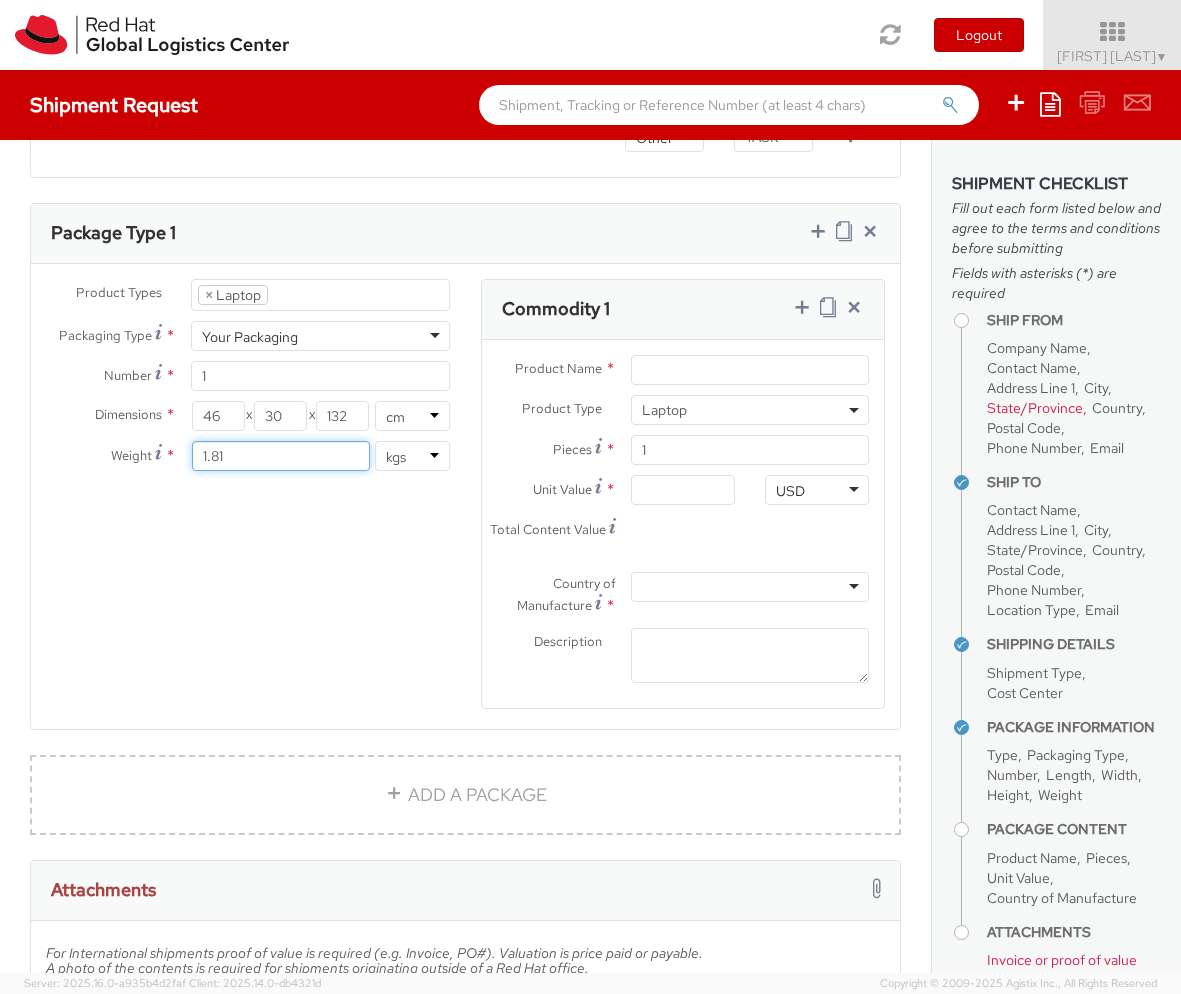 drag, startPoint x: 264, startPoint y: 465, endPoint x: 197, endPoint y: 460, distance: 67.18631 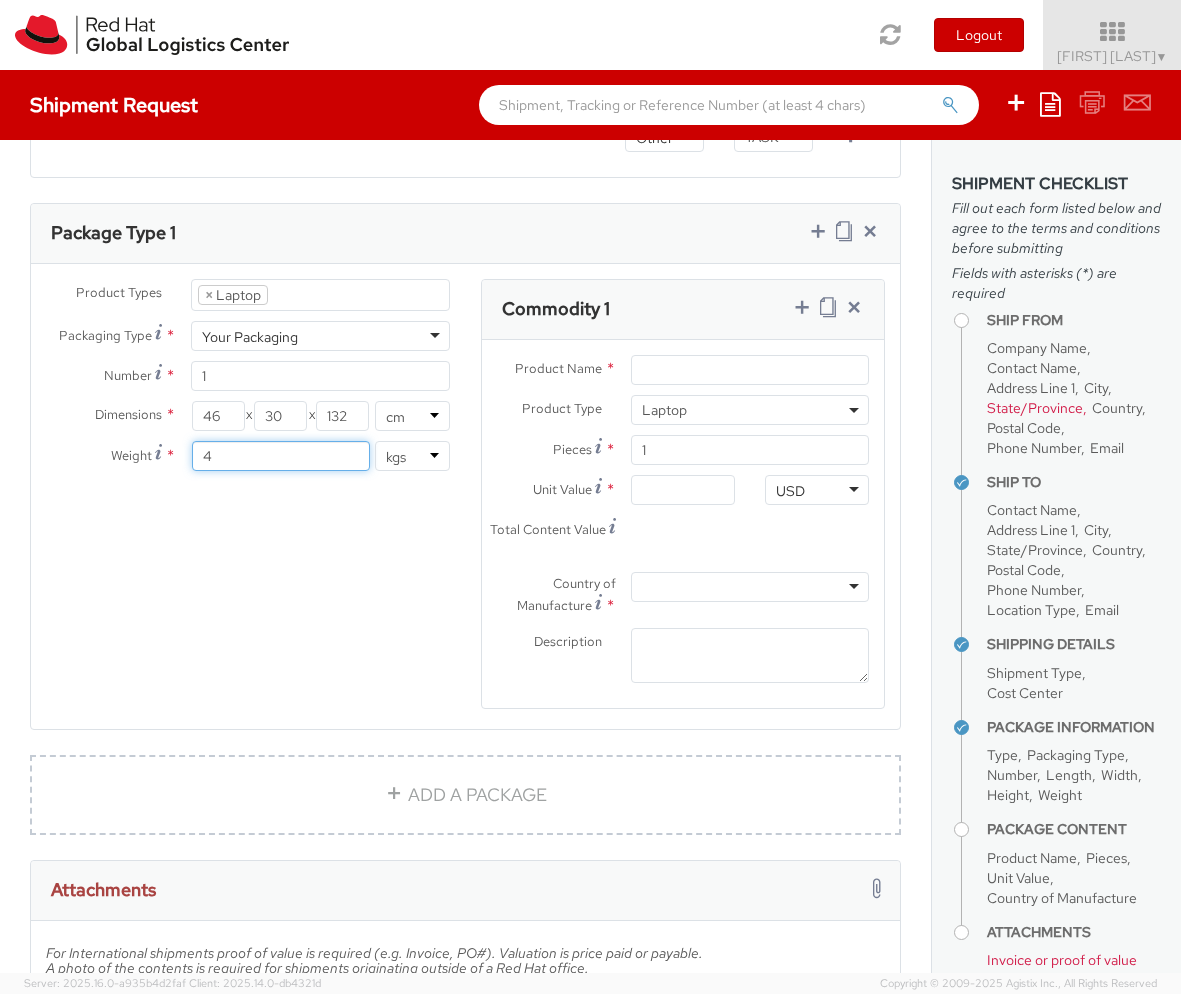 type on "4" 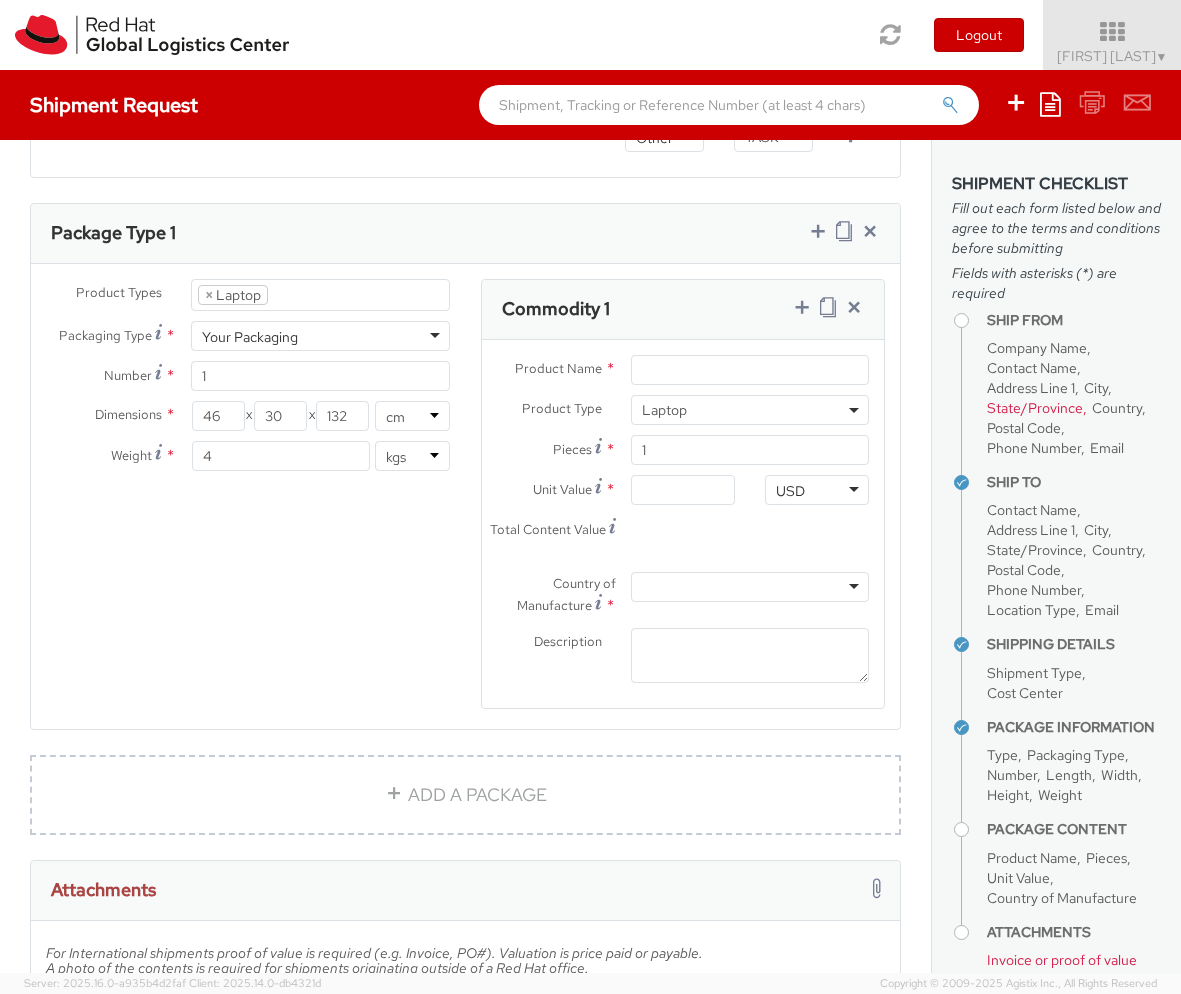 click on "Product Types        *               Documents Docking Station Laptop Monitor Other Hardware Server Telecom Equipment Other Laptop                                                 Packaging Type        *             Your Packaging Your Packaging Envelope Your Packaging                                             Number        *       1                                                   Dimensions        *                       46 X 30 X 132       in cm                                       Weight        *                         4     lbs kgs                                           Commodity 1                                         Product Name        *                                                               Product Type        *               Documents Docking Station Laptop Monitor Other Hardware Server Telecom Equipment Other Laptop                                                 Pieces        *       1                                                         Unit Value        *" at bounding box center (465, 506) 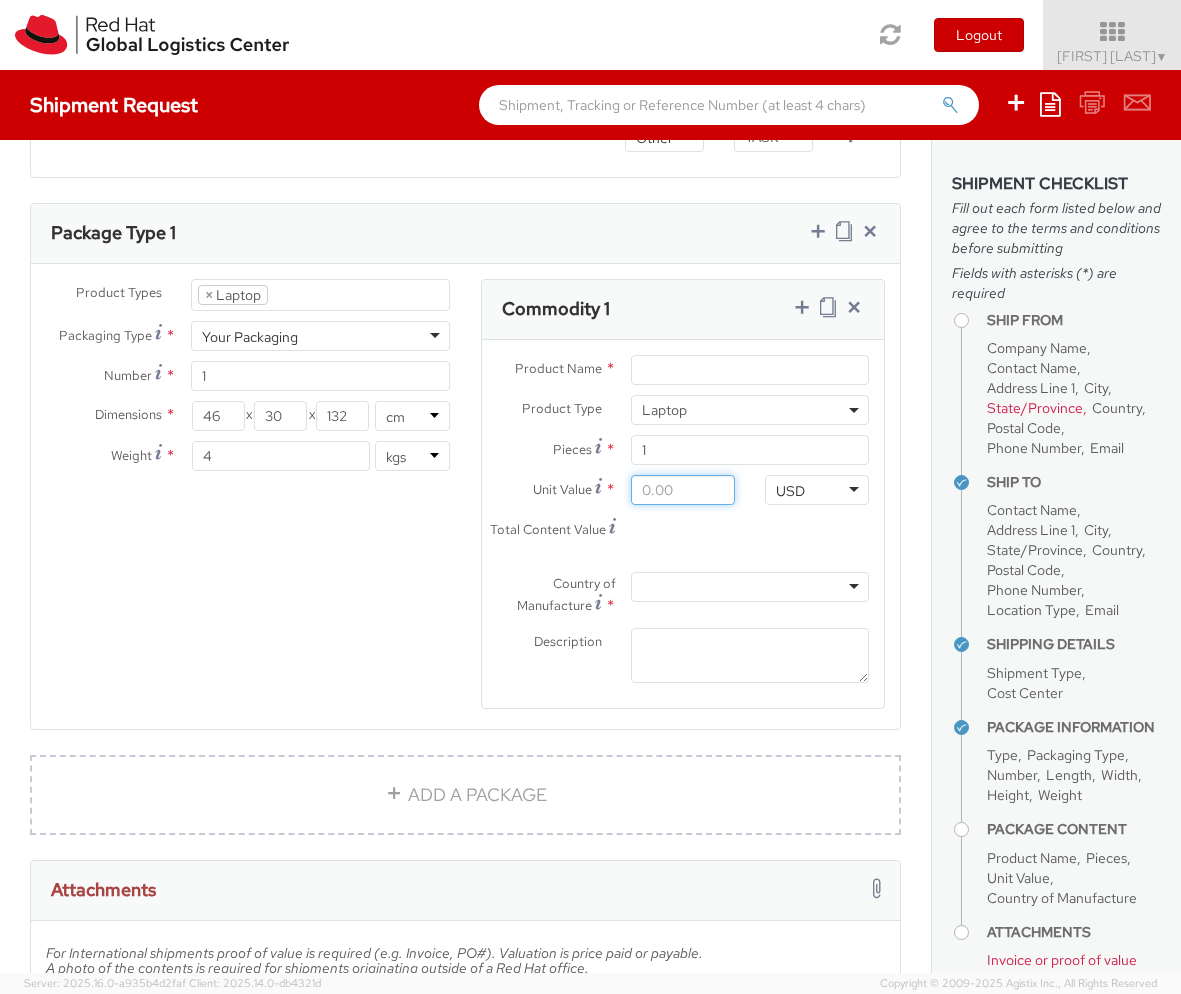 click on "Unit Value        *" at bounding box center (683, 490) 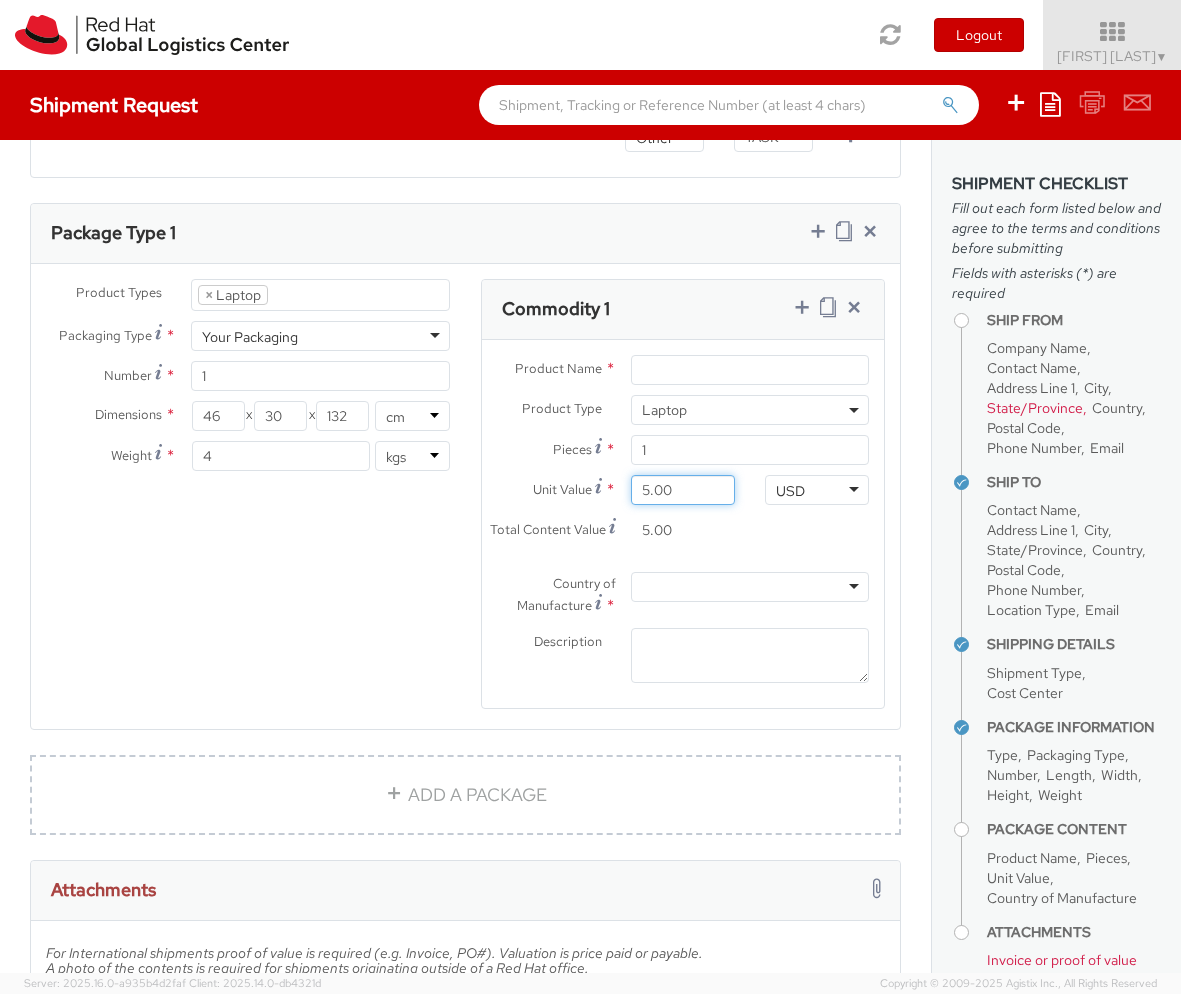 type on "50.00" 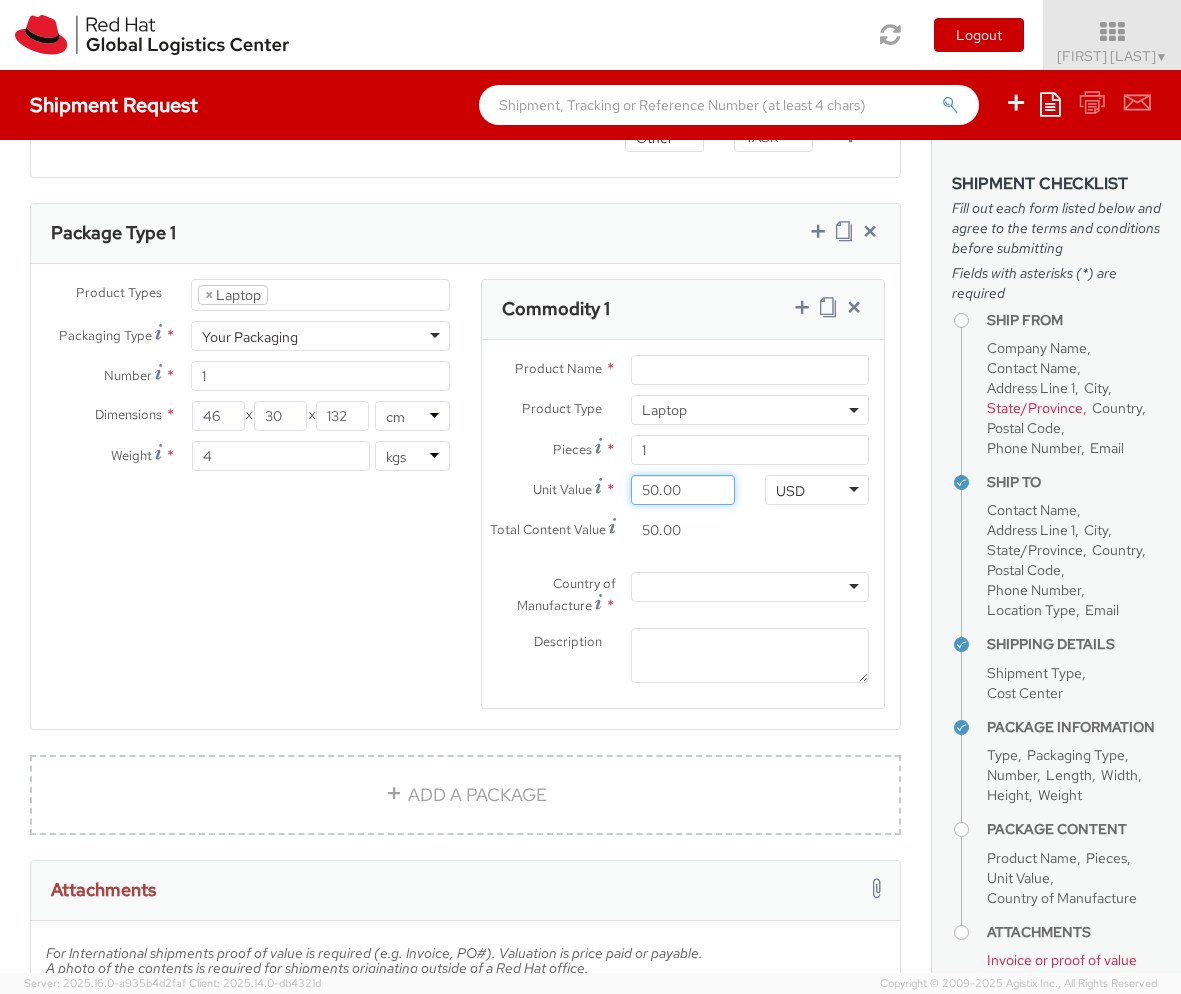 type on "500.00" 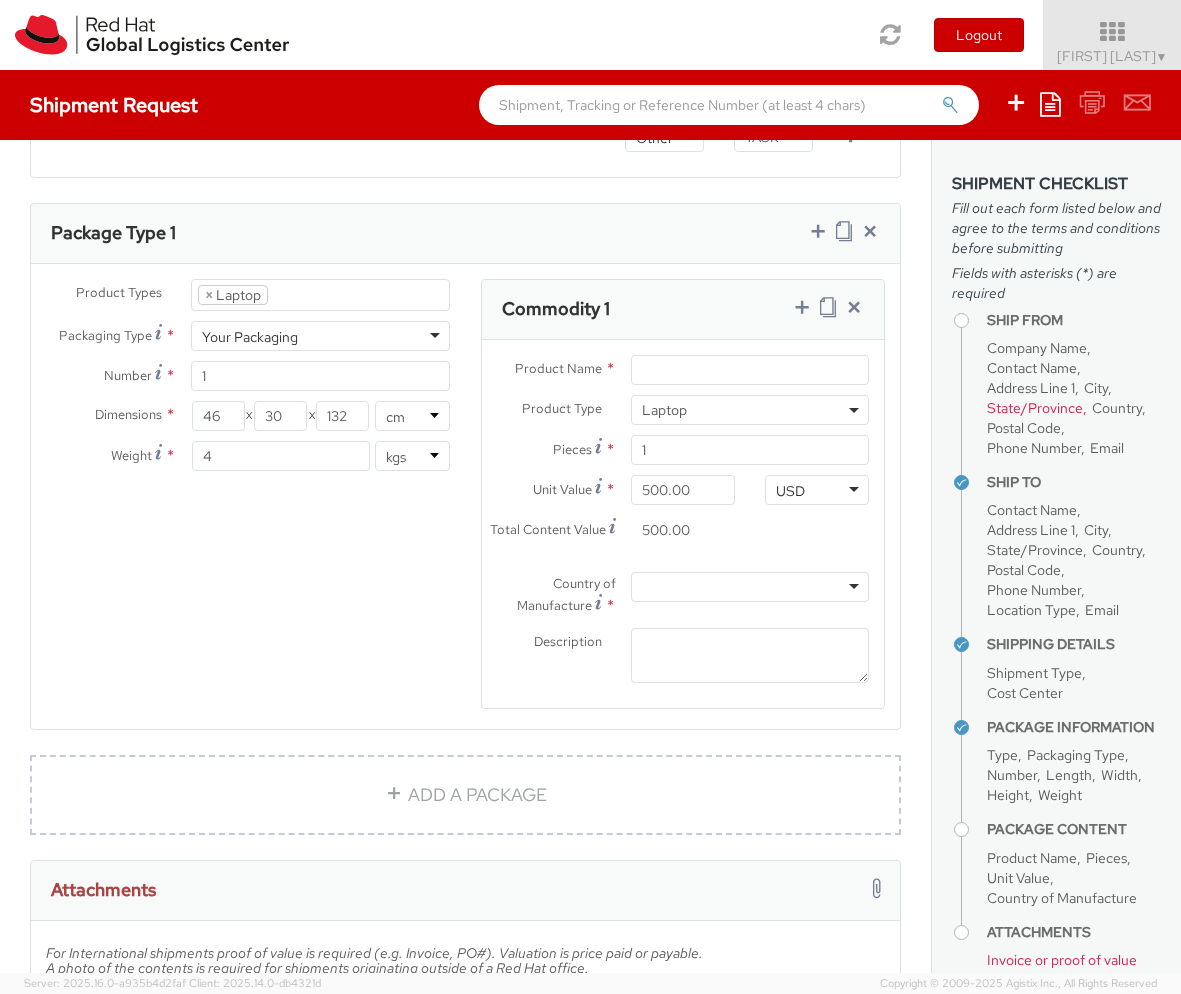 scroll, scrollTop: 3741, scrollLeft: 0, axis: vertical 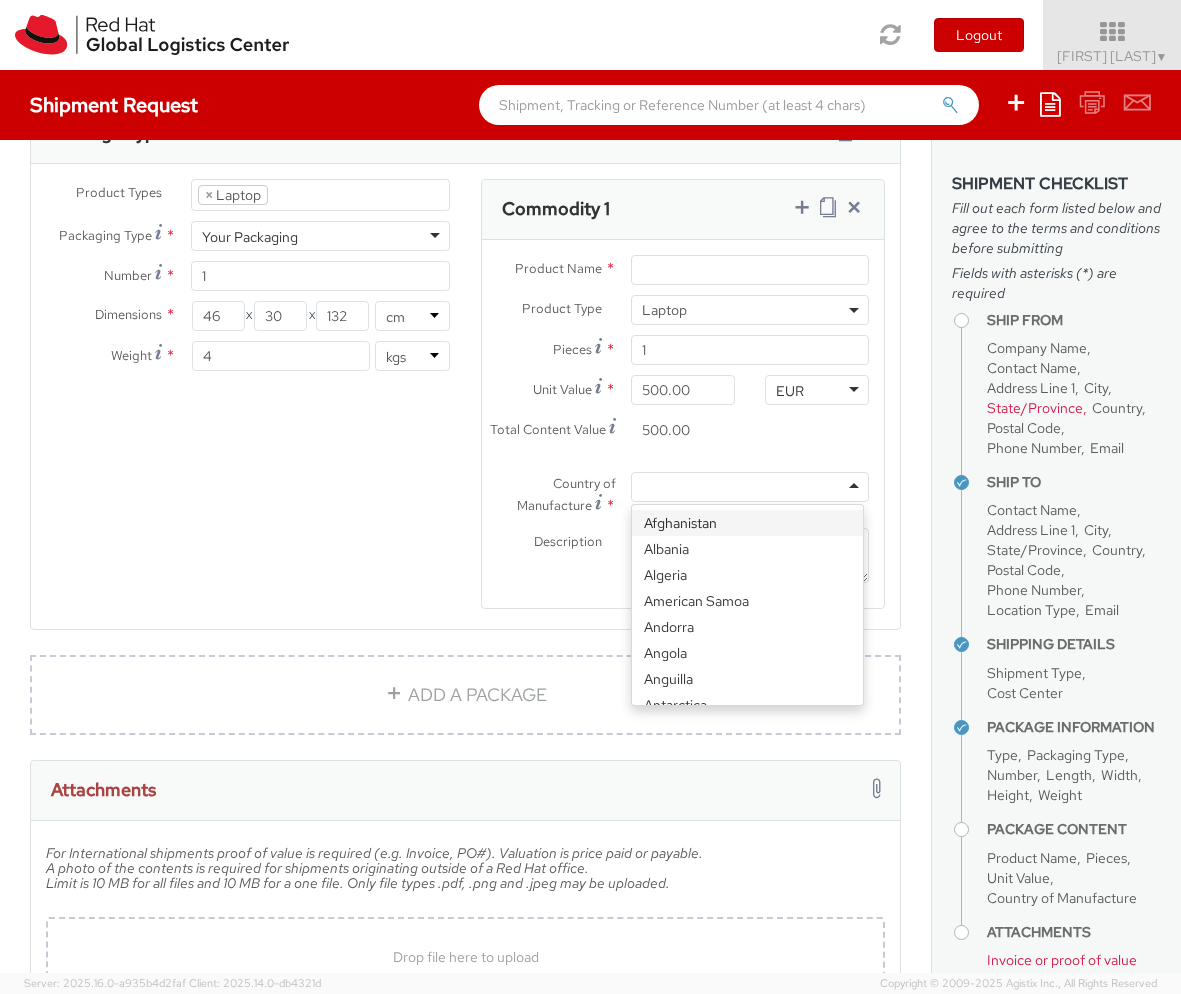 click at bounding box center [750, 487] 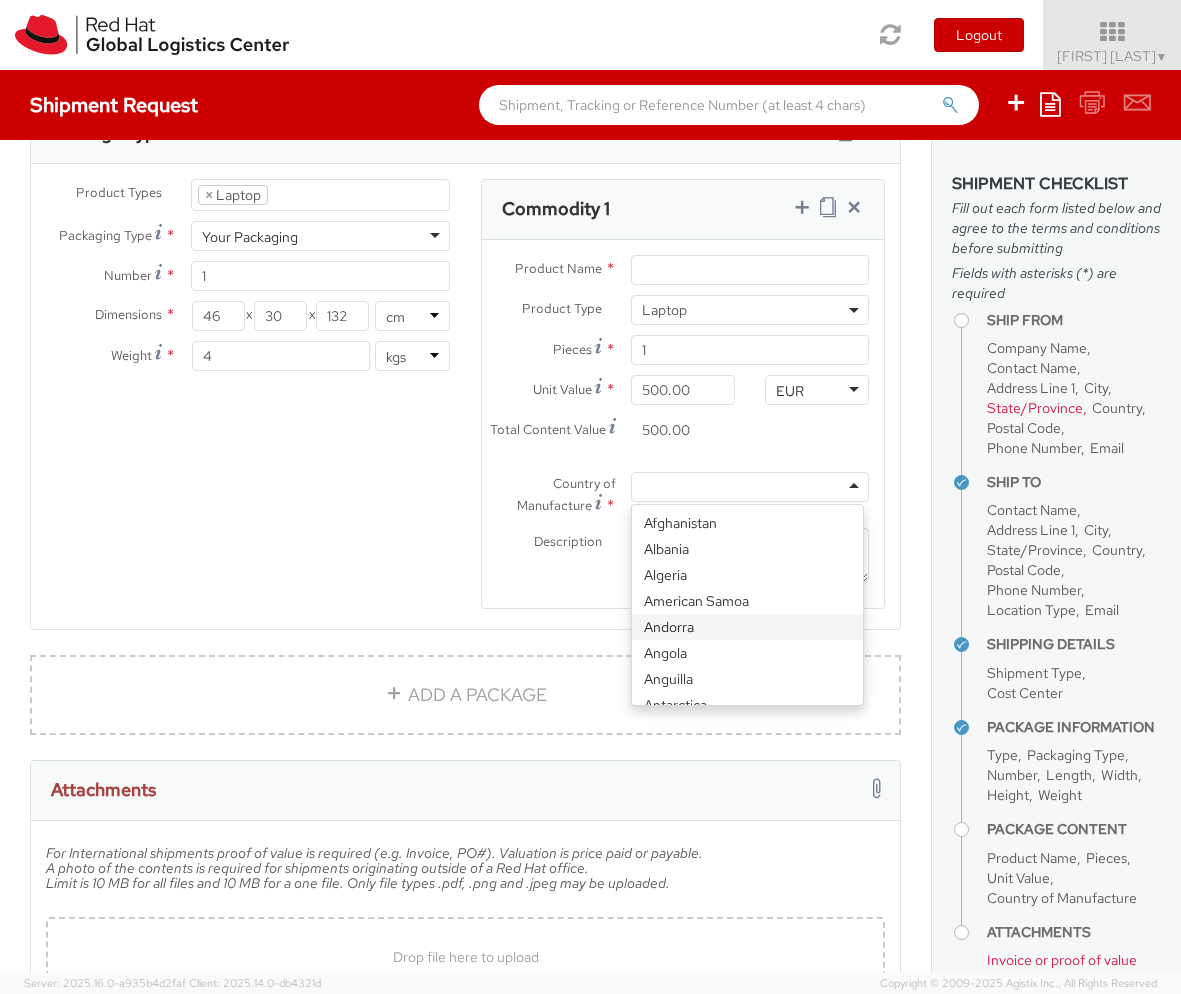 type on "c" 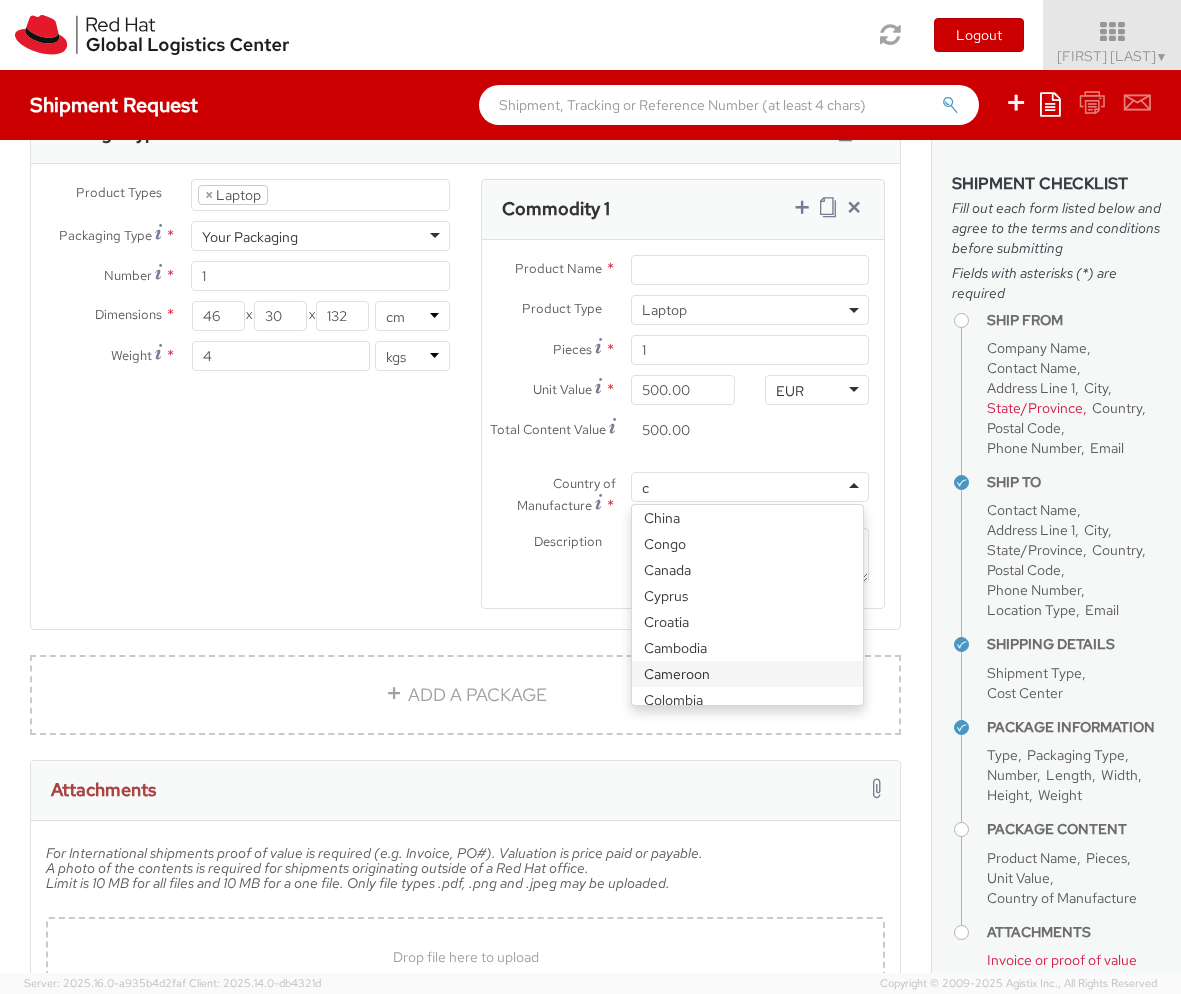 scroll, scrollTop: 0, scrollLeft: 0, axis: both 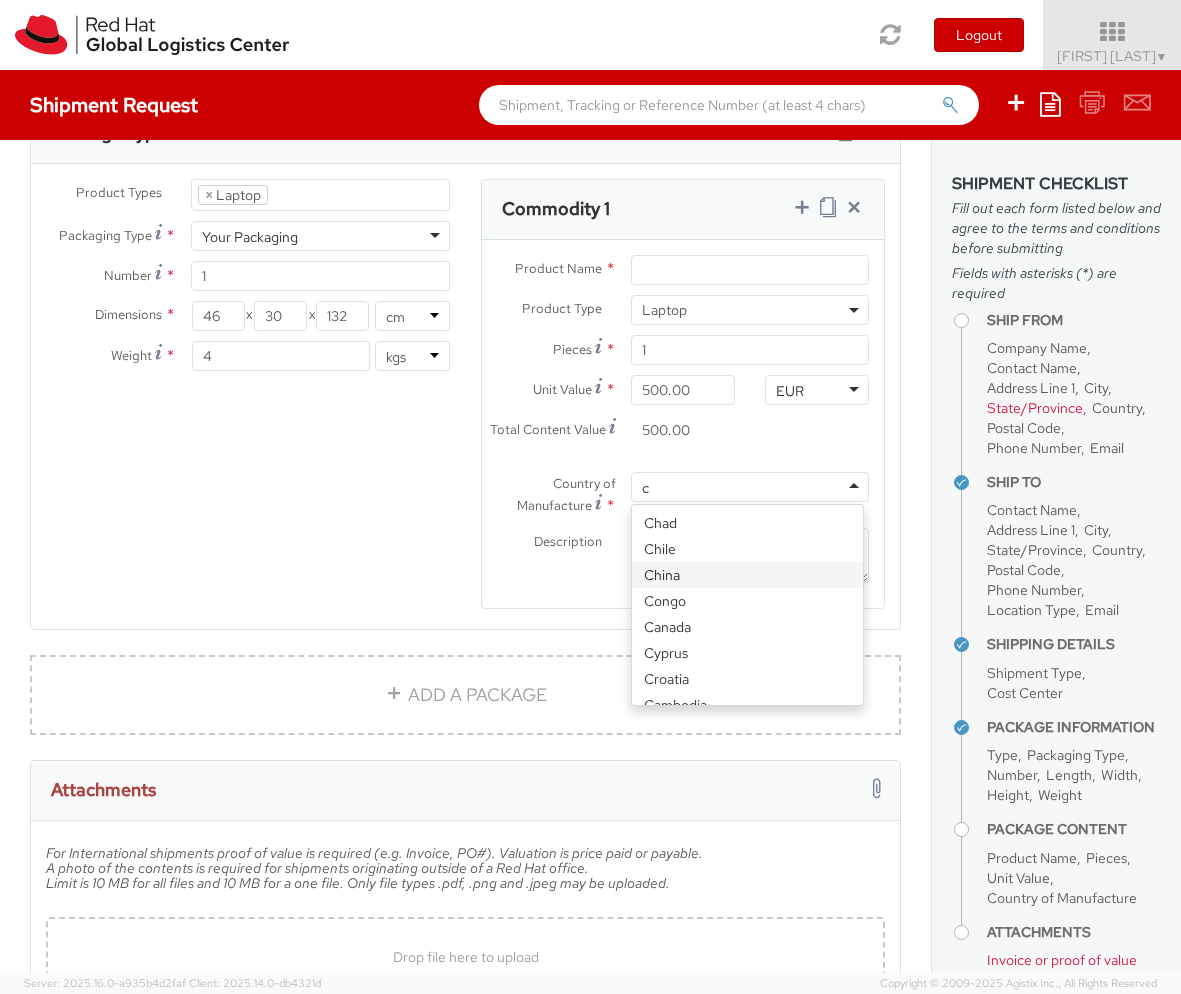 type 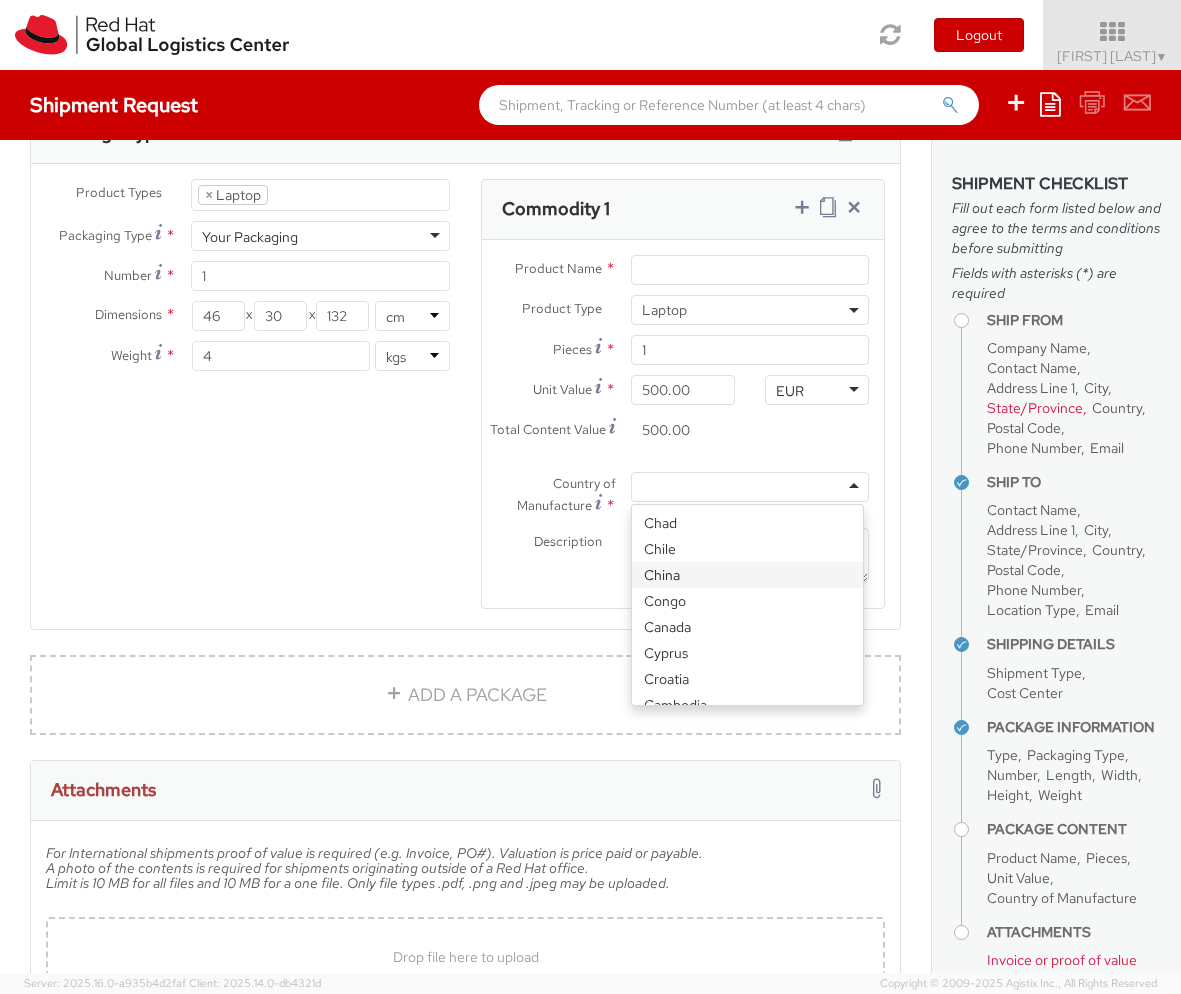 scroll, scrollTop: 0, scrollLeft: 0, axis: both 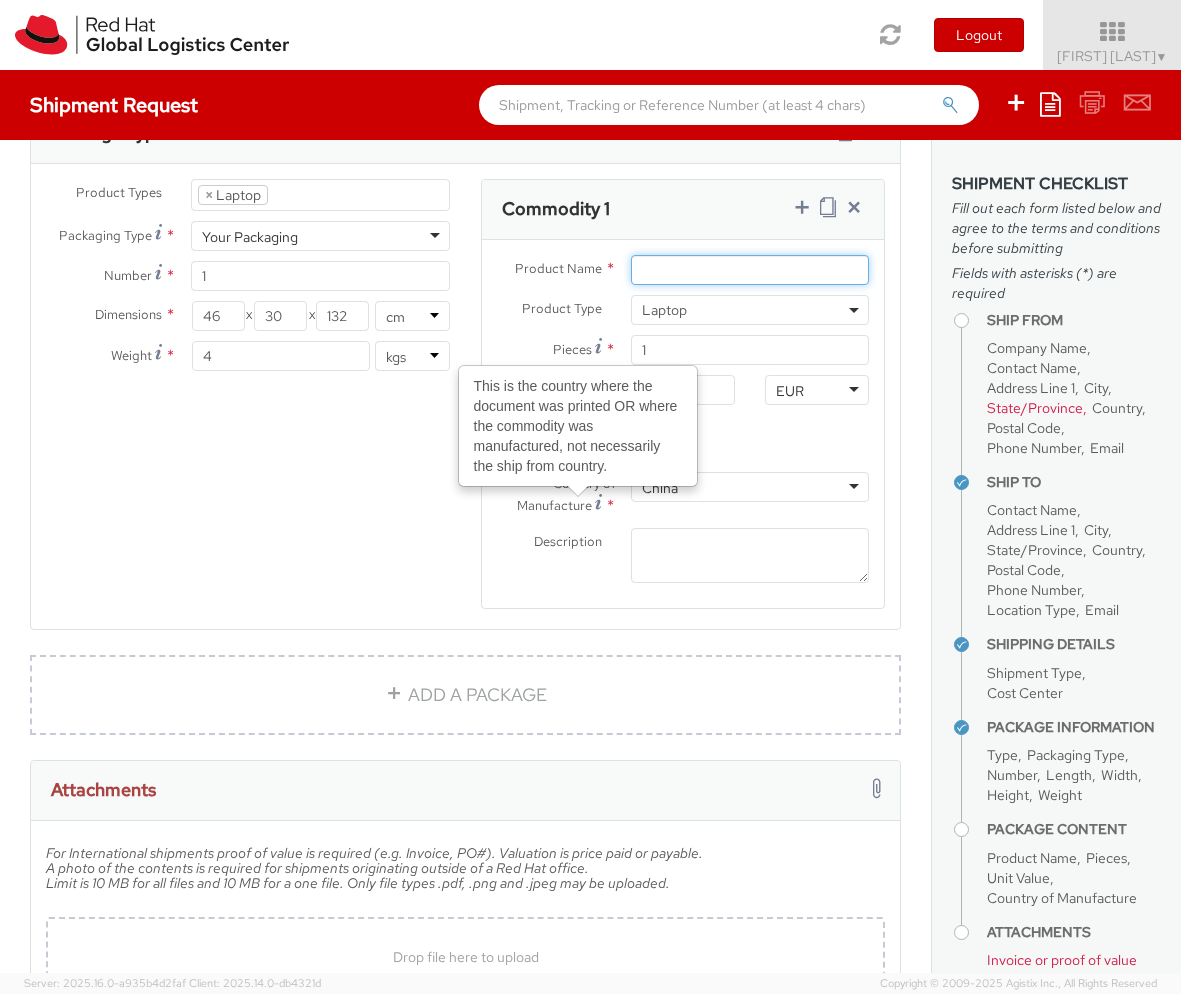click on "Product Name        *" at bounding box center (750, 270) 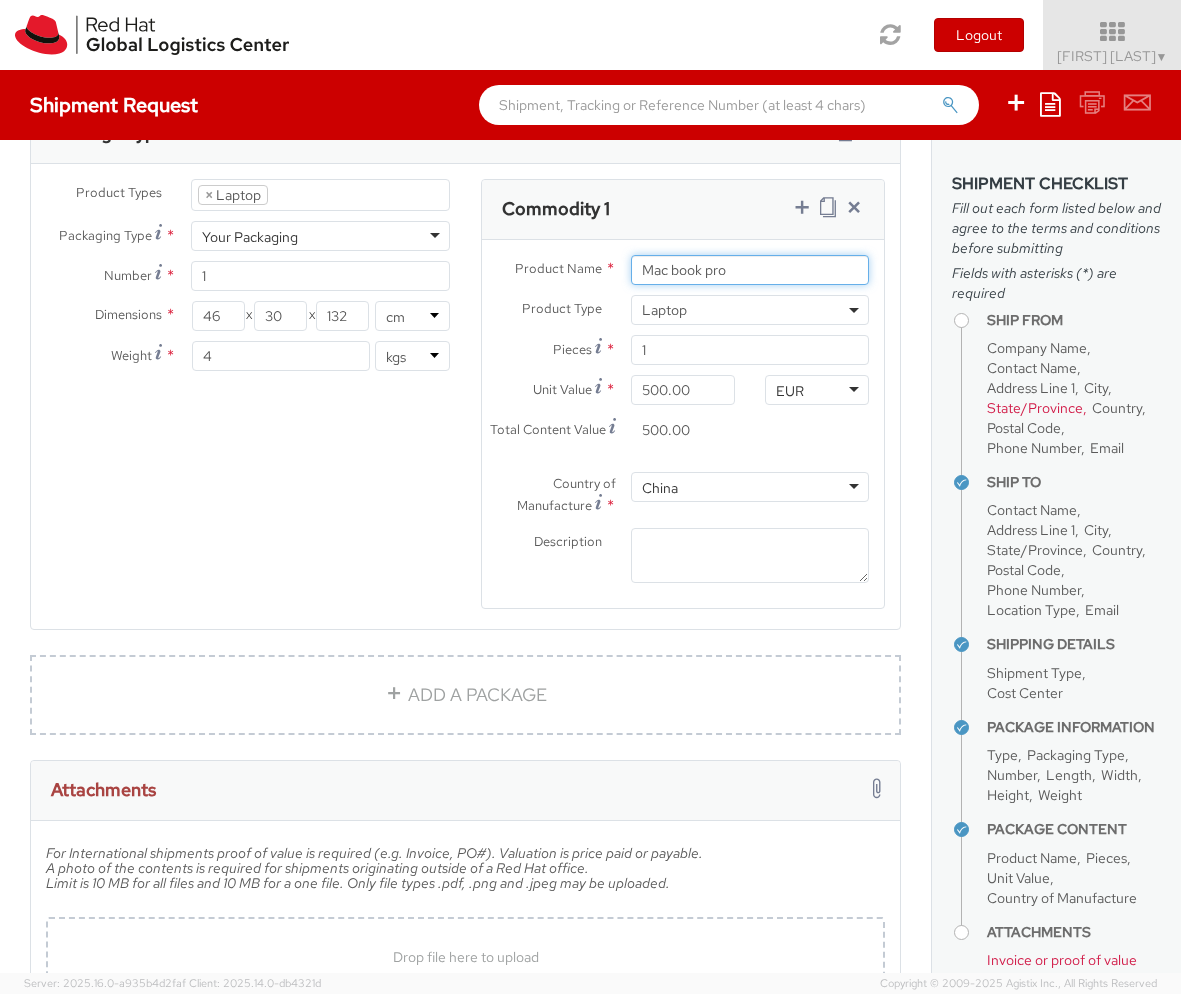click on "Mac book pro" at bounding box center (750, 270) 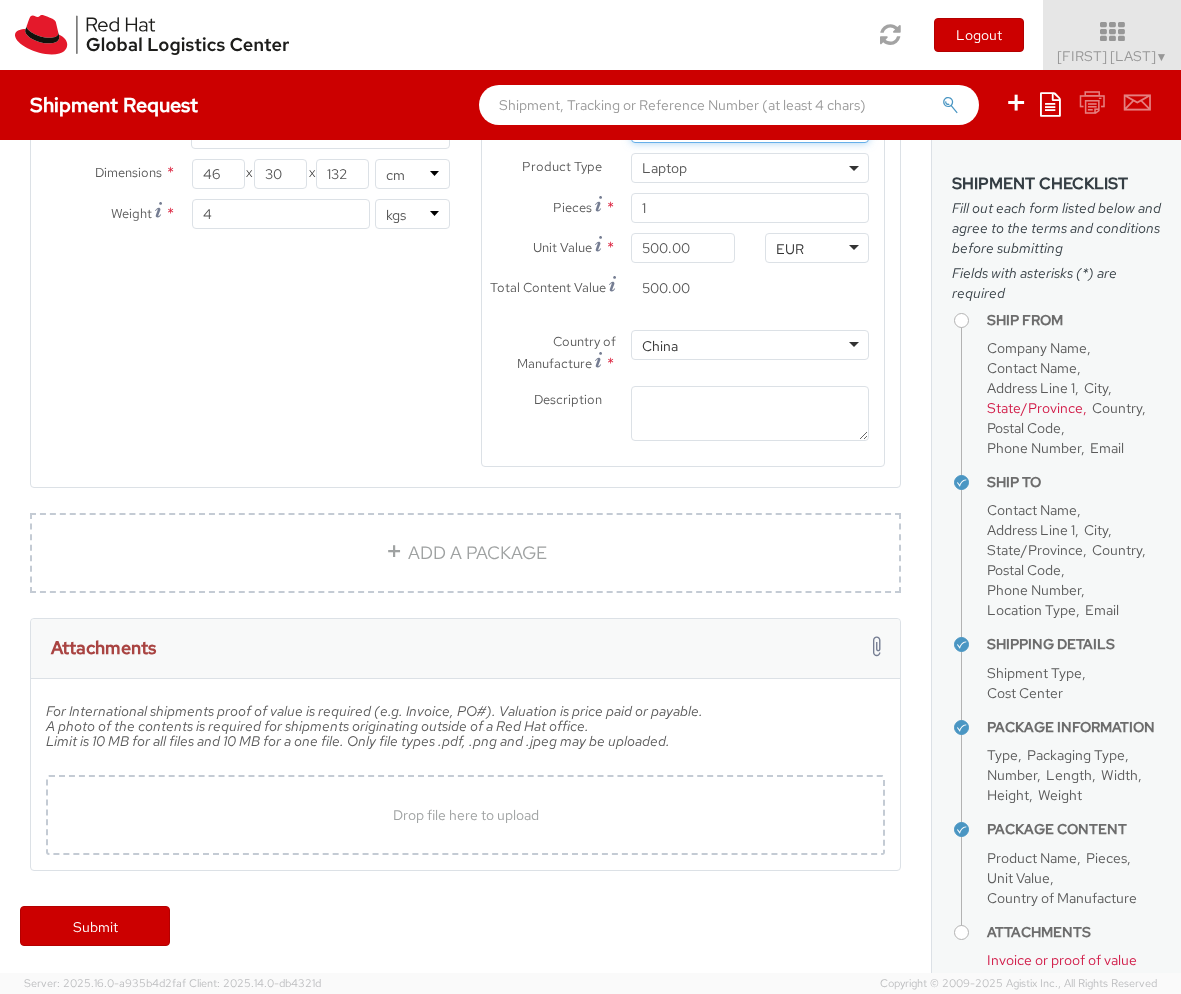 scroll, scrollTop: 1145, scrollLeft: 0, axis: vertical 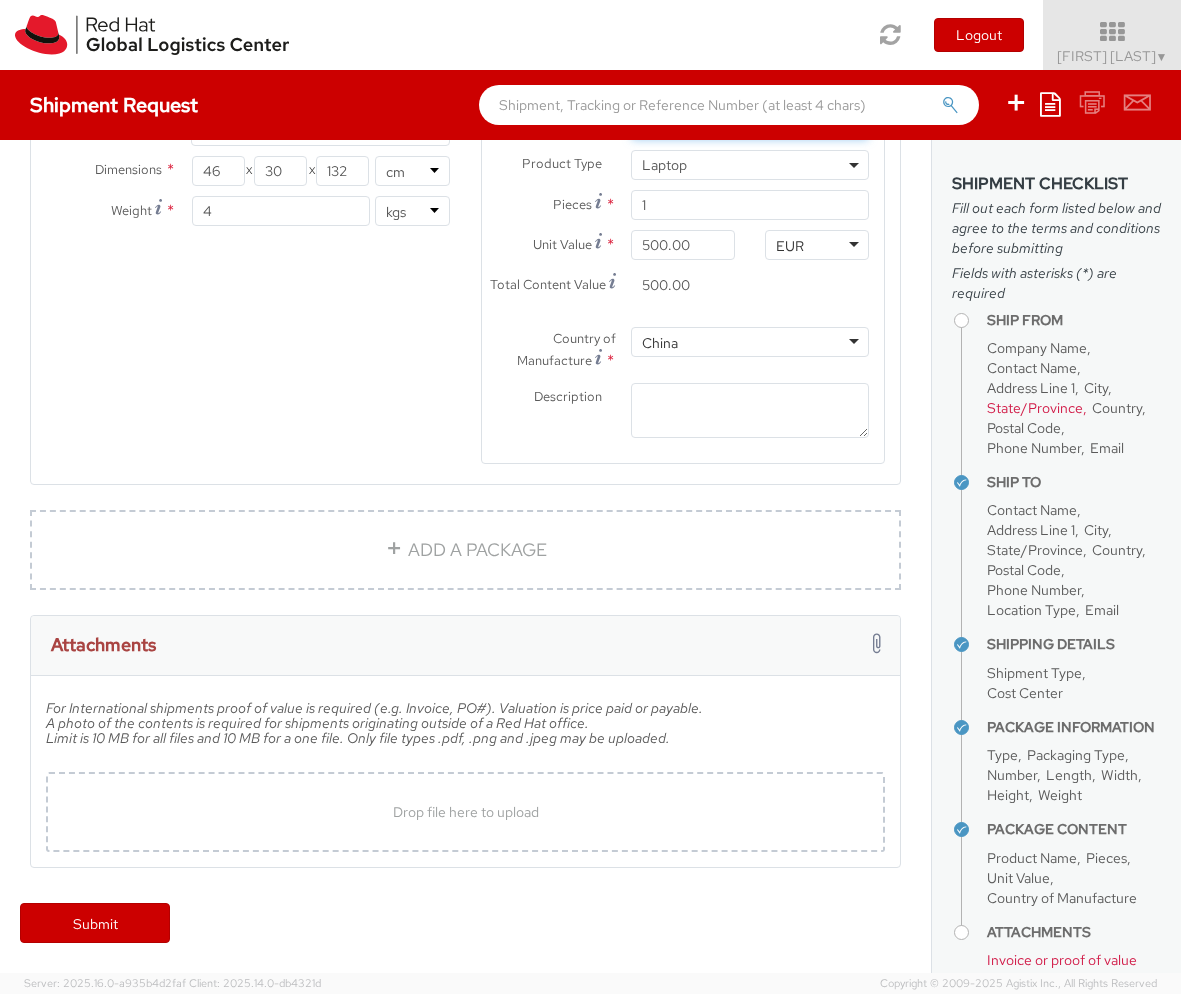 type on "Apple Mac book pro" 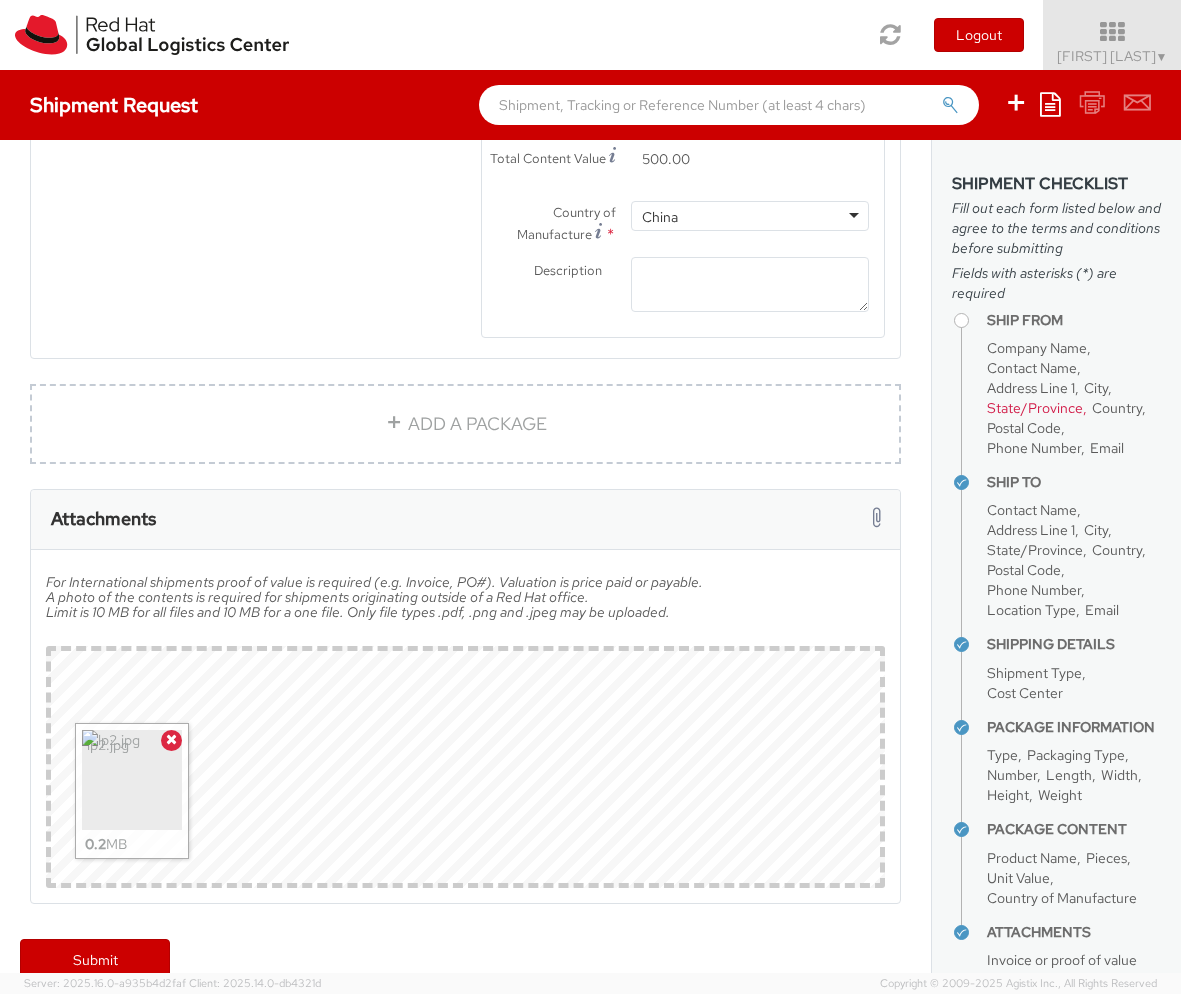 scroll, scrollTop: 1307, scrollLeft: 0, axis: vertical 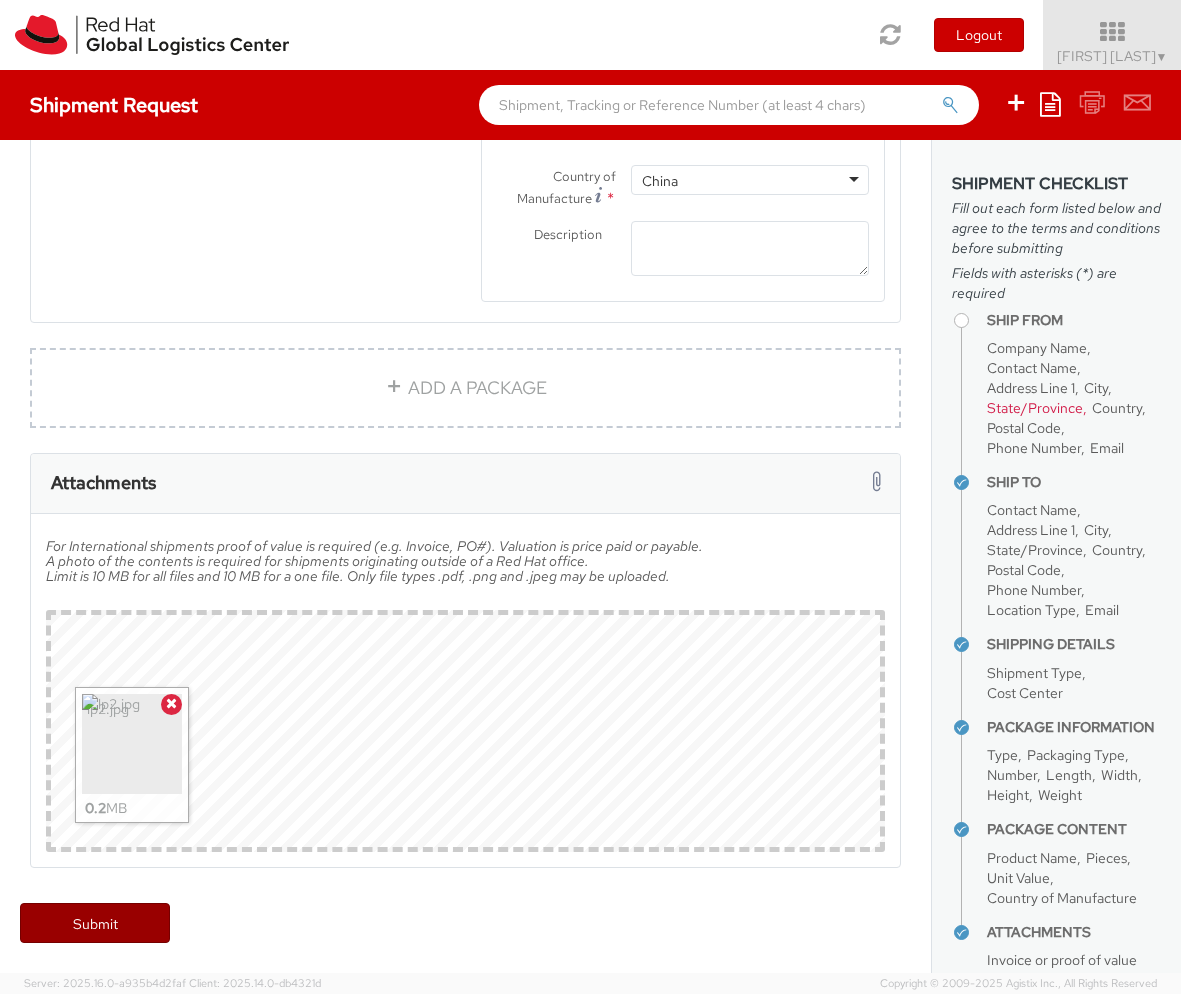 click on "Submit" at bounding box center [95, 923] 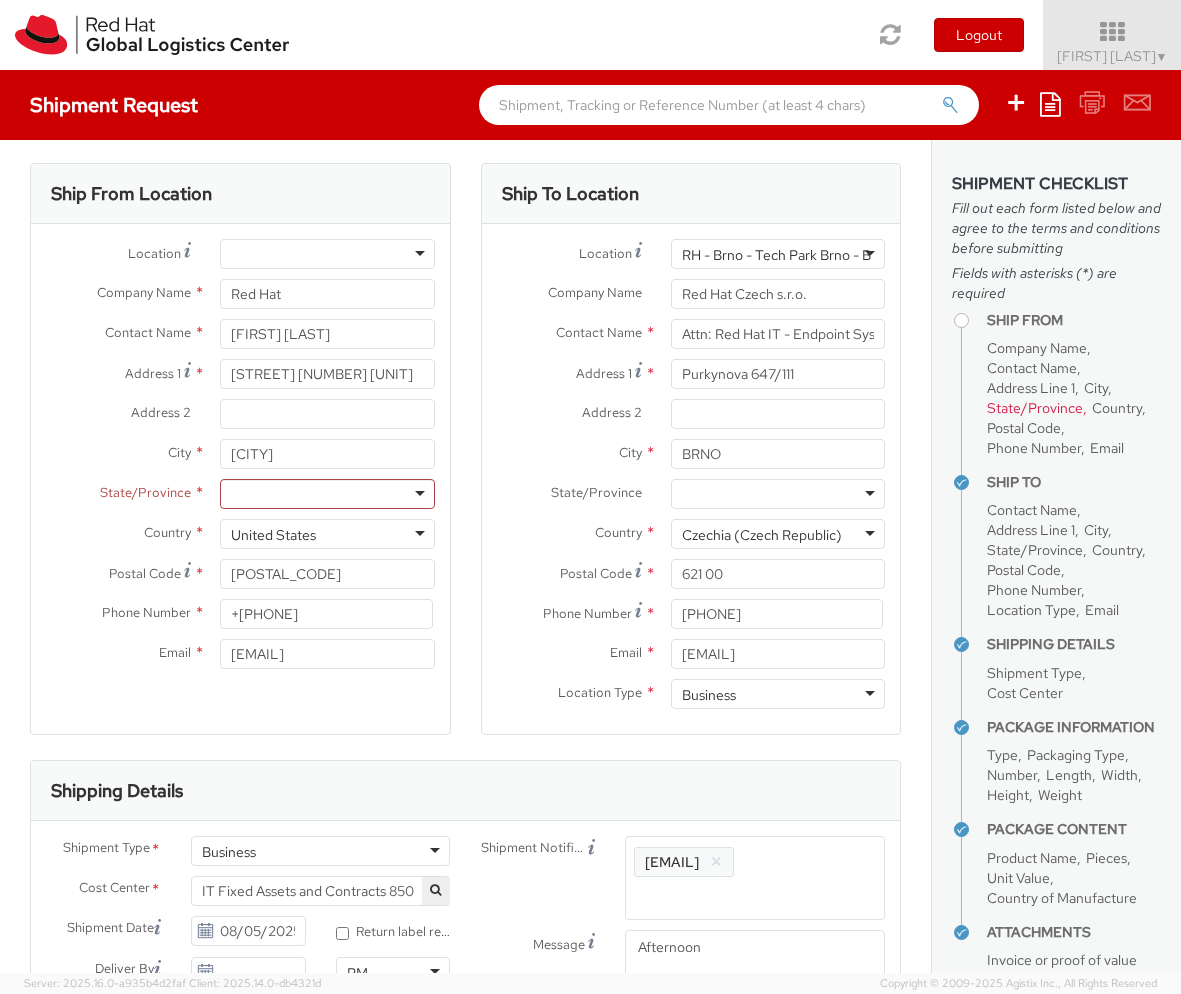 scroll, scrollTop: 0, scrollLeft: 0, axis: both 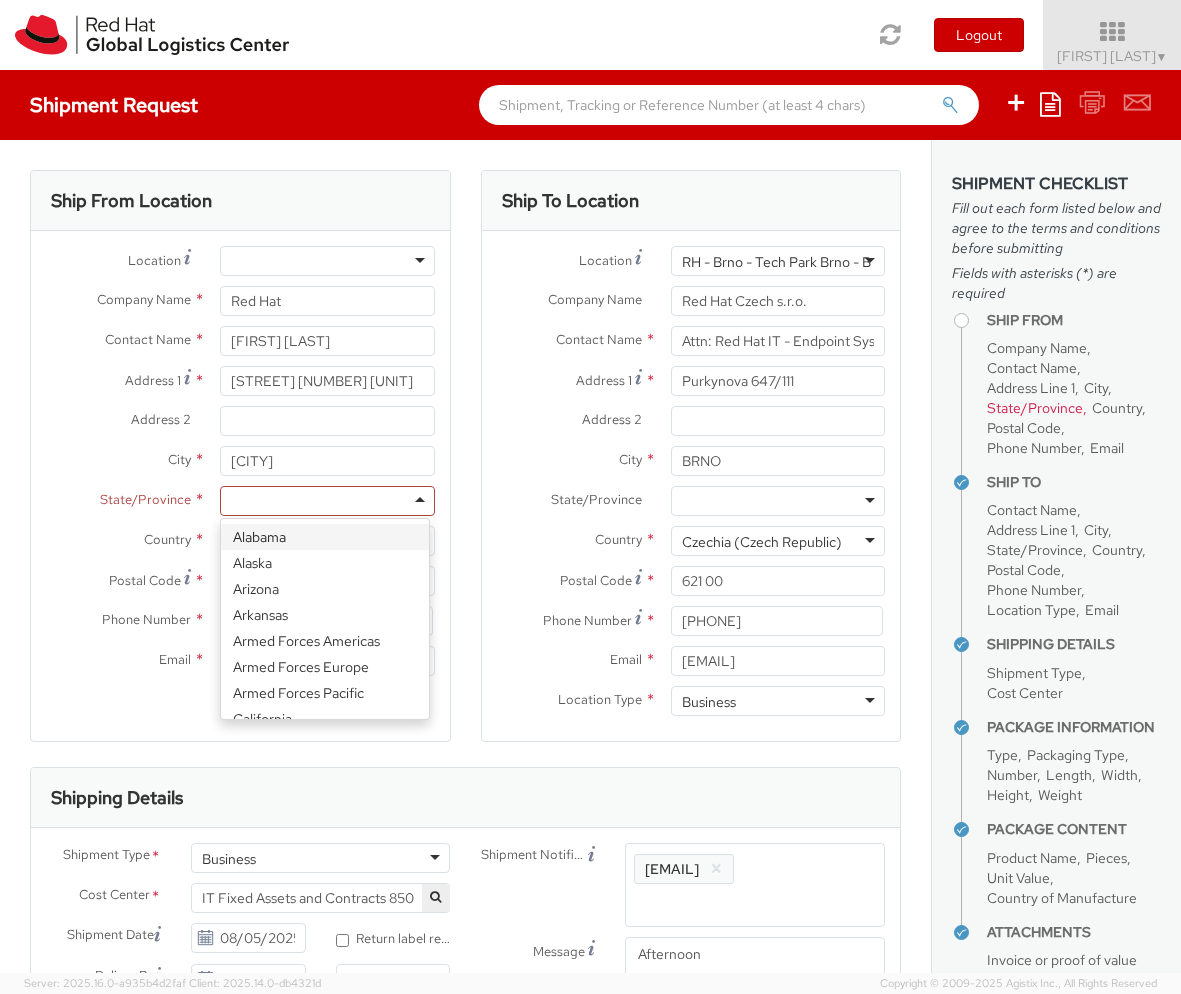 click at bounding box center [327, 501] 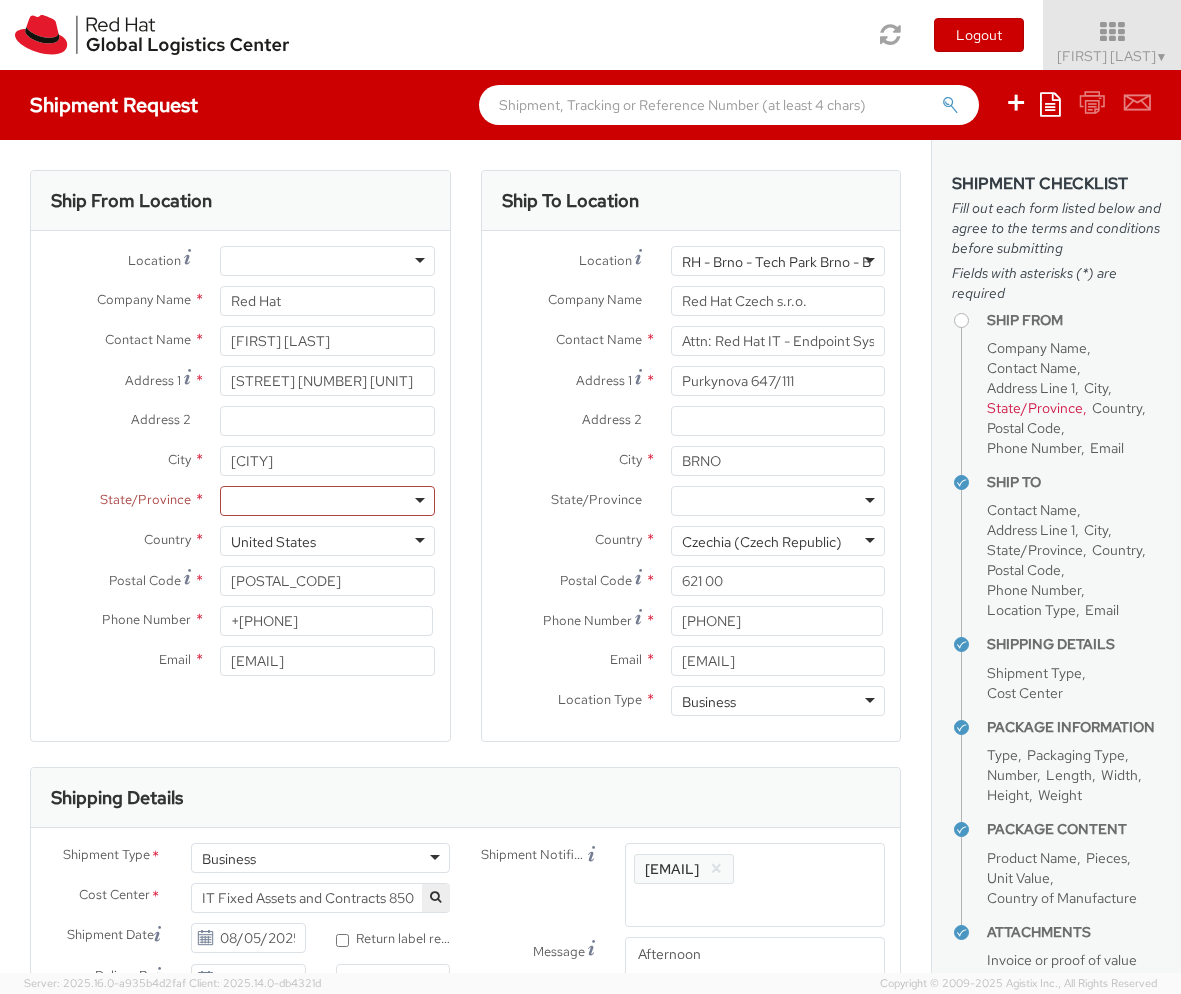 click at bounding box center (327, 501) 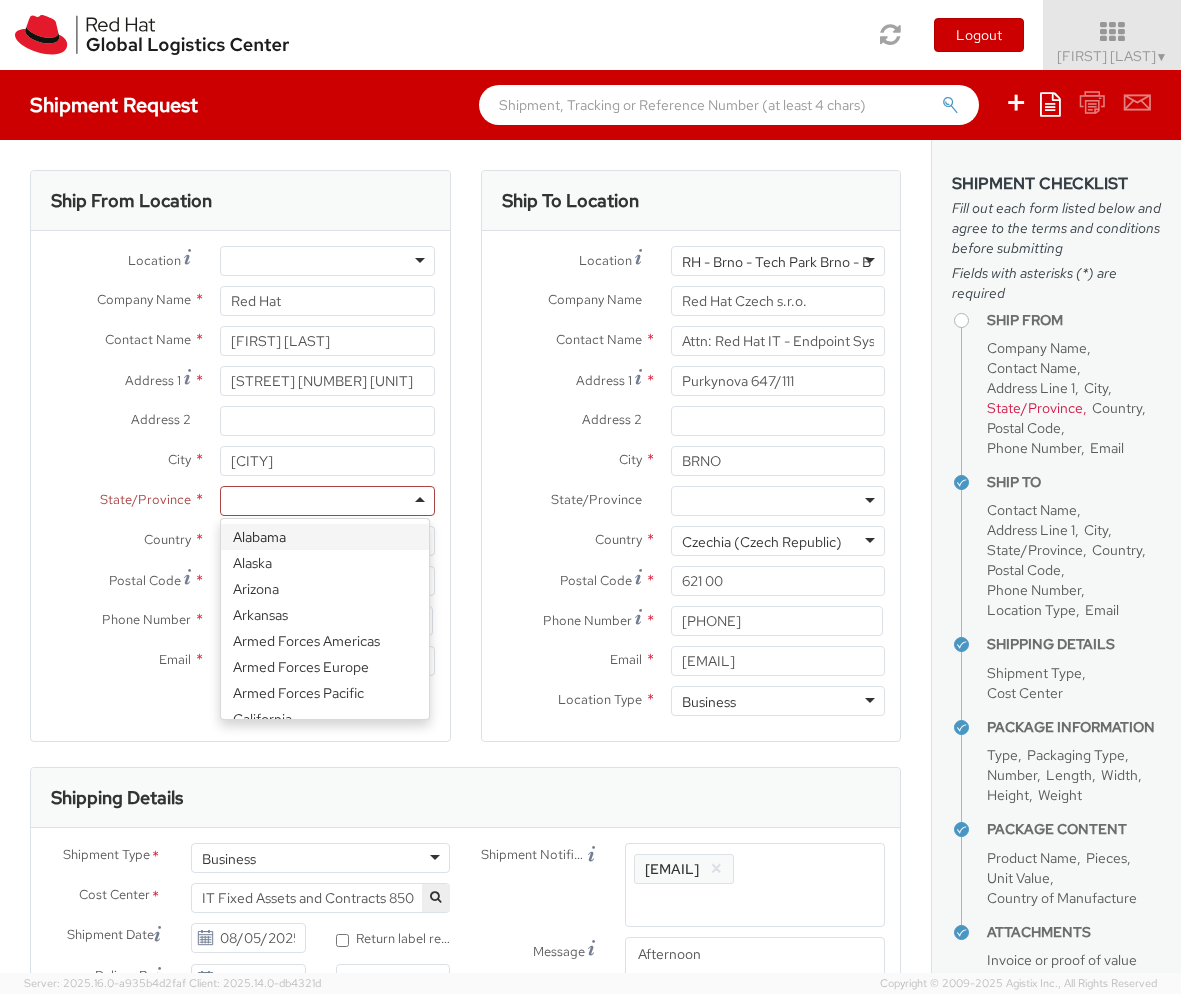 click on "Country        *" at bounding box center [118, 539] 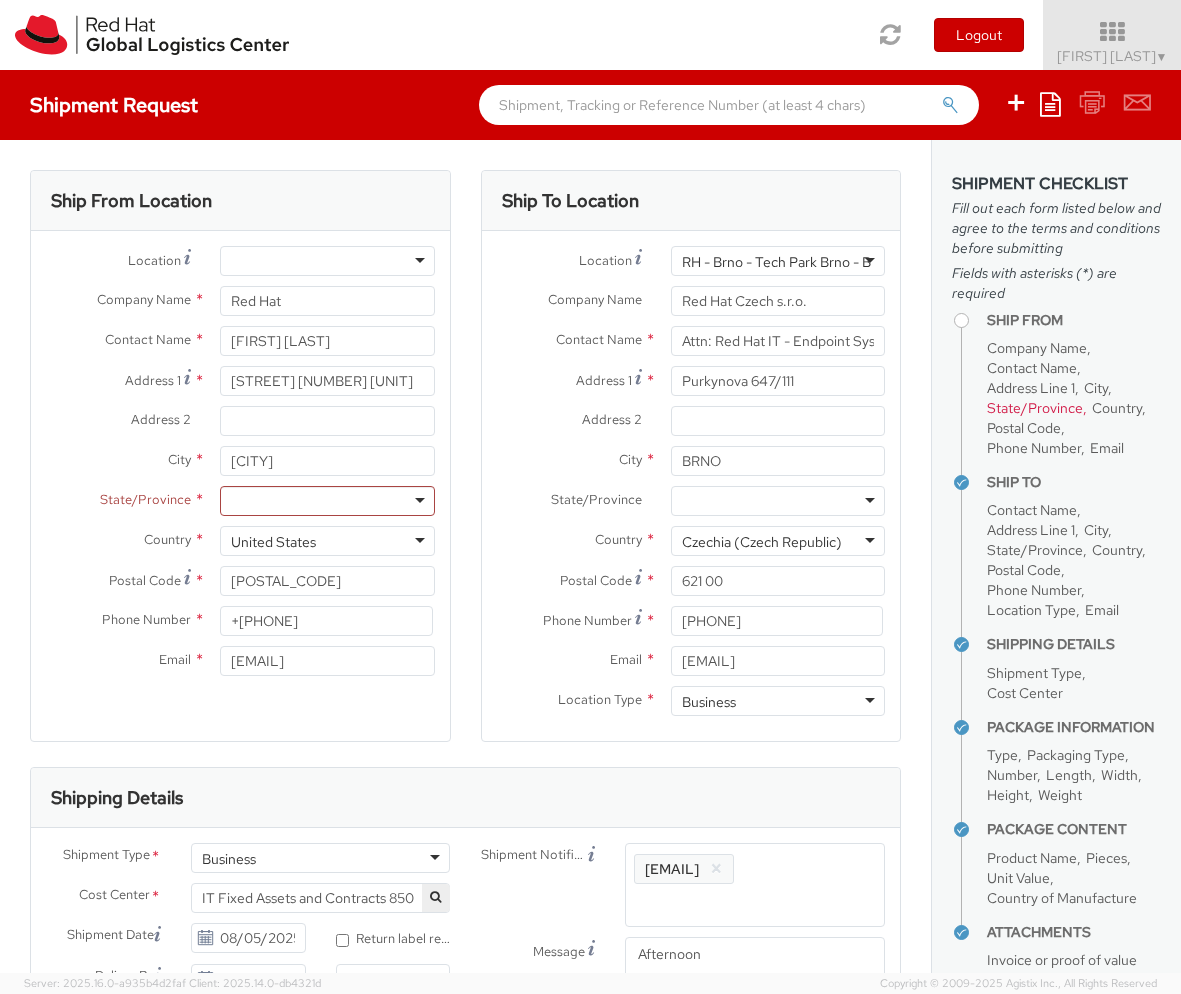 click on "United States" at bounding box center [327, 541] 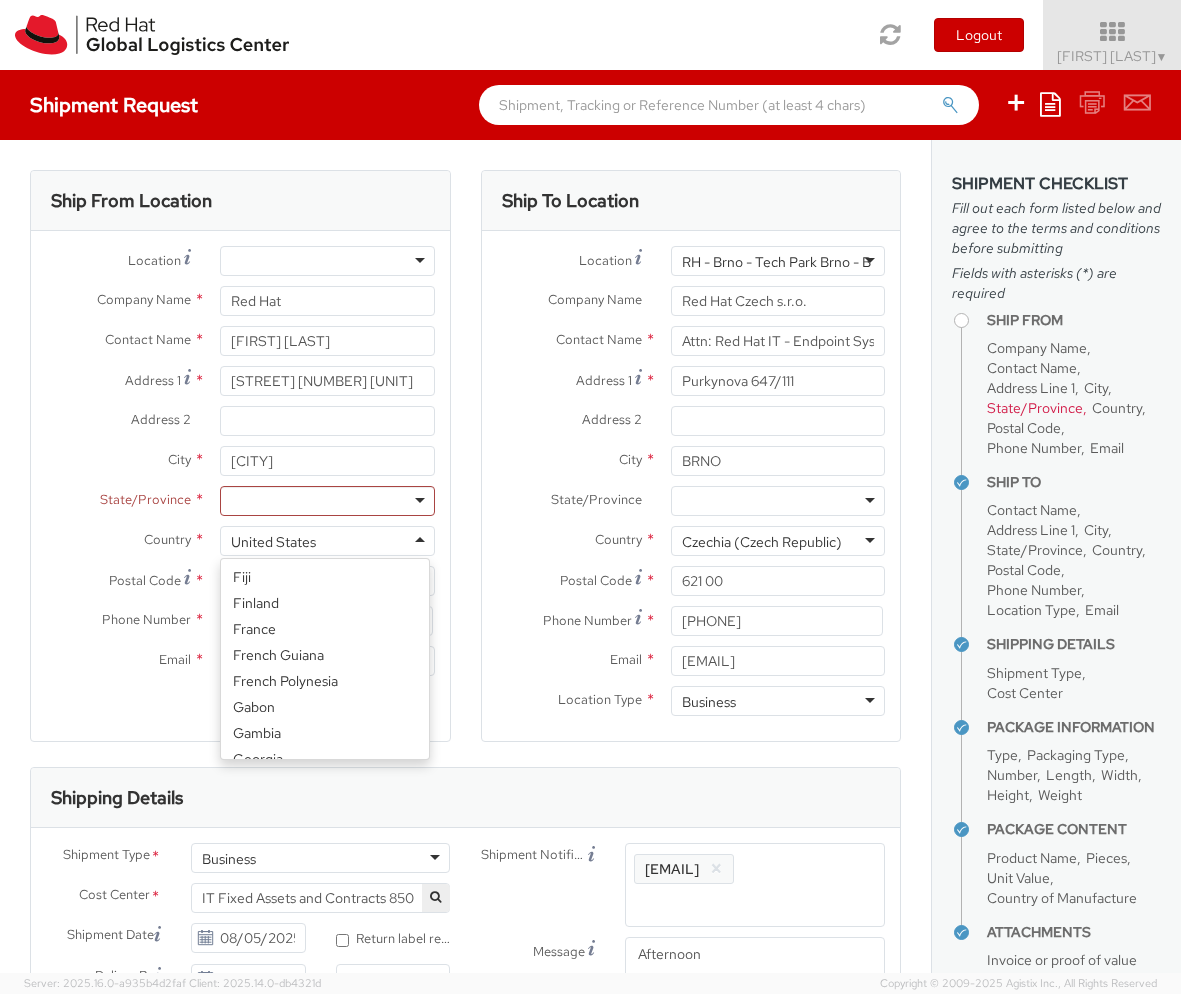 scroll, scrollTop: 1661, scrollLeft: 0, axis: vertical 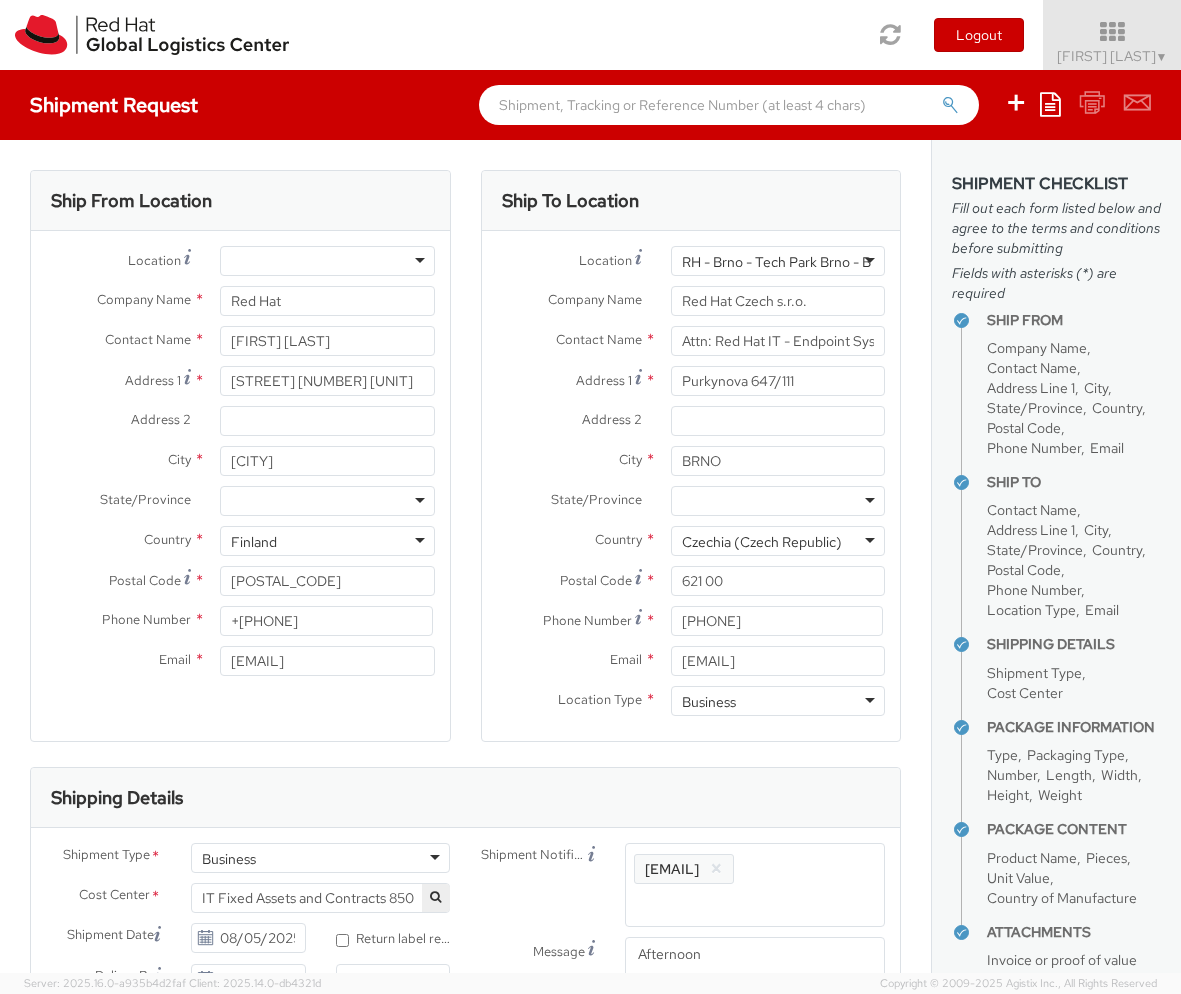 click on "Ship From Location                       Location        *             RH - Amsterdam - MSO RH - Amsterdam Data Center RH - Ashburn Data Center RH - Atlanta - MSO RH - Auckland - MSO RH - Austin 904 RH - Bangalore - Carina RH - Bangalore - MSO - NEW RH - Bangkok - MSO - Gaysorn RH - Barcelona - Colonial RH - Be'er Sheva RH - Beijing - MSO RH - Beijing - Parkview Green RH - Beijing - Raycom RH - Beijing Data Center RH - Berlin - MSO RH - Billerica Data Center RH - Bogota RH - Boston RH - Brasilia - MSO RH - Brisbane RH - Brisbane - MSO RH - Brno - Masaryk University RH - Brno - Tech Park Brno - B RH - Brno - Tech Park Brno - C RH - Brno Data Center RH - Brussels - MSO RH - Brussels - MSO - MC Square RH - Budapest RH - Buenos Aires RH - Cairo - MSO RH - Canberra RH - Charleston - MSO RH - Charlotte - MSO RH - Cherkasy RH - Chicago - MSO RH - Copenhagen - MSO RH - Coppell Data Center (IBM) RH - Cork RH - Costa Mesa RH - Daejeon - MSO RH - Doha - MSO RH - Dubai RH - Dublin - MSO RH - Durham RH - Frankfurt" at bounding box center [240, 456] 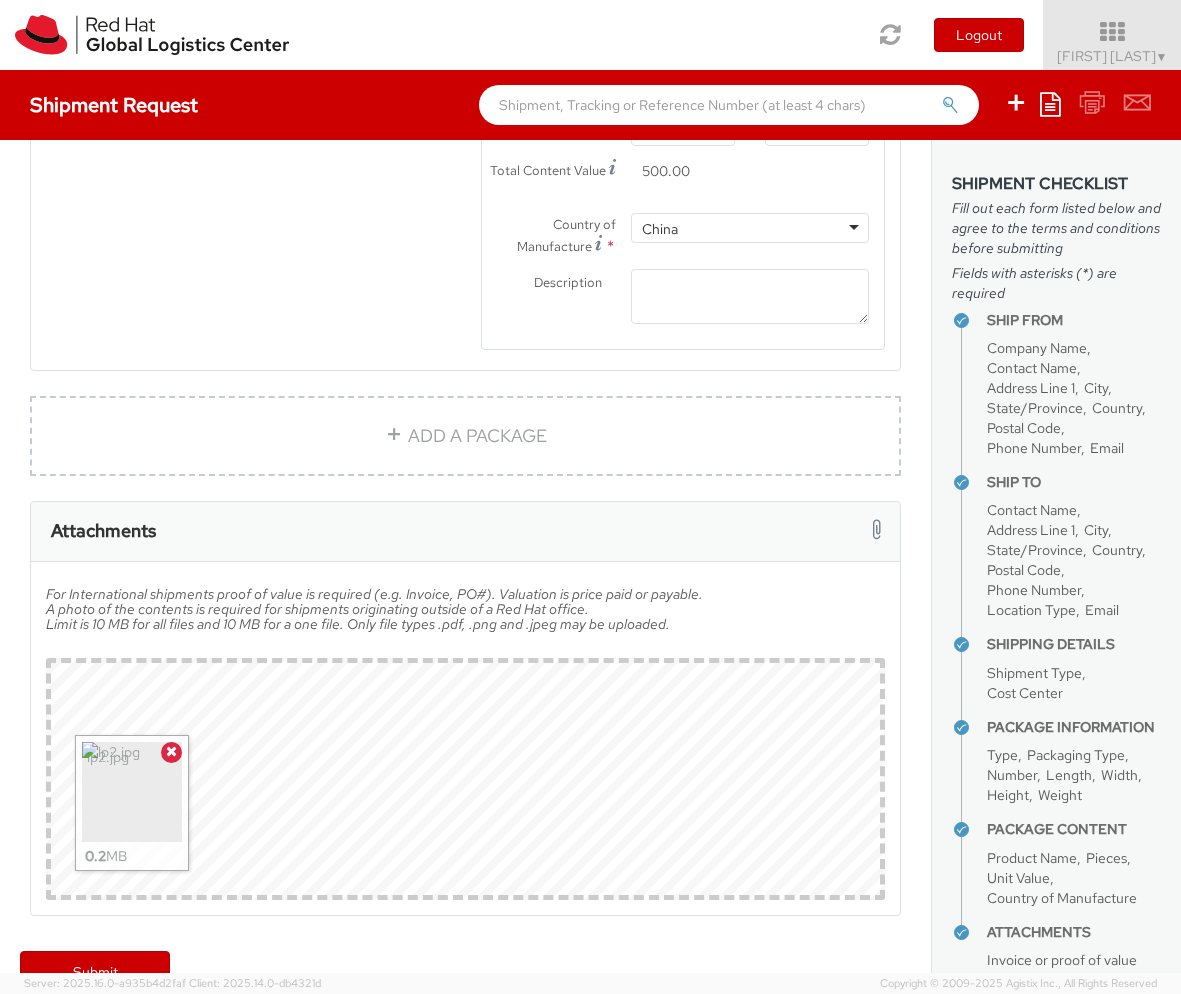 scroll, scrollTop: 1307, scrollLeft: 0, axis: vertical 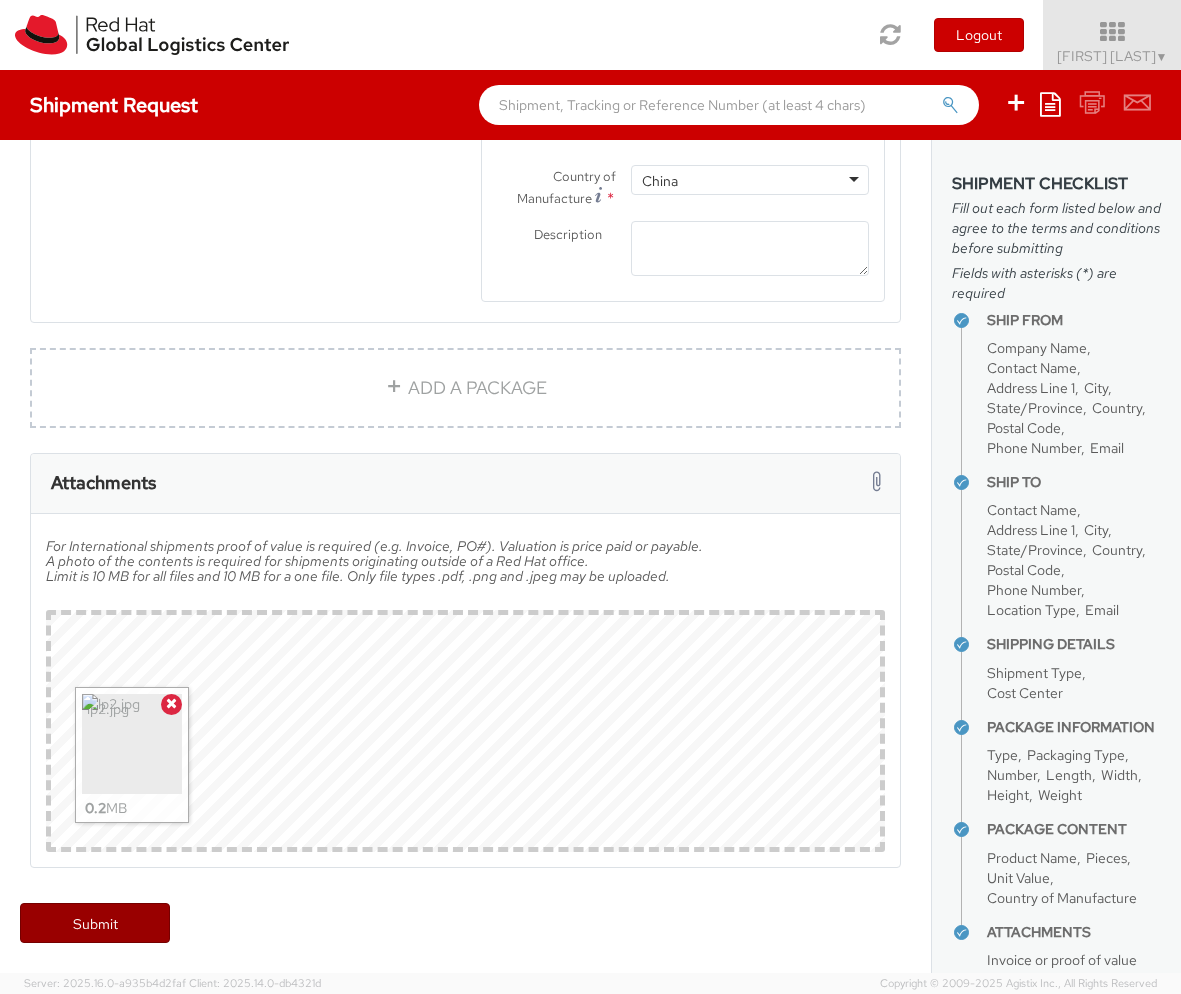click on "Submit" at bounding box center [95, 923] 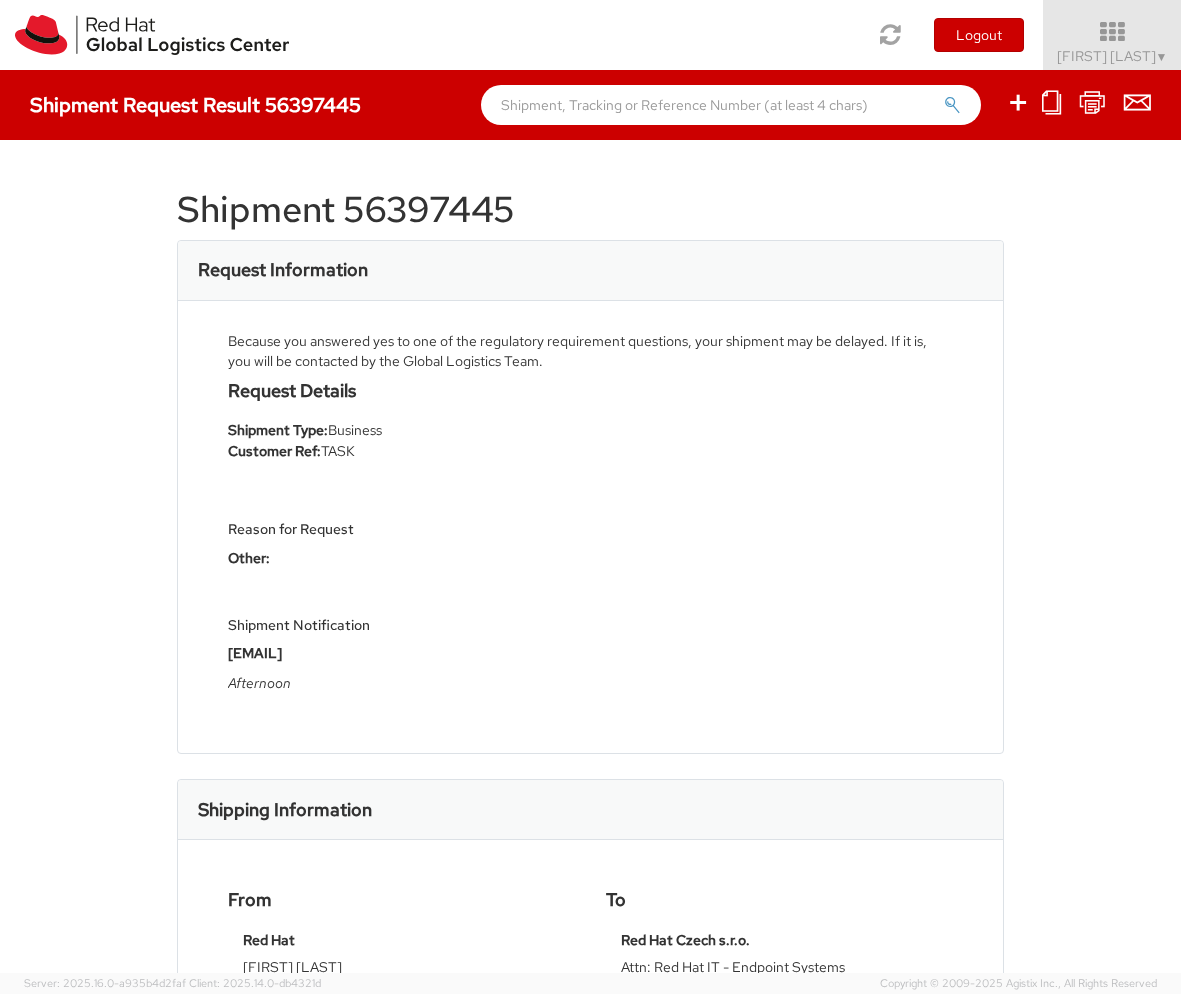 click on "Shipment 56397445 Request Information Because you answered yes to one of the regulatory requirement questions, your shipment may be delayed. If it is, you will be contacted by the Global Logistics Team. Request Details Shipment Type: Business Customer Ref: TASK Reason for Request Other: Shipment Notification [EMAIL] Afternoon Shipping Information From Red Hat [FIRST] [LAST] [STREET] [NUMBER] [UNIT] [CITY] [COUNTRY] [POSTAL_CODE] [PHONE] [EMAIL] To Red Hat Czech s.r.o. Attn: Red Hat IT - Endpoint Systems Purkynova 647/111 BRNO Czechia (Czech Republic) 621 00 [PHONE] [EMAIL] Package Info & Documents 1. Your Packaging Number: 1 Weight: 4 KGS Dimensions: 46 x 30 x 132 CM 1. [BRAND] [PRODUCT] Pieces: 1 EA Total Content Value: 500 EUR" at bounding box center [590, 556] 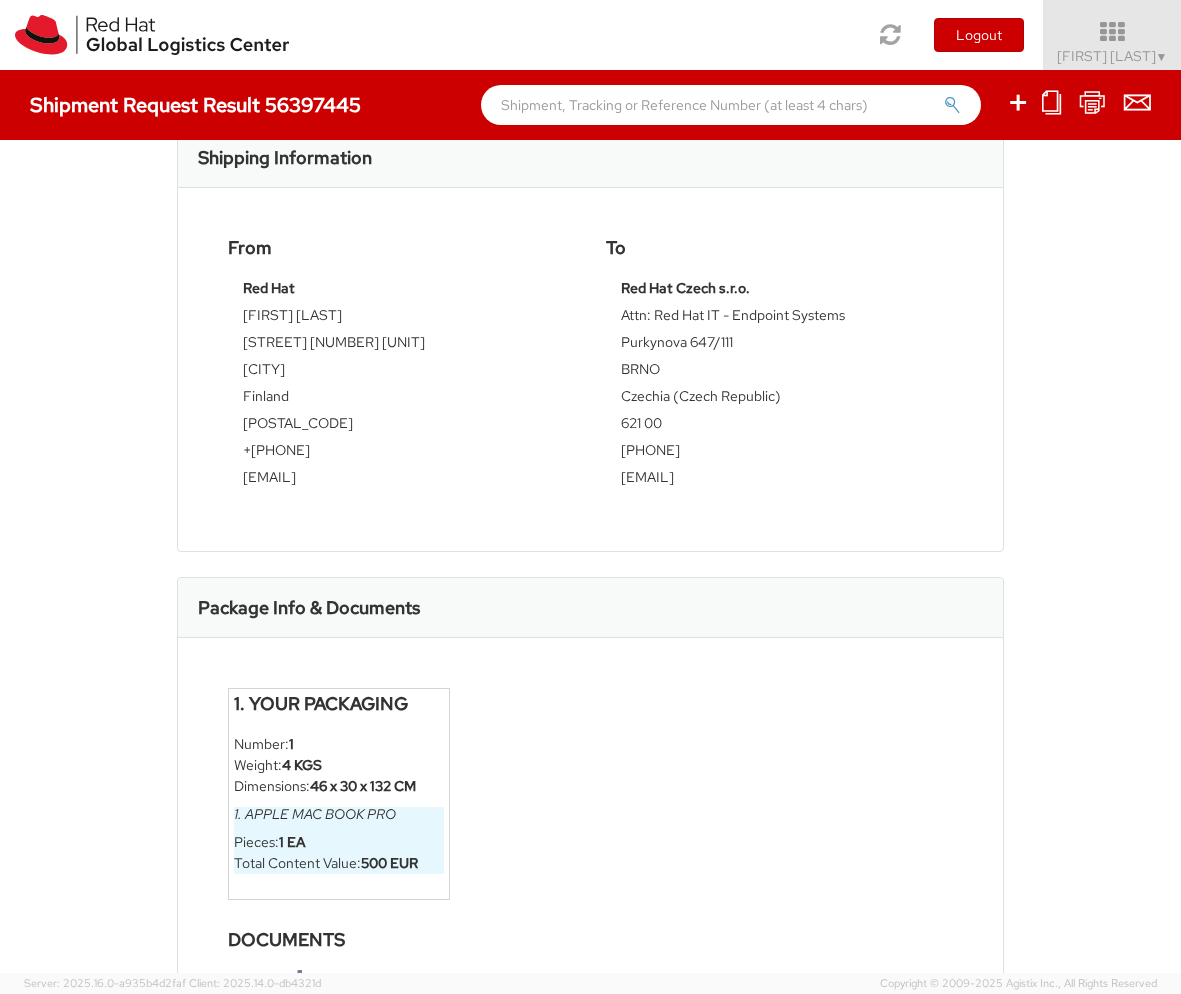 scroll, scrollTop: 644, scrollLeft: 0, axis: vertical 